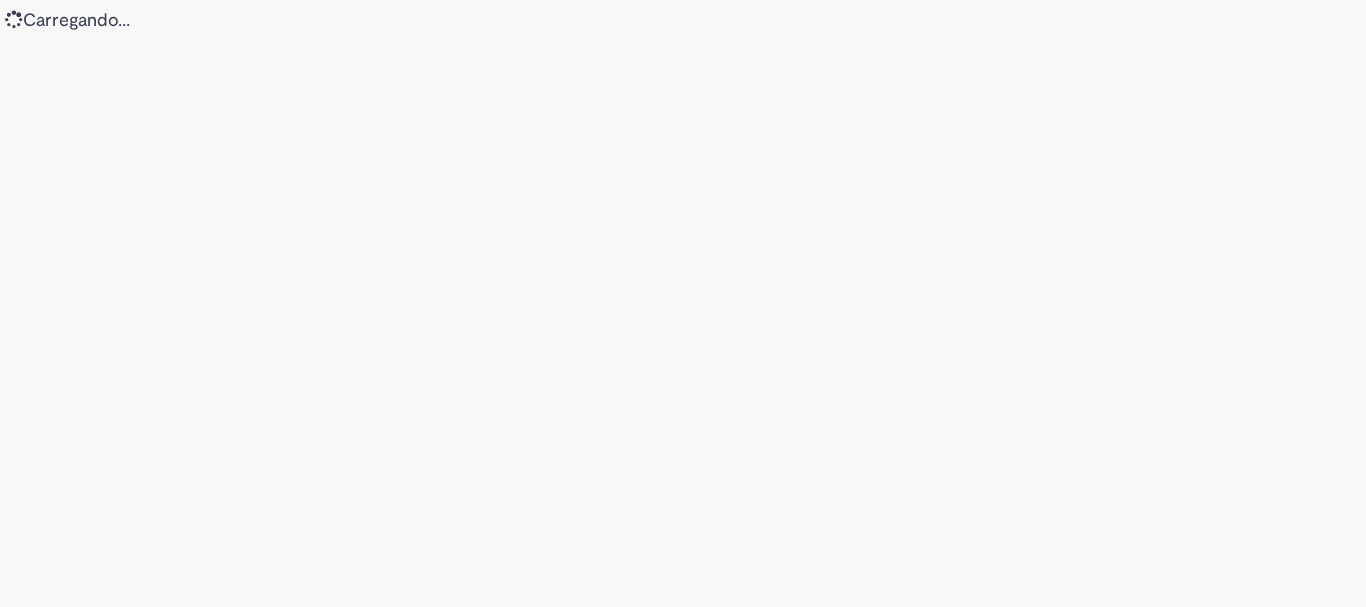 scroll, scrollTop: 0, scrollLeft: 0, axis: both 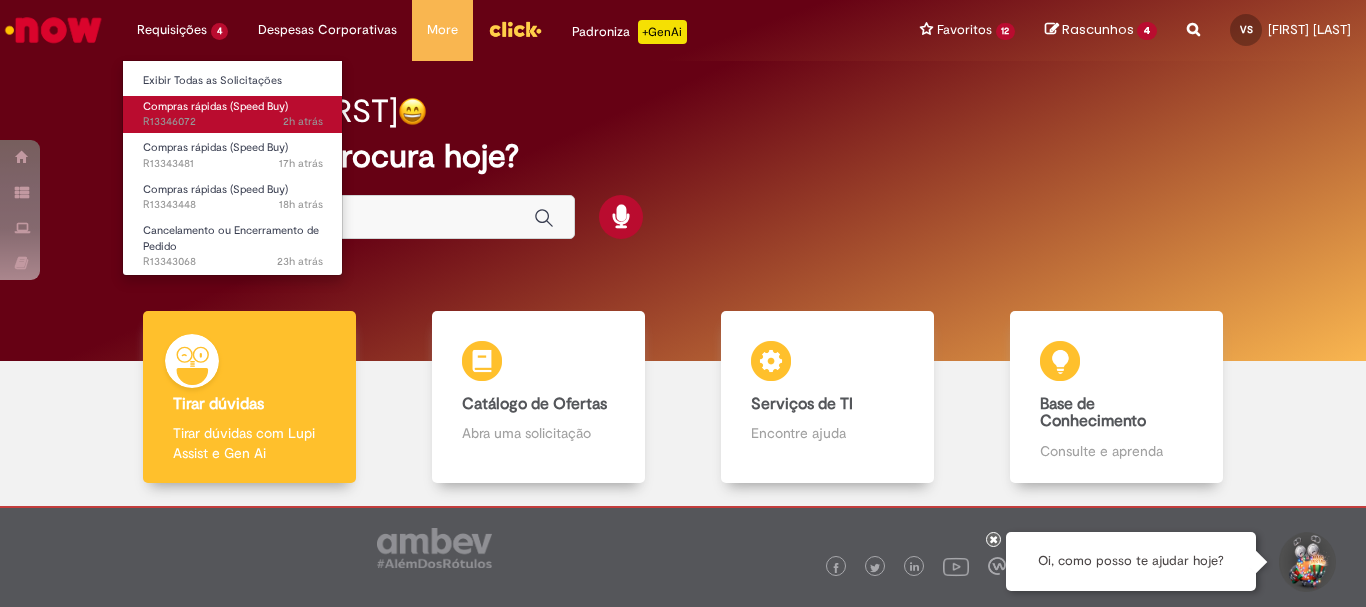 click on "2h atrás 2 horas atrás  R13346072" at bounding box center (233, 122) 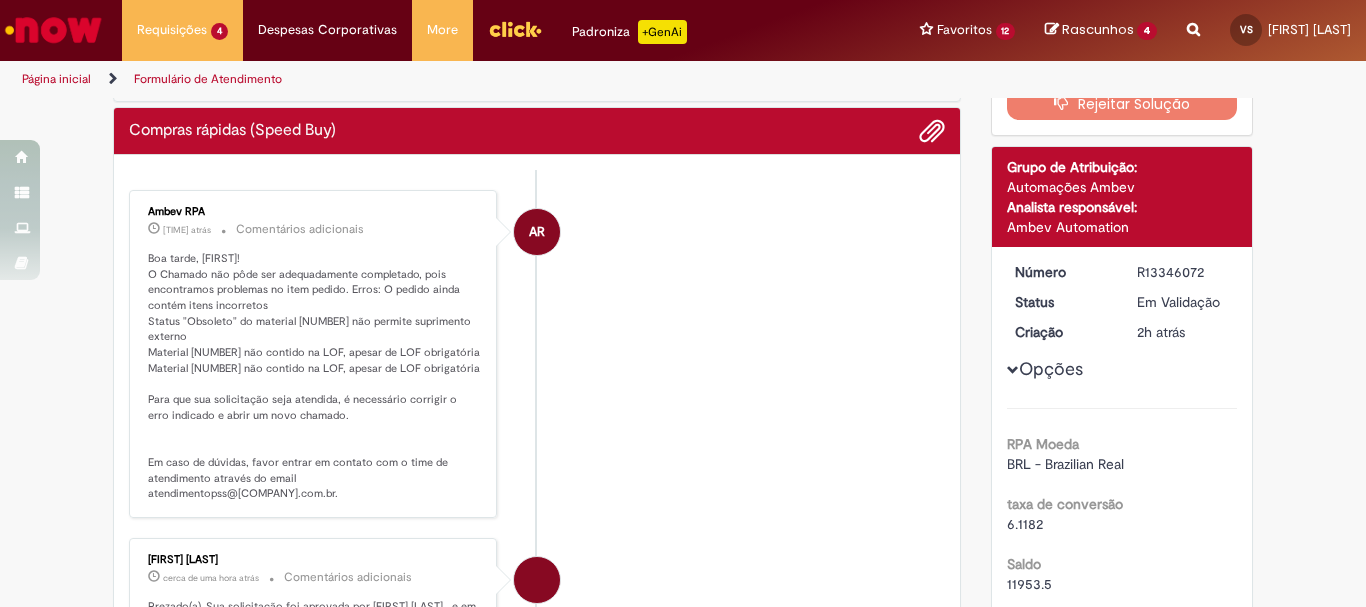 scroll, scrollTop: 135, scrollLeft: 0, axis: vertical 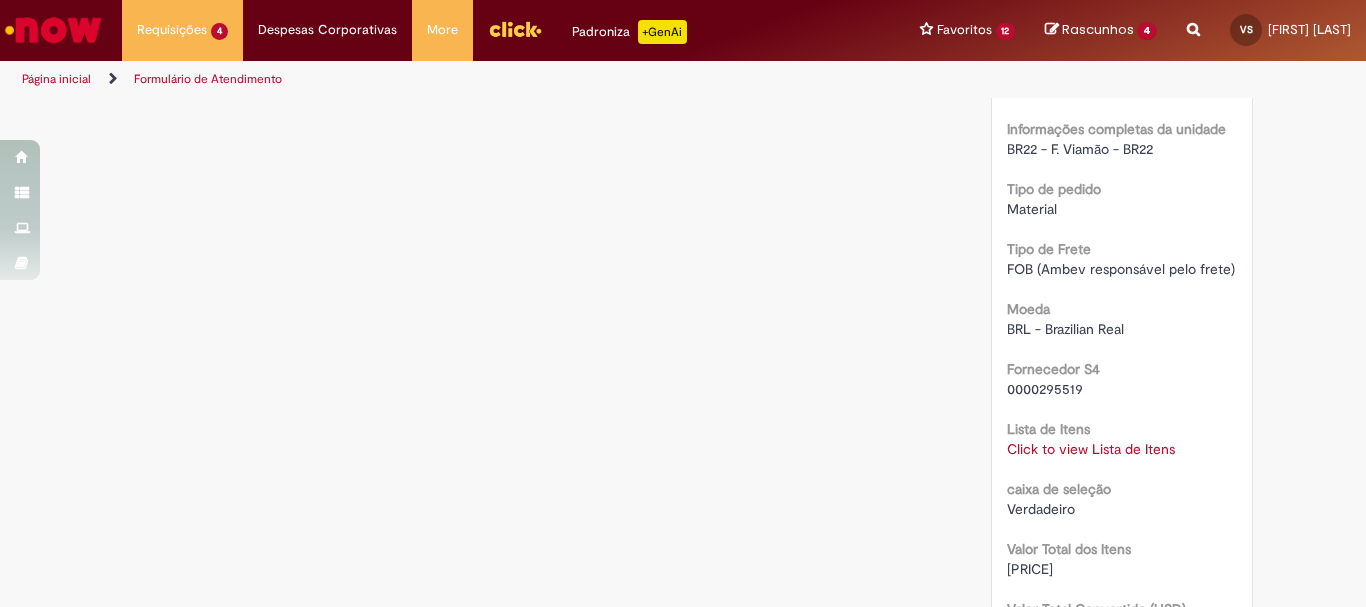 click on "Click to view Lista de Itens" at bounding box center [1091, 449] 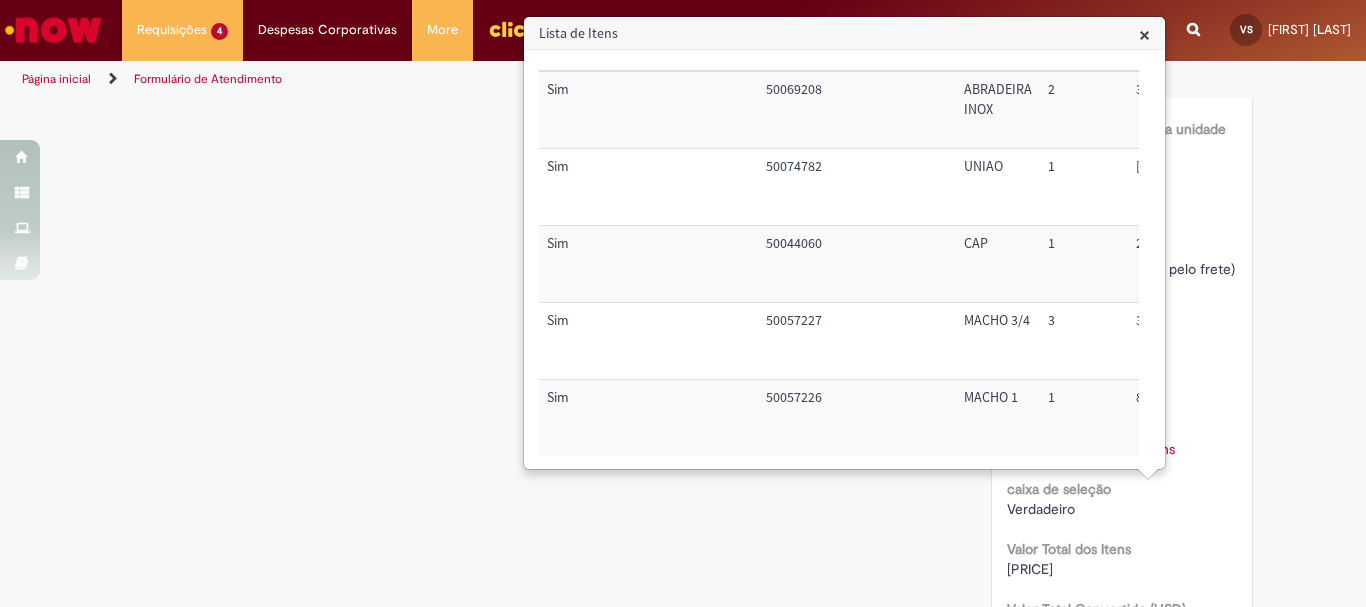 scroll, scrollTop: 0, scrollLeft: 0, axis: both 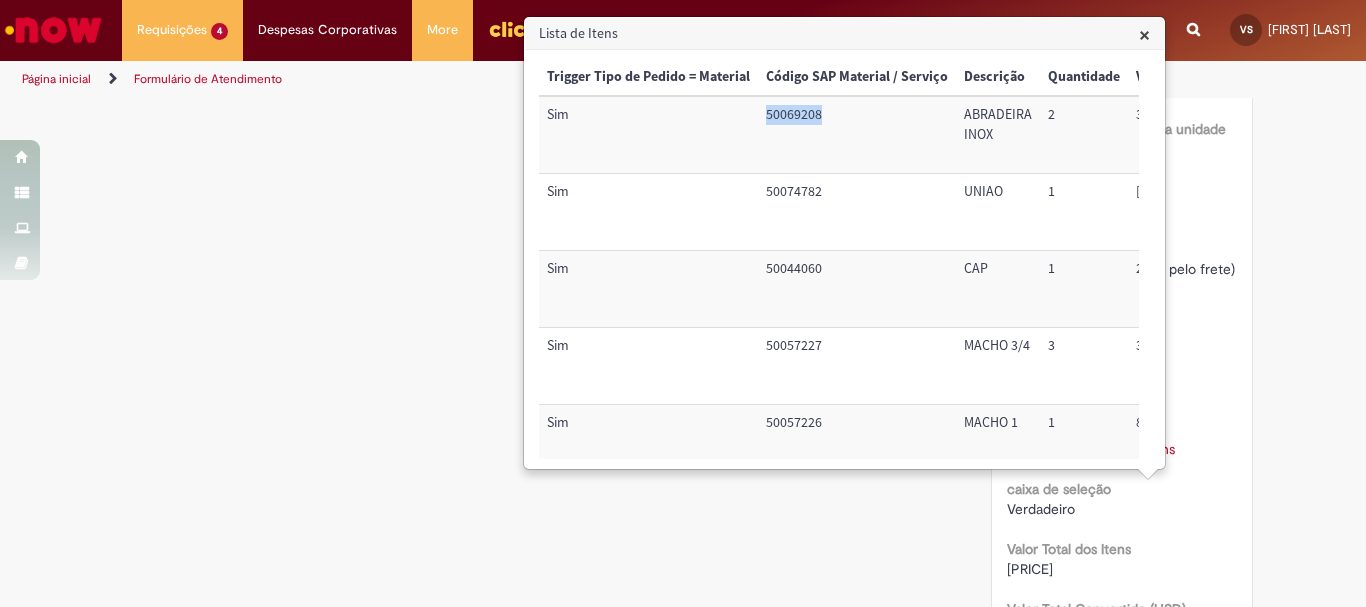 drag, startPoint x: 819, startPoint y: 111, endPoint x: 753, endPoint y: 122, distance: 66.910385 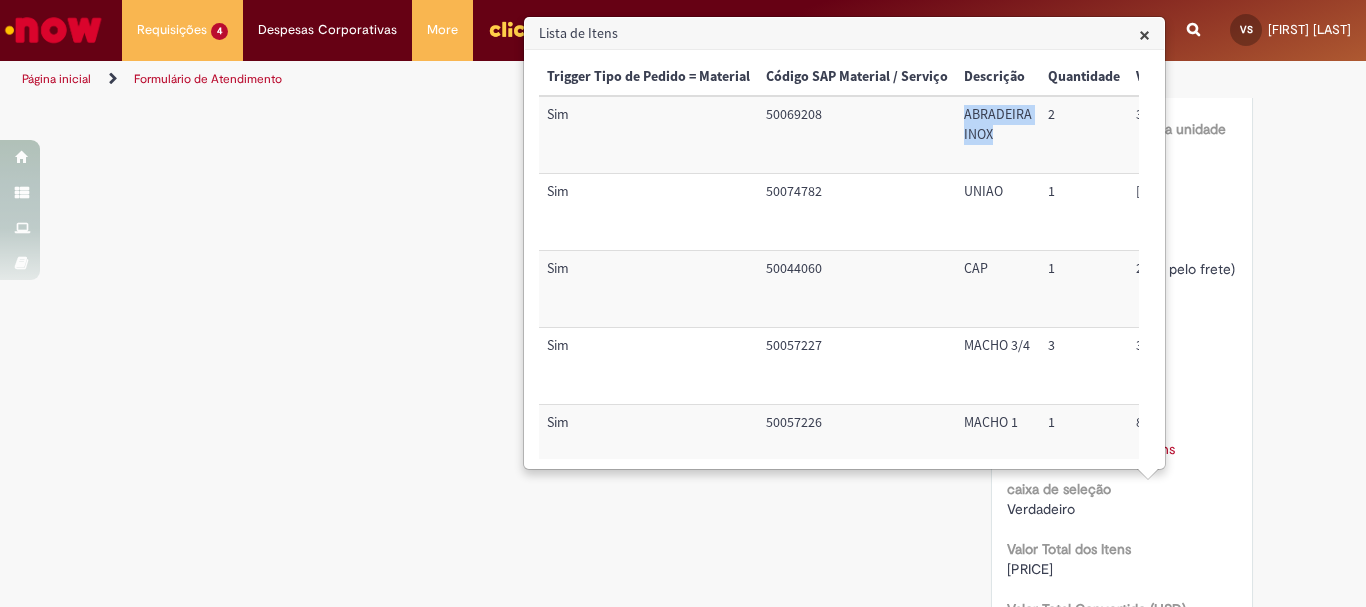 drag, startPoint x: 991, startPoint y: 143, endPoint x: 956, endPoint y: 112, distance: 46.75468 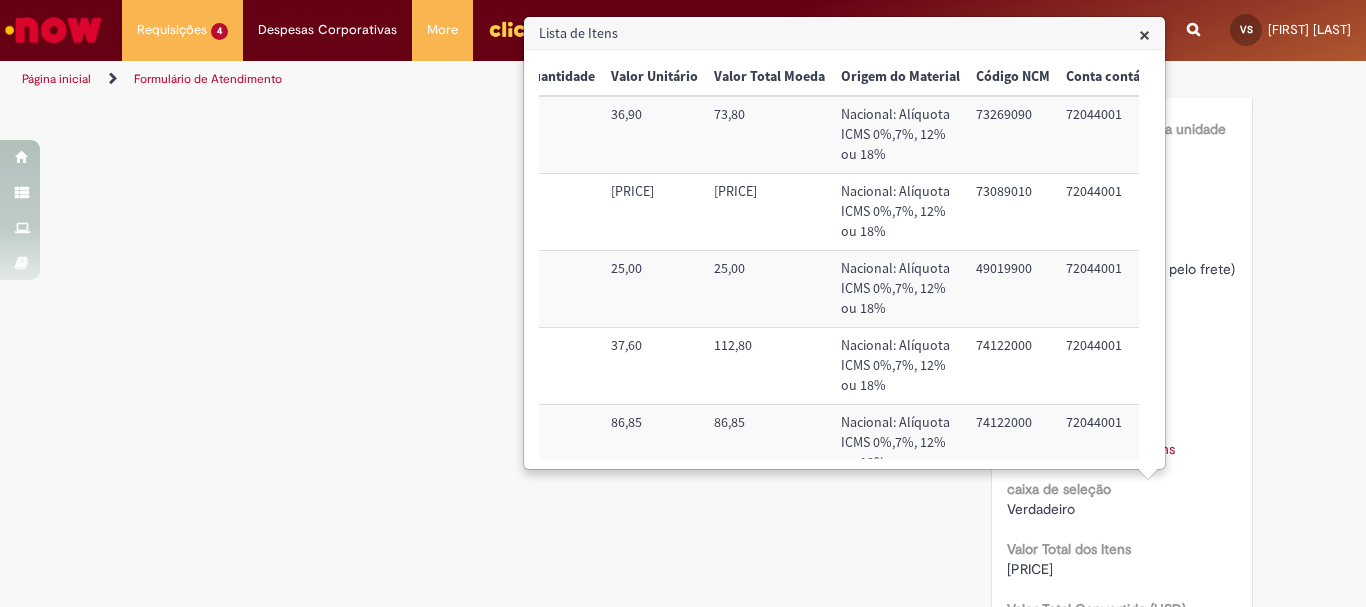 scroll, scrollTop: 0, scrollLeft: 517, axis: horizontal 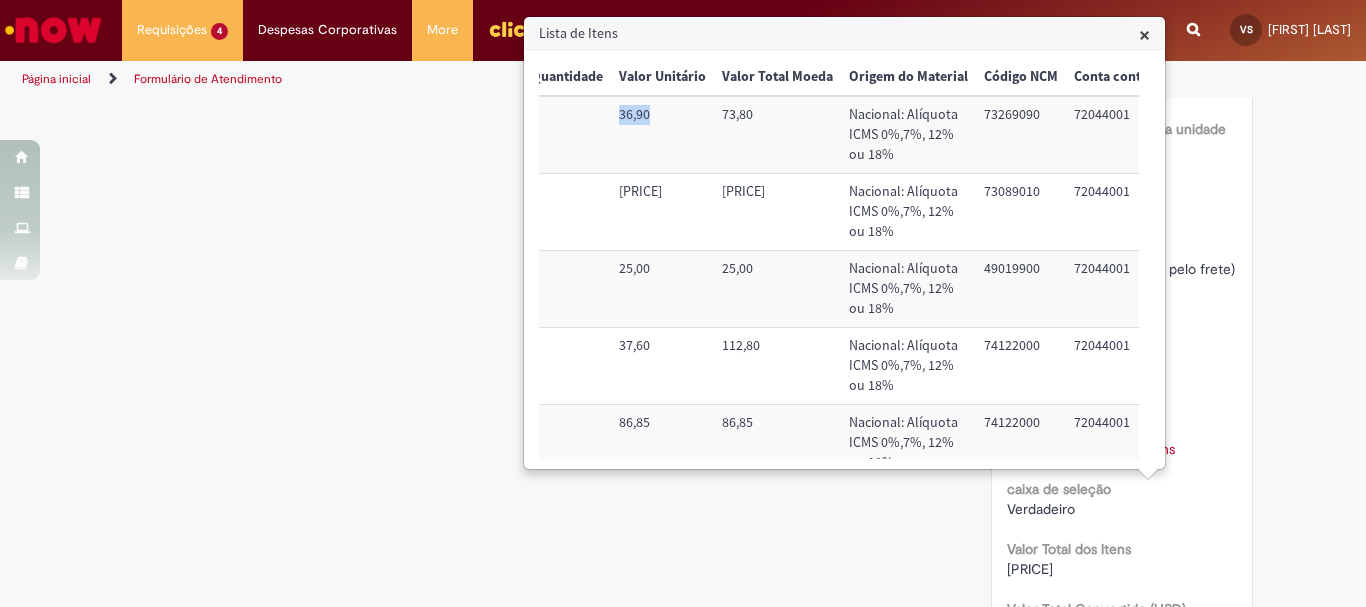click on "36,90" at bounding box center (662, 134) 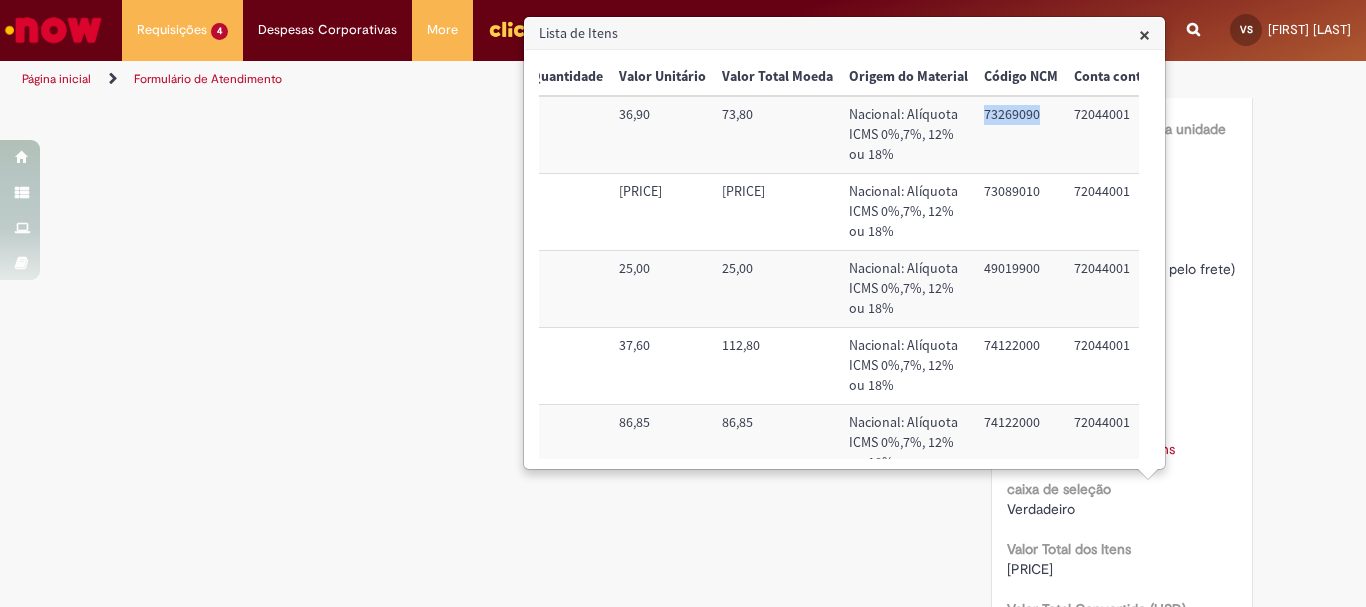 drag, startPoint x: 1031, startPoint y: 121, endPoint x: 979, endPoint y: 113, distance: 52.611786 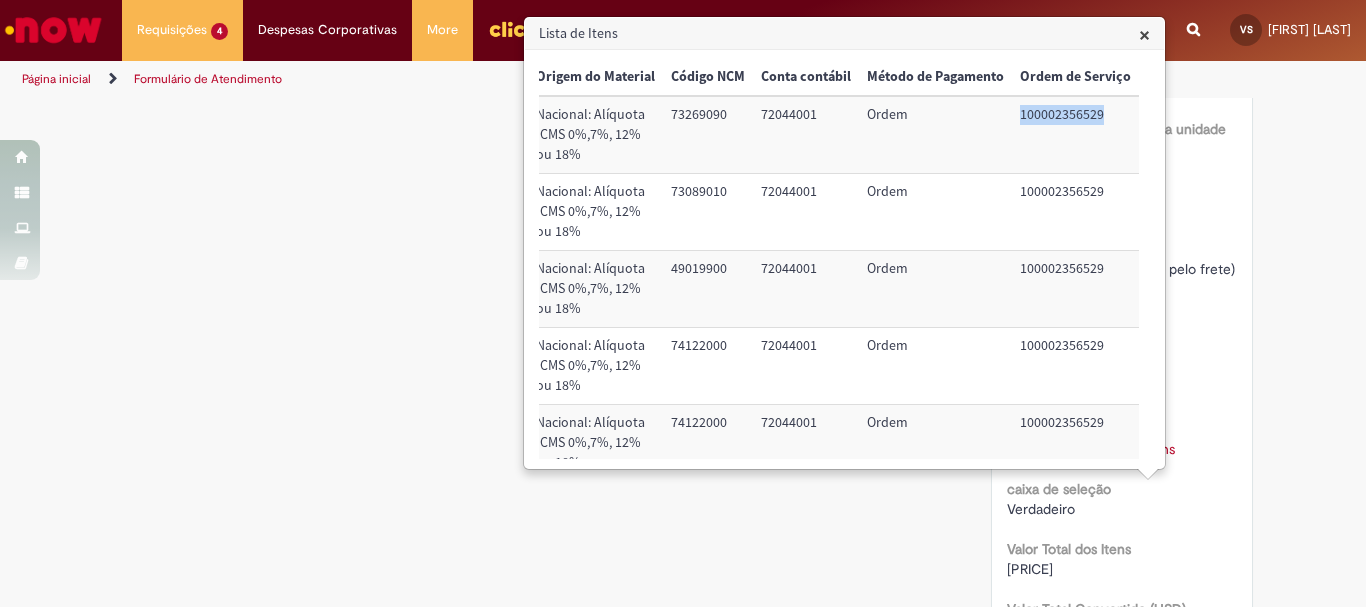 drag, startPoint x: 1015, startPoint y: 111, endPoint x: 1112, endPoint y: 99, distance: 97.73945 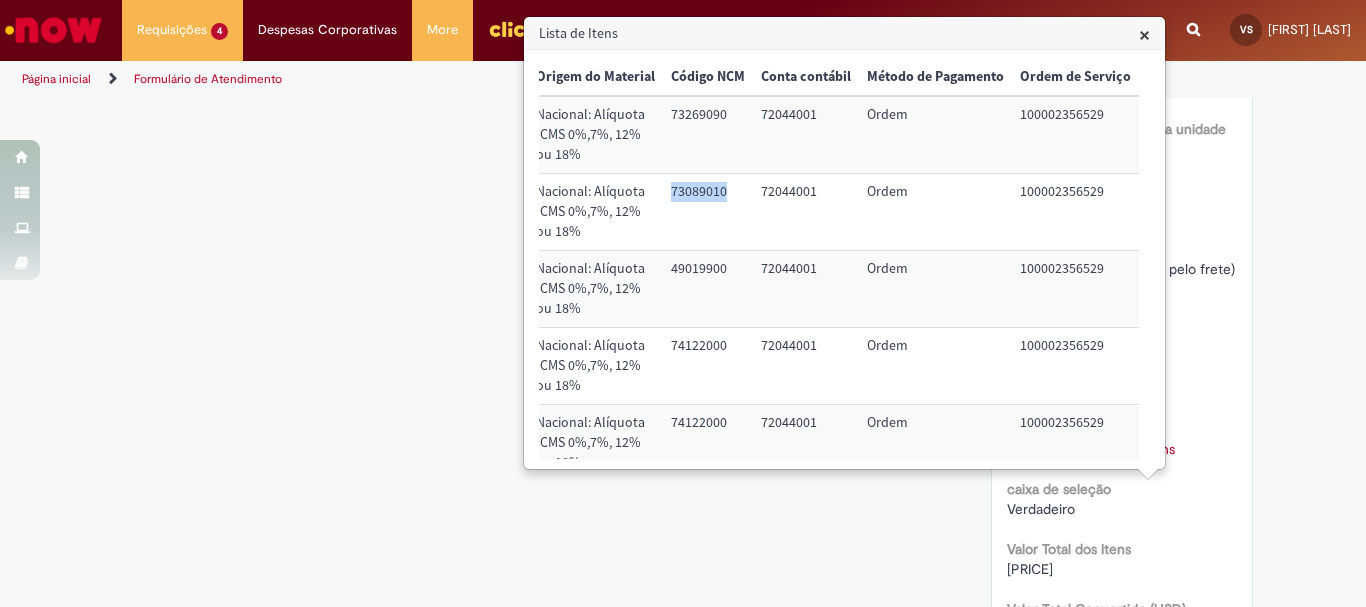 drag, startPoint x: 712, startPoint y: 191, endPoint x: 649, endPoint y: 190, distance: 63.007935 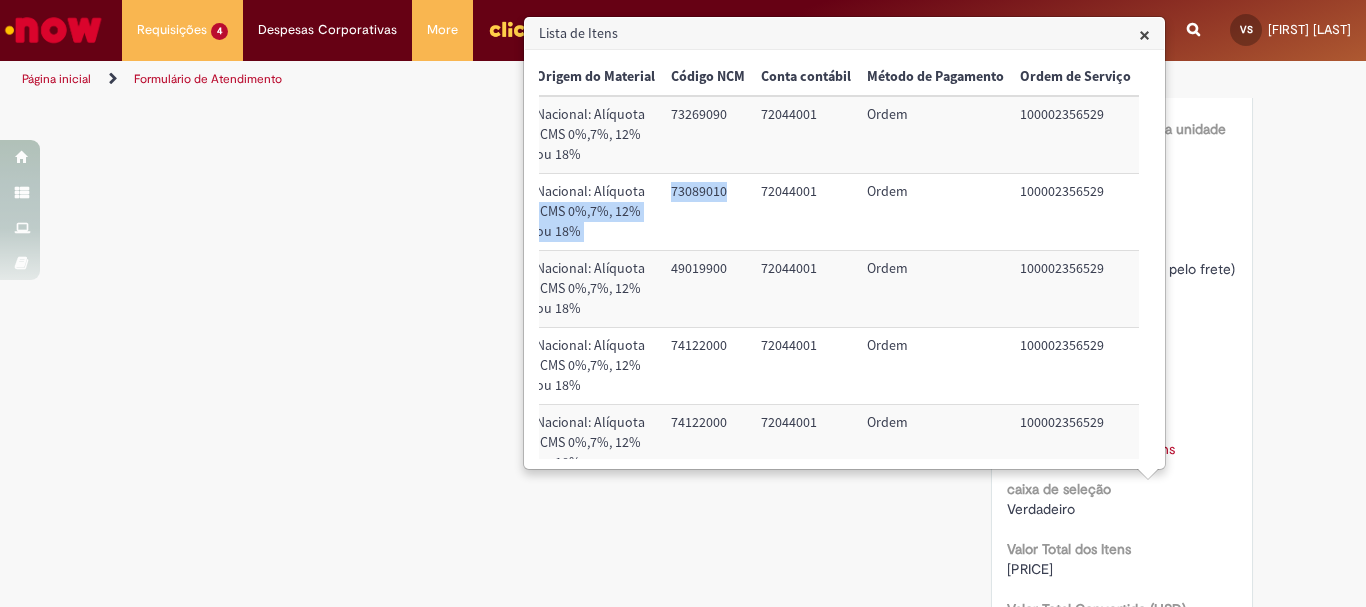 copy on "ICMS 0%,7%, 12% ou 18% 73089010" 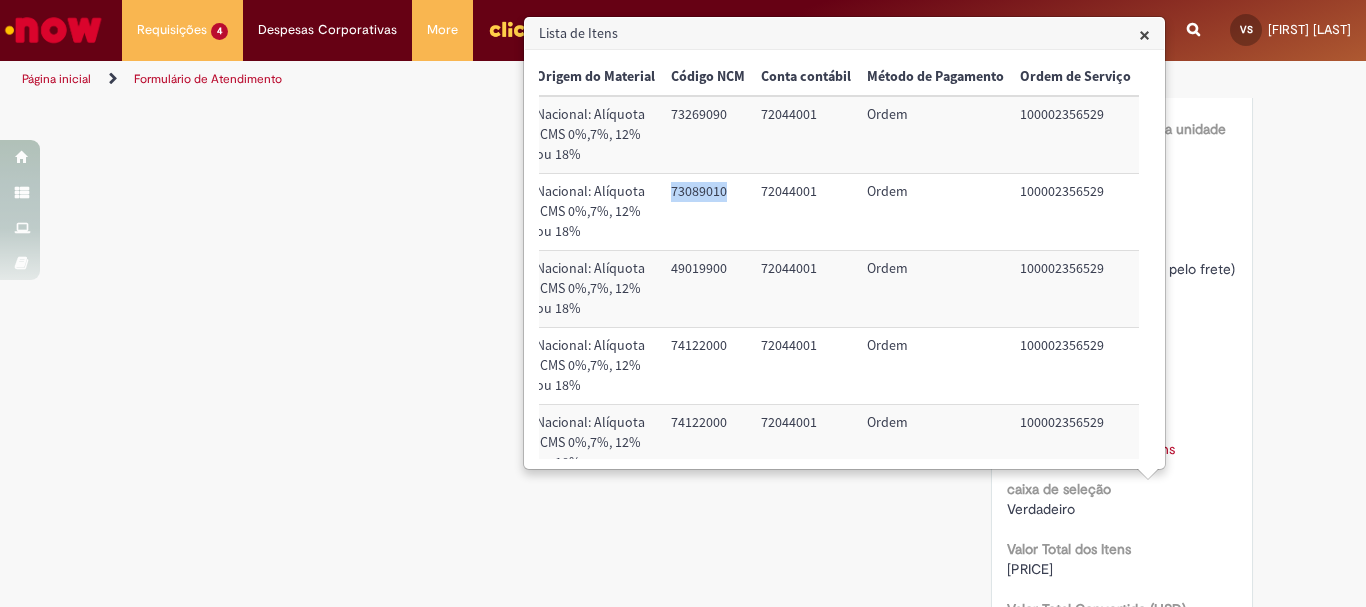 drag, startPoint x: 712, startPoint y: 193, endPoint x: 659, endPoint y: 193, distance: 53 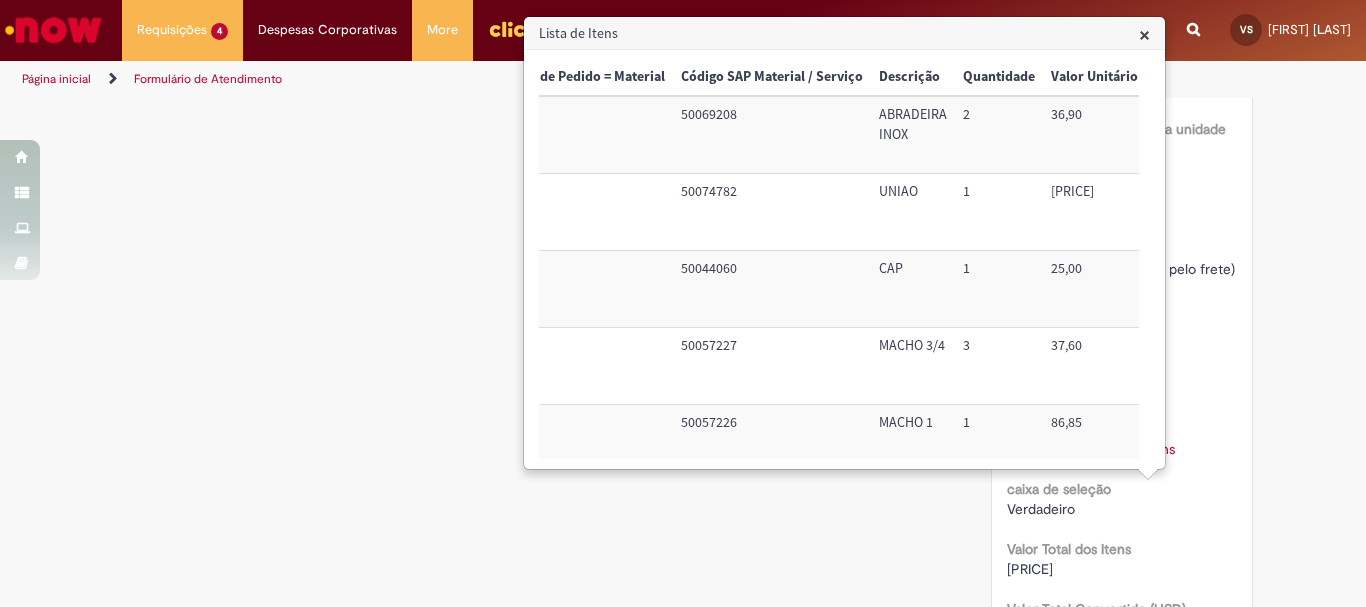 scroll, scrollTop: 0, scrollLeft: 0, axis: both 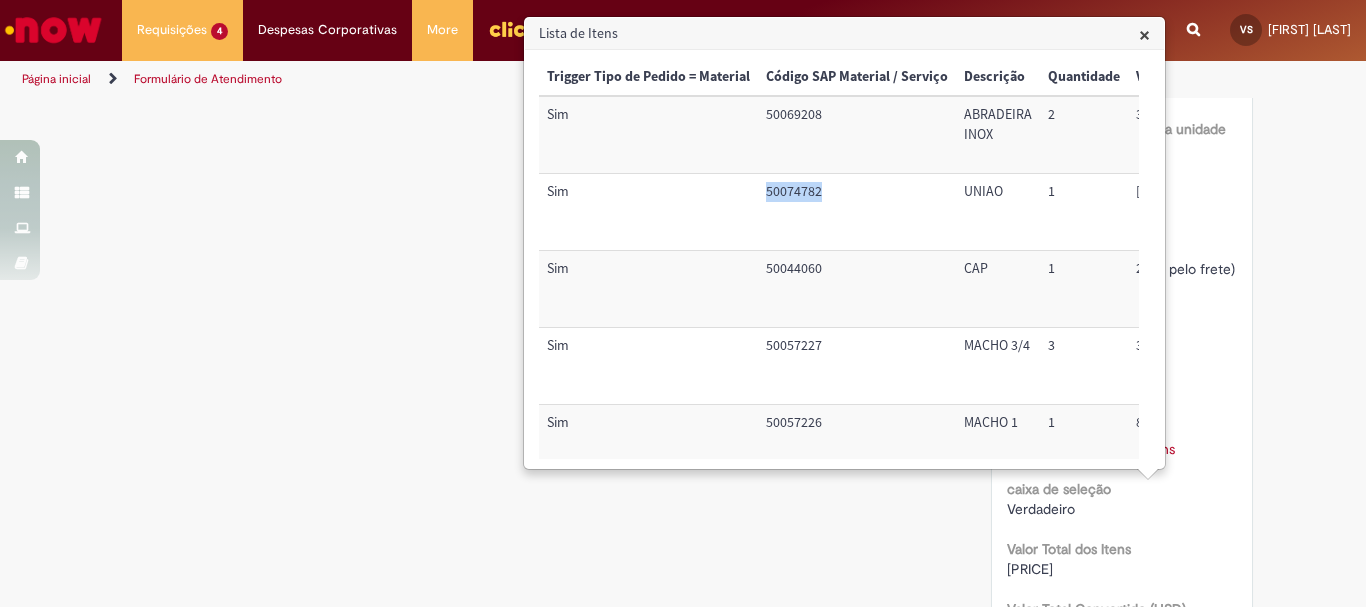 drag, startPoint x: 835, startPoint y: 200, endPoint x: 763, endPoint y: 199, distance: 72.00694 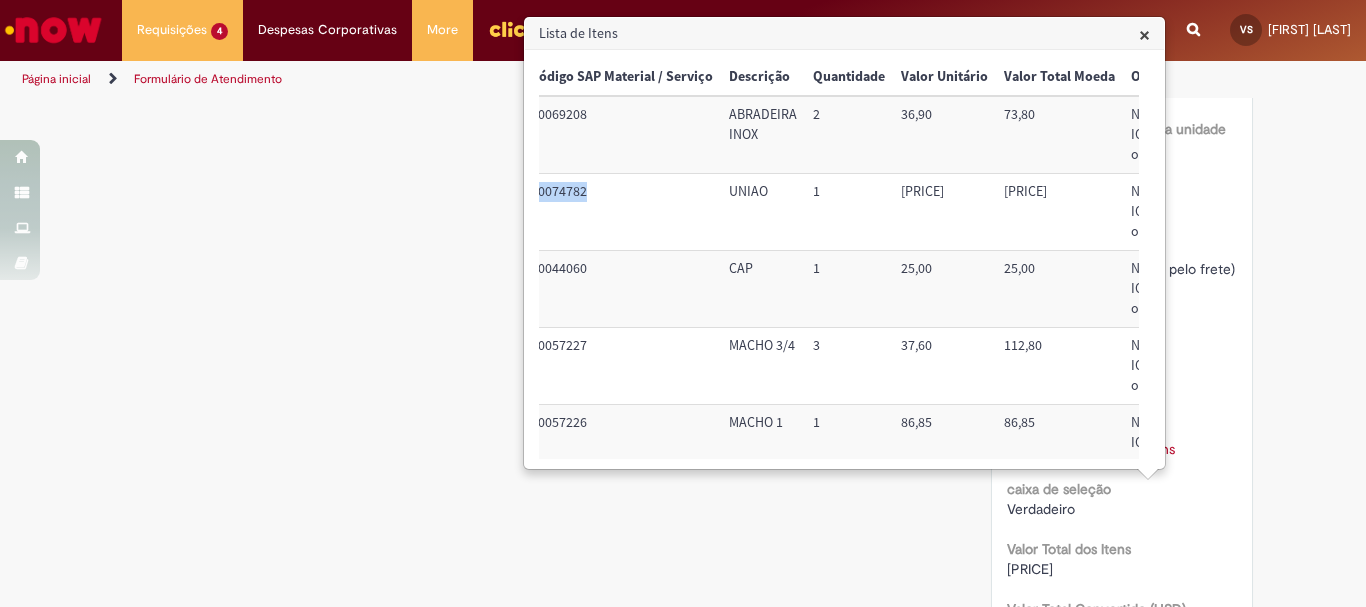 scroll, scrollTop: 0, scrollLeft: 266, axis: horizontal 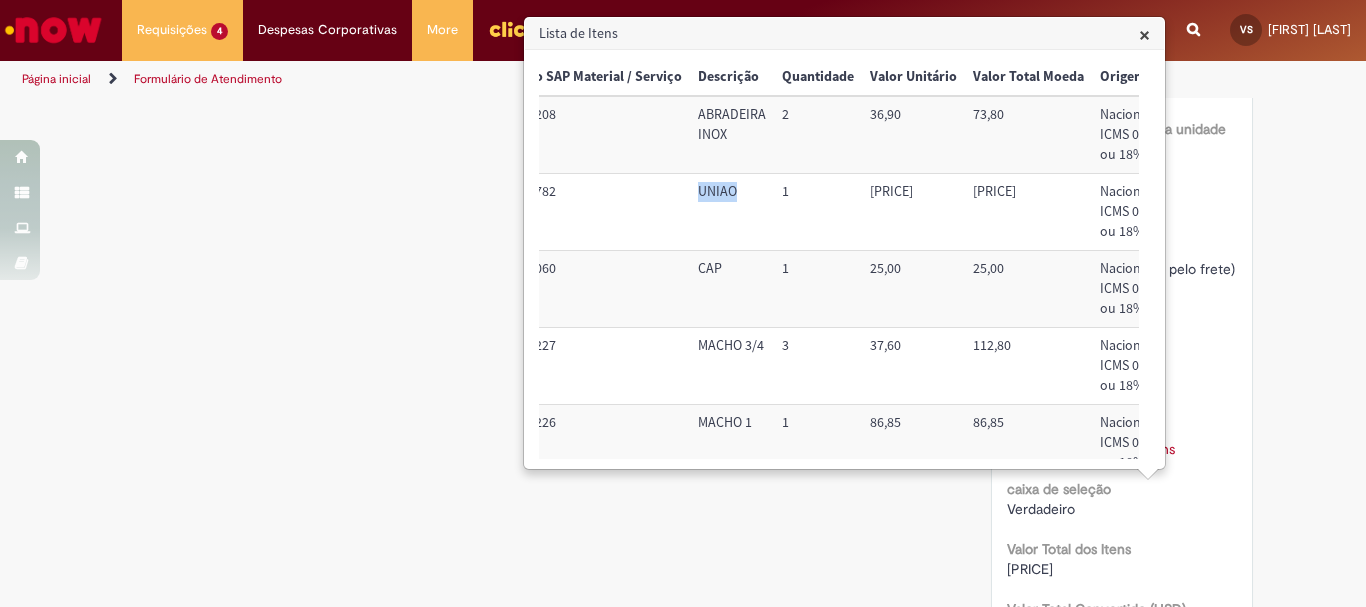 drag, startPoint x: 739, startPoint y: 193, endPoint x: 698, endPoint y: 185, distance: 41.773197 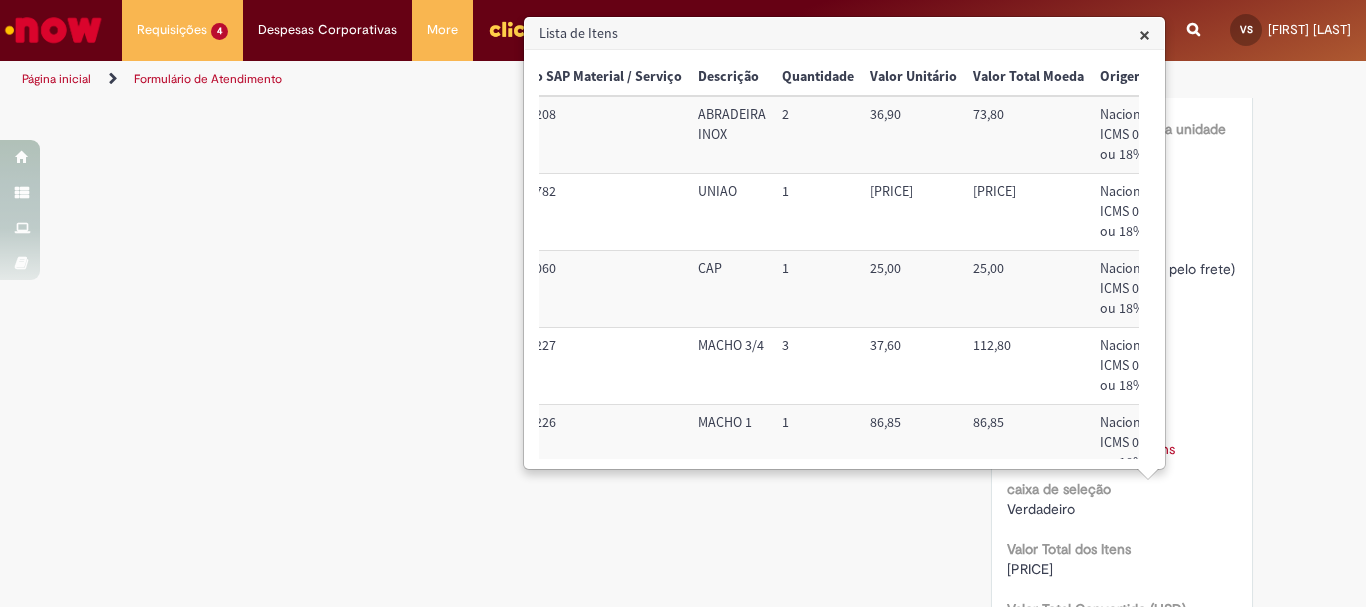 drag, startPoint x: 816, startPoint y: 459, endPoint x: 856, endPoint y: 464, distance: 40.311287 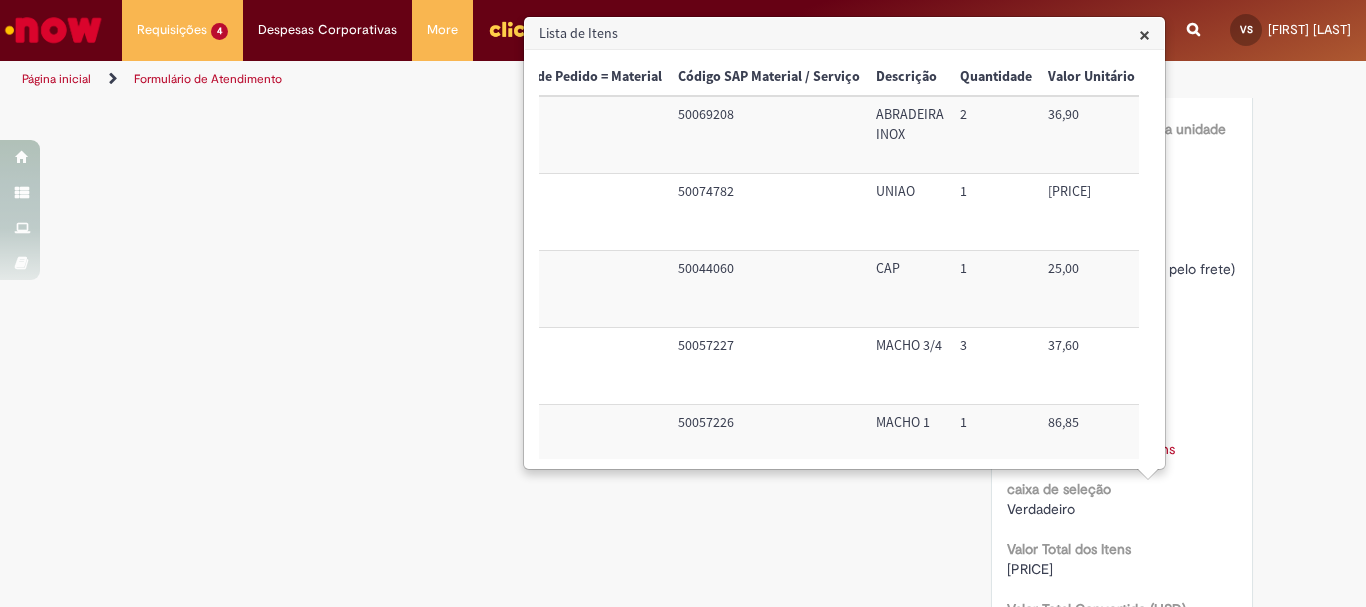 scroll, scrollTop: 0, scrollLeft: 0, axis: both 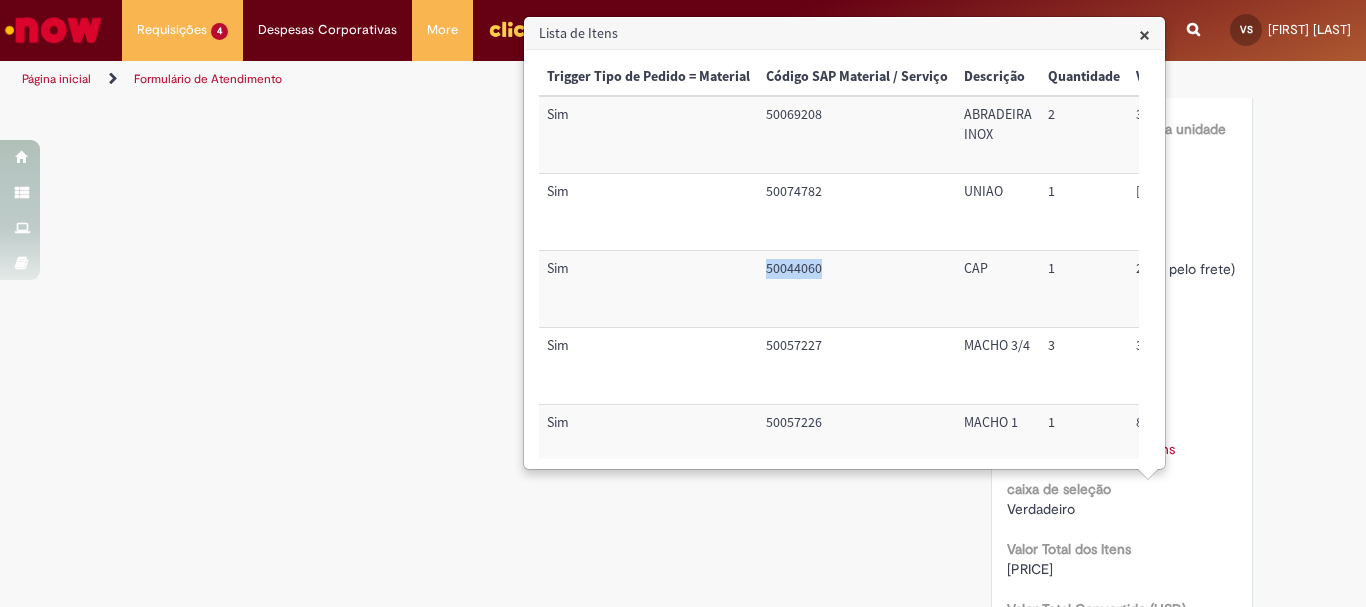 drag, startPoint x: 826, startPoint y: 269, endPoint x: 765, endPoint y: 266, distance: 61.073727 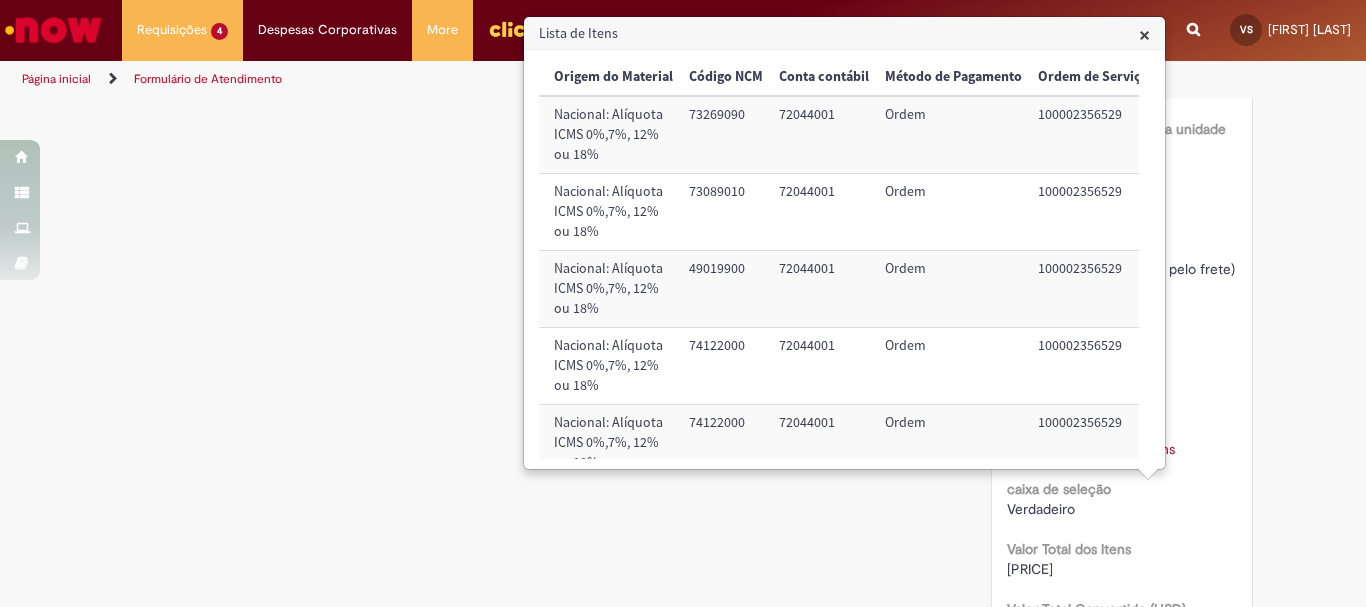 scroll, scrollTop: 0, scrollLeft: 835, axis: horizontal 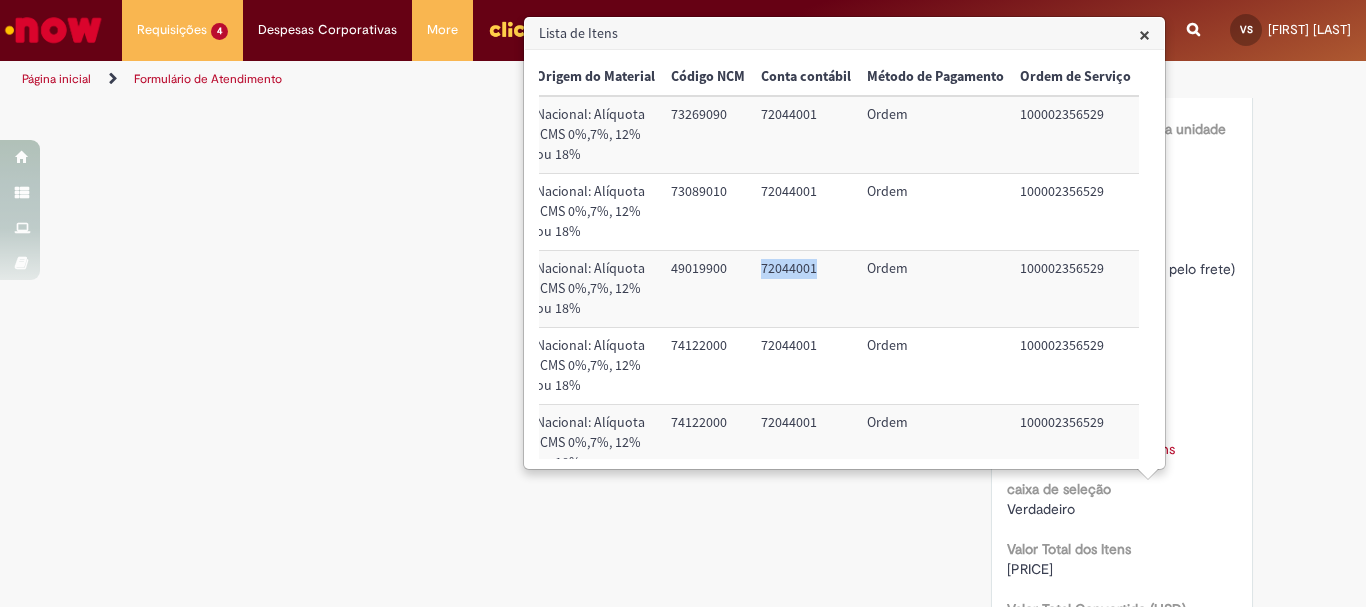 drag, startPoint x: 816, startPoint y: 275, endPoint x: 752, endPoint y: 268, distance: 64.381676 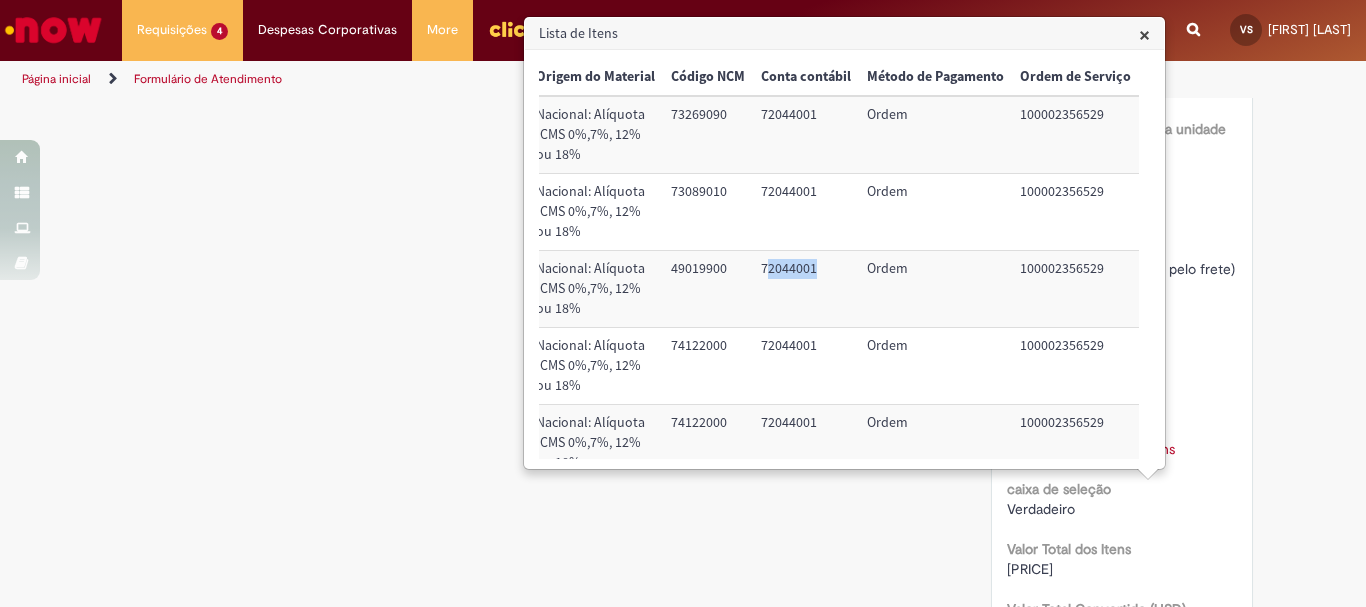 copy on "2044001" 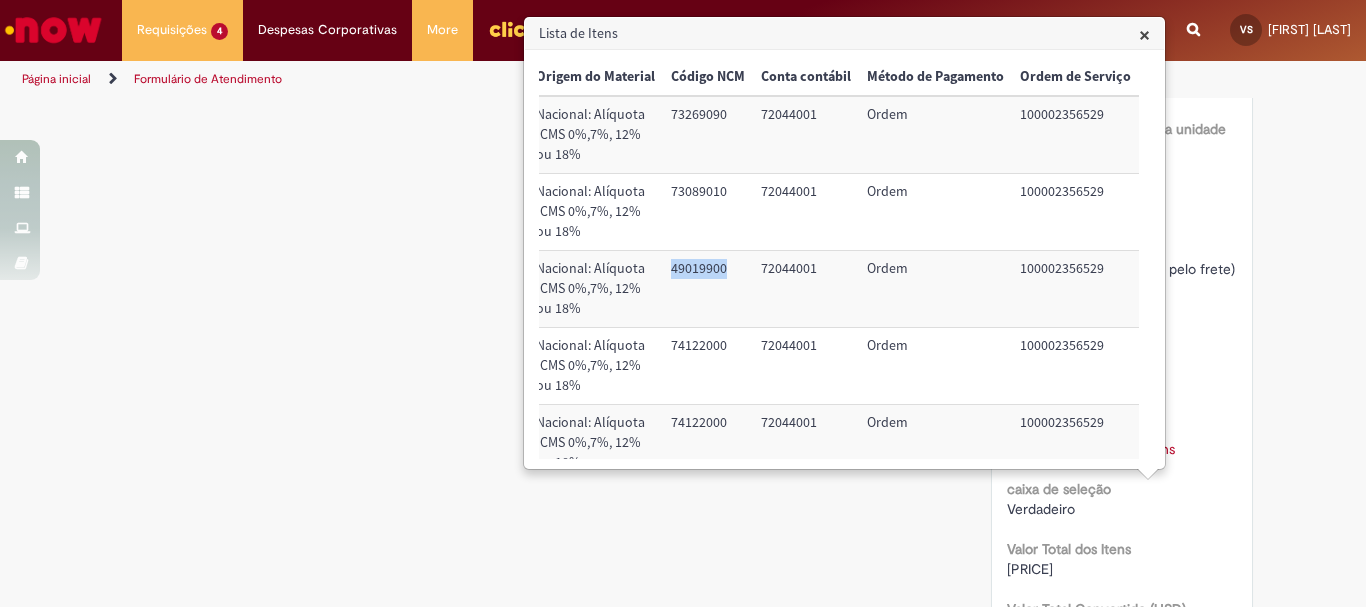 drag, startPoint x: 713, startPoint y: 271, endPoint x: 660, endPoint y: 269, distance: 53.037724 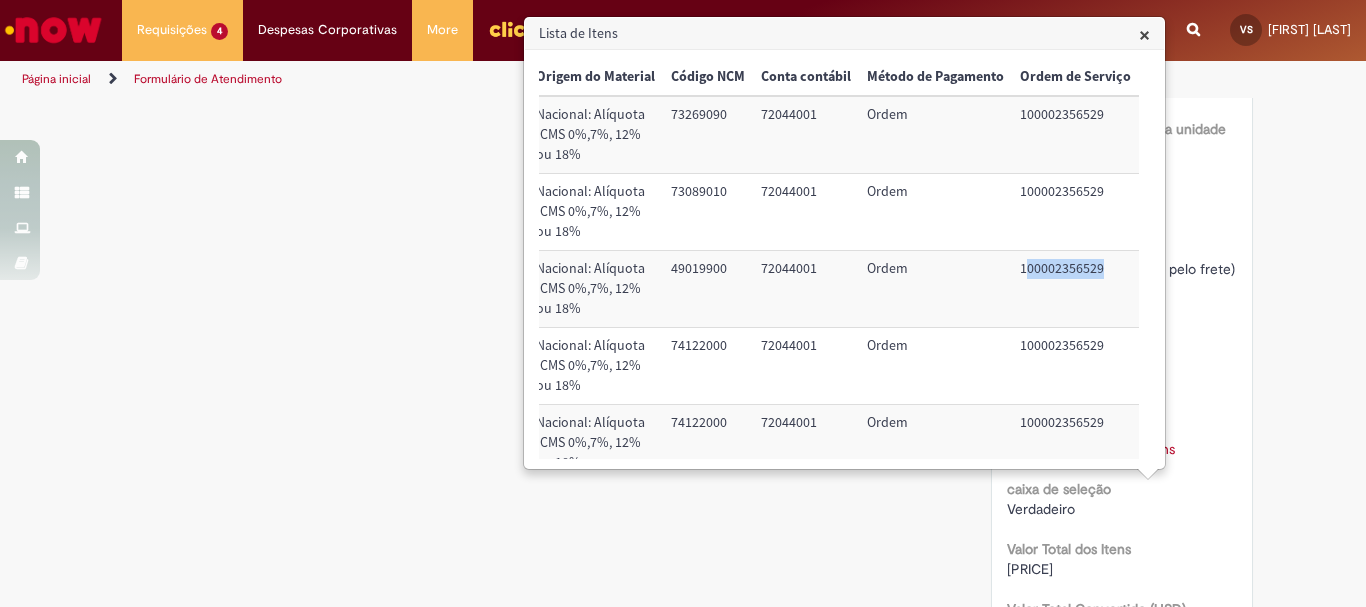 drag, startPoint x: 1012, startPoint y: 264, endPoint x: 1107, endPoint y: 253, distance: 95.63472 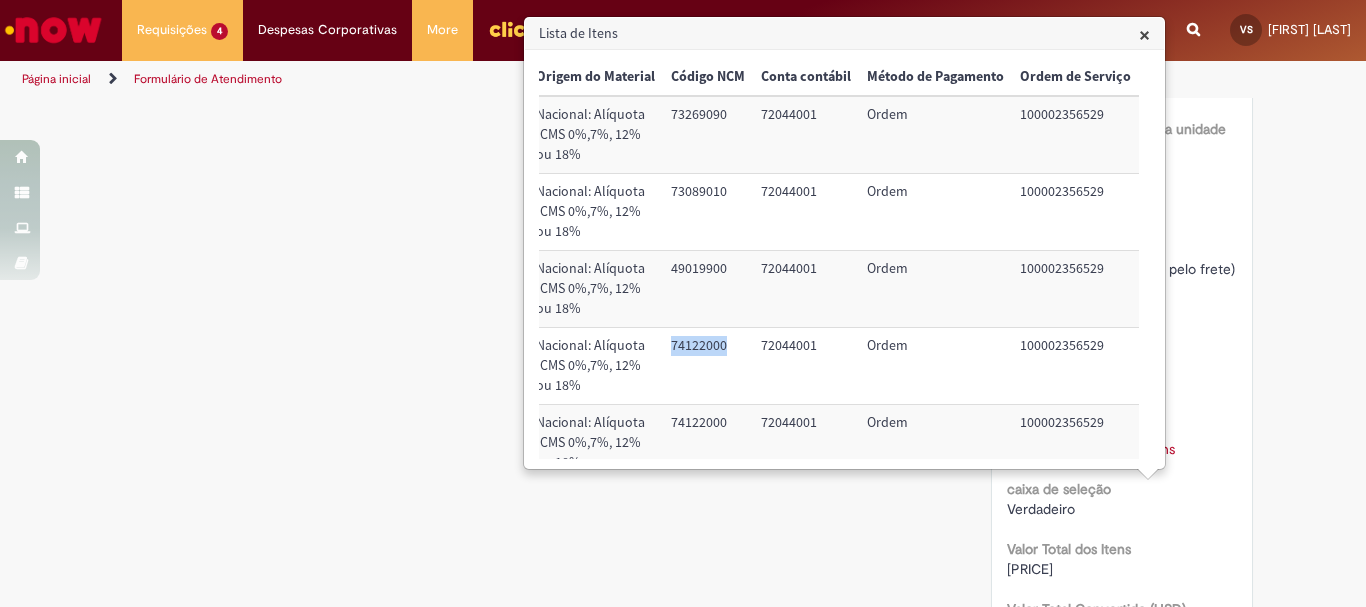 drag, startPoint x: 717, startPoint y: 350, endPoint x: 661, endPoint y: 349, distance: 56.008926 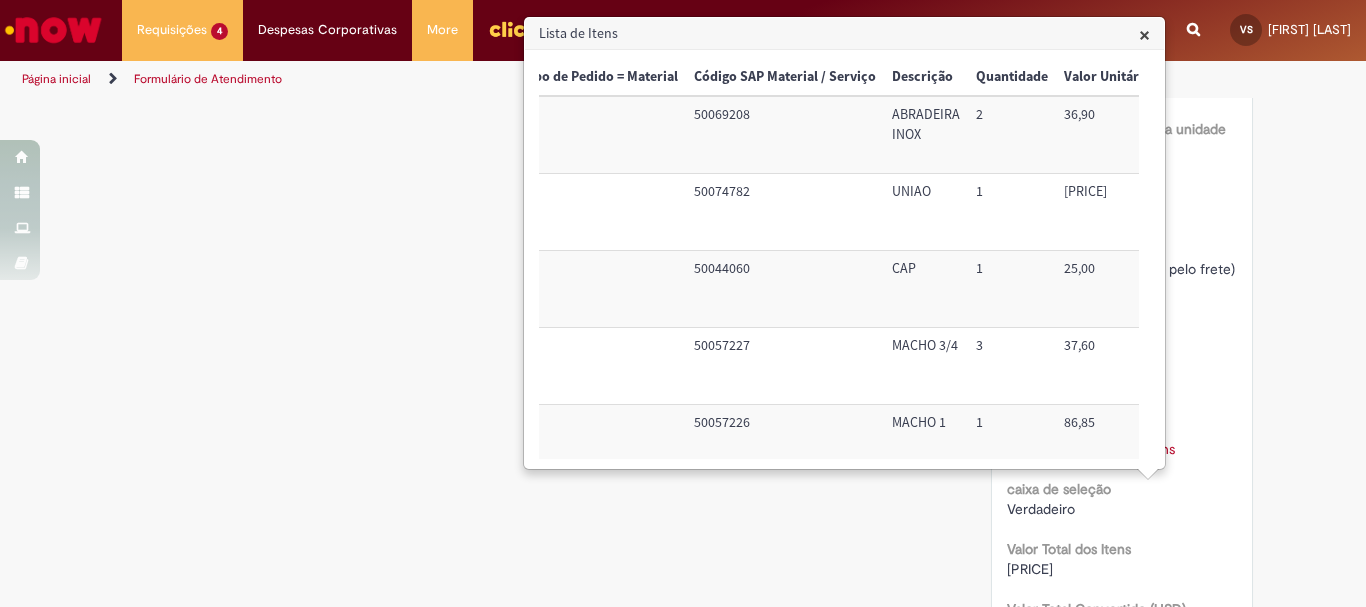 scroll, scrollTop: 0, scrollLeft: 0, axis: both 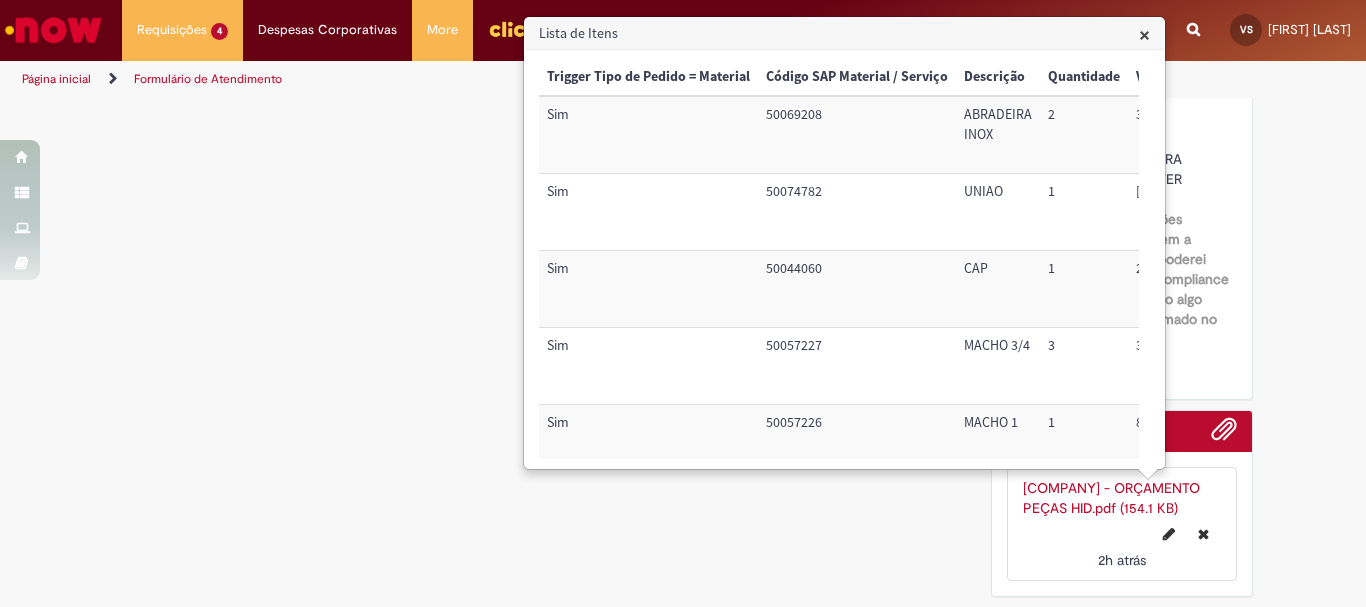 click on "AMBEV - ORÇAMENTO PEÇAS HID.pdf (154.1 KB)" at bounding box center [1111, 498] 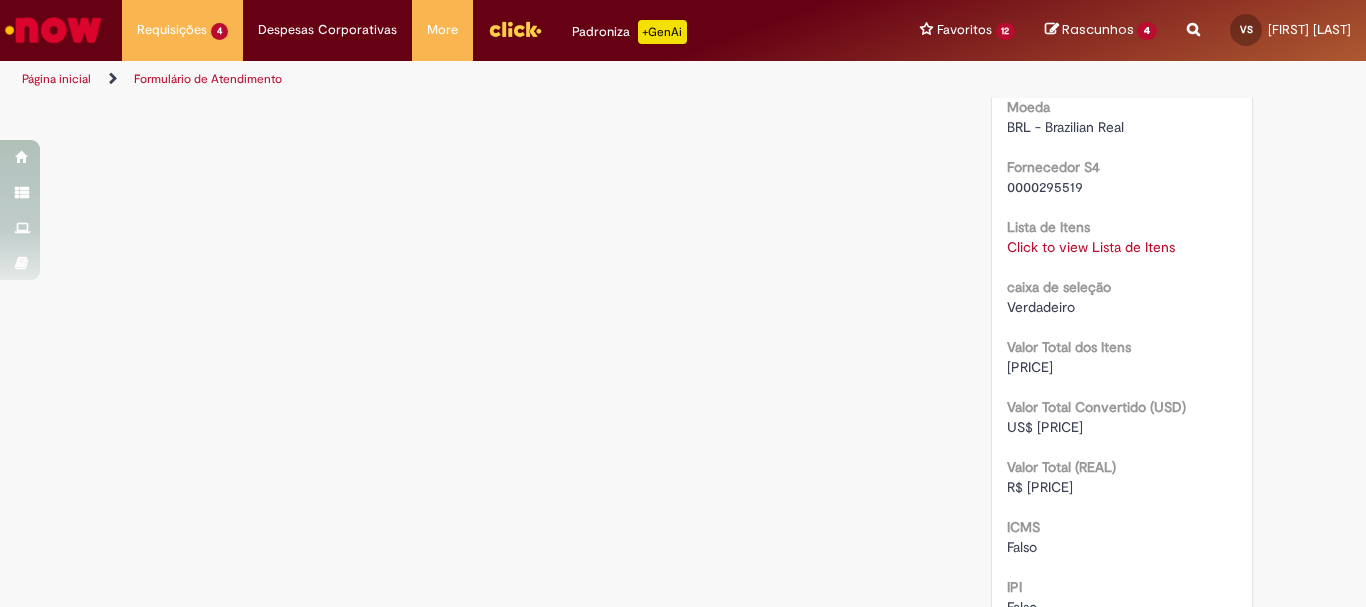 scroll, scrollTop: 1784, scrollLeft: 0, axis: vertical 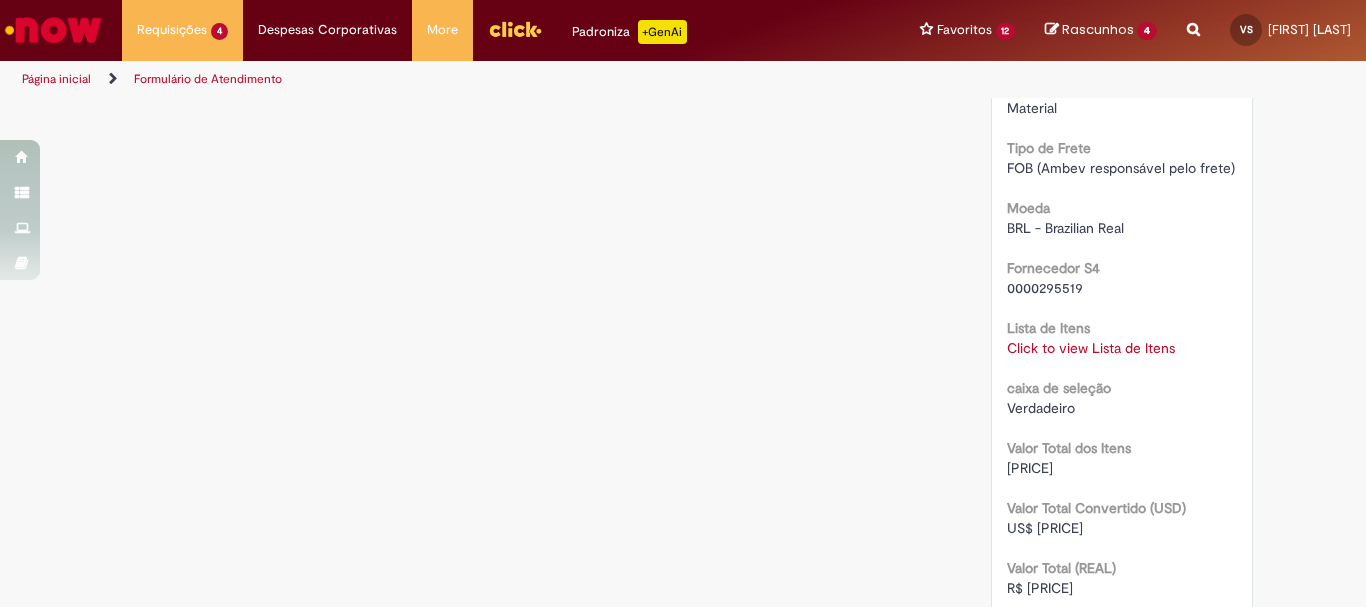 click on "Click to view Lista de Itens" at bounding box center (1091, 348) 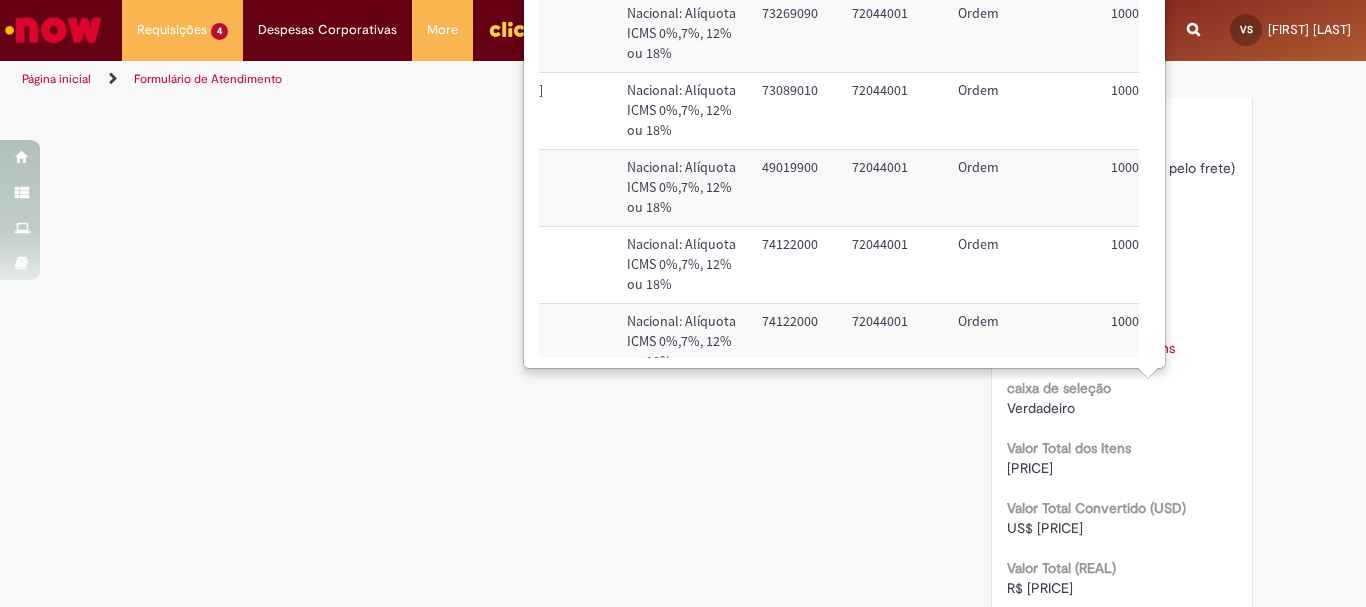 scroll, scrollTop: 0, scrollLeft: 835, axis: horizontal 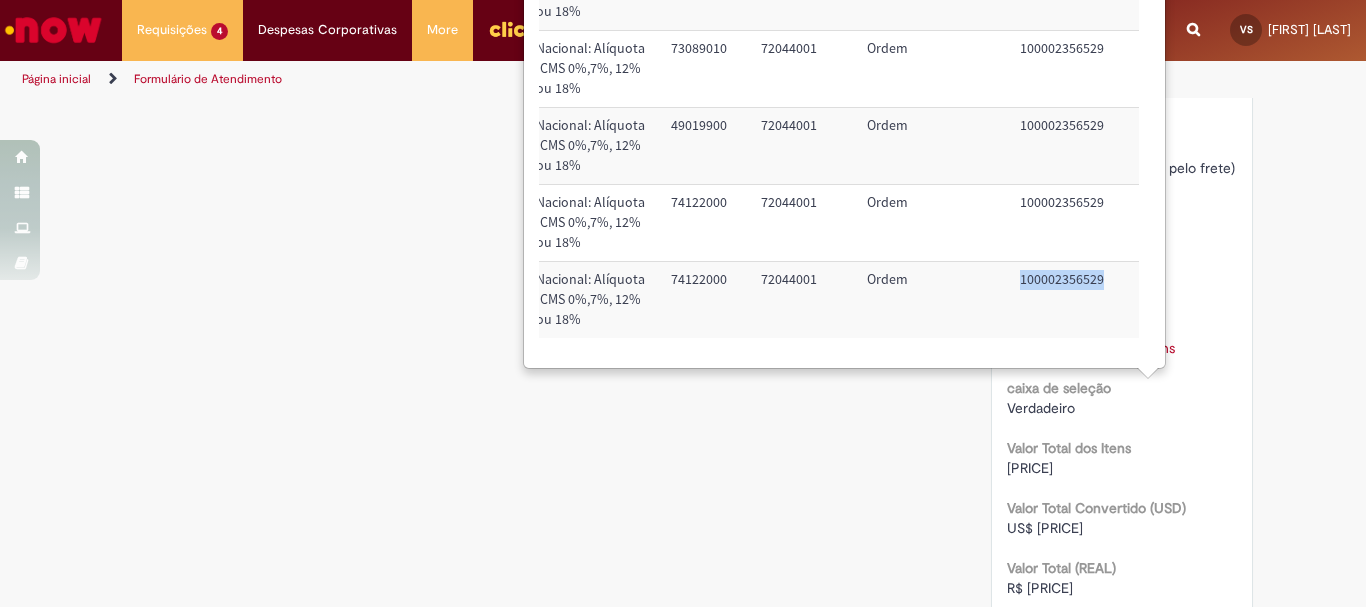 drag, startPoint x: 1088, startPoint y: 324, endPoint x: 1009, endPoint y: 261, distance: 101.04455 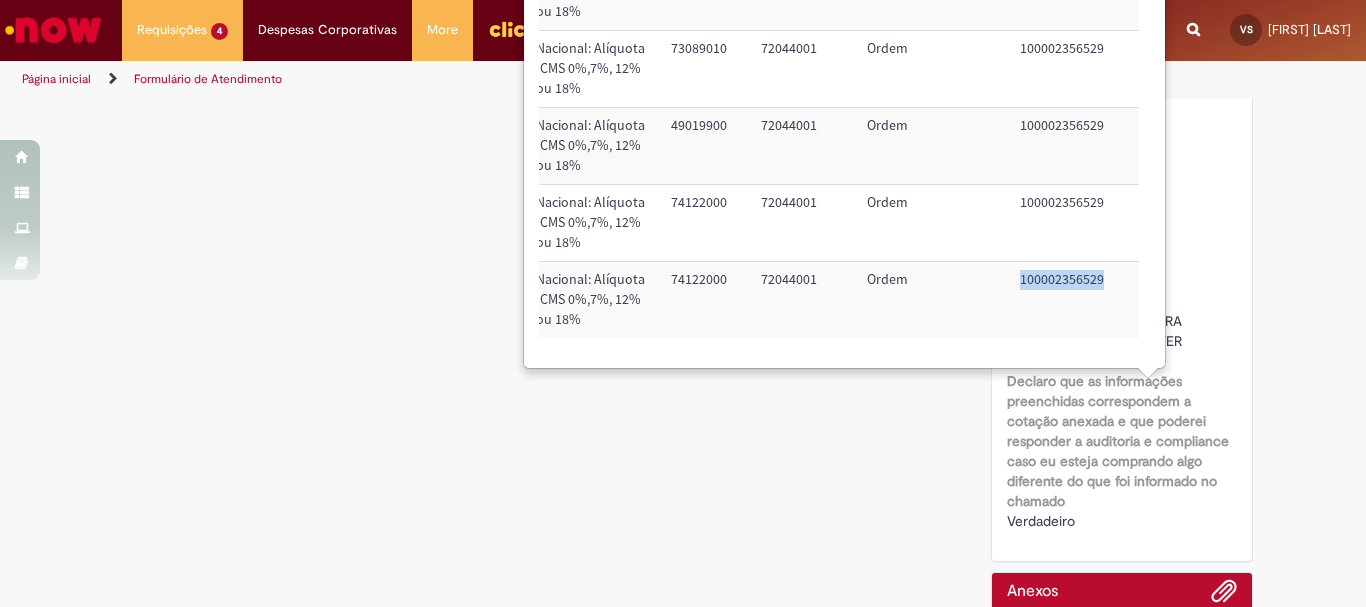 scroll, scrollTop: 2424, scrollLeft: 0, axis: vertical 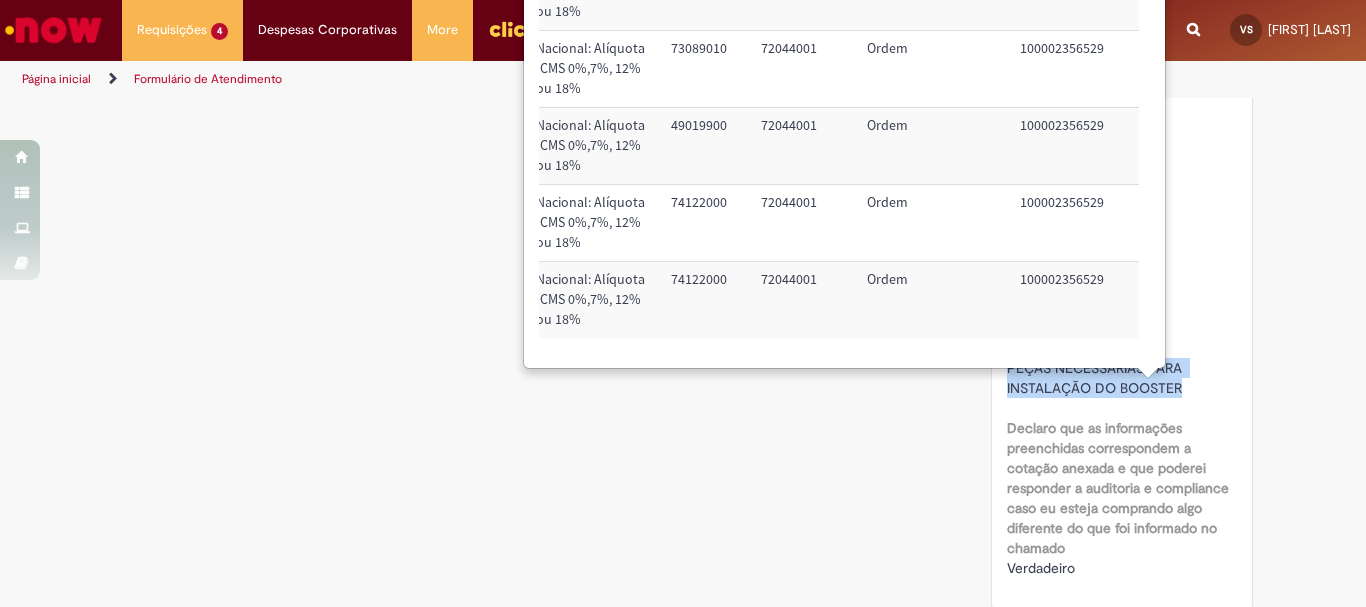 drag, startPoint x: 1007, startPoint y: 403, endPoint x: 1189, endPoint y: 426, distance: 183.44754 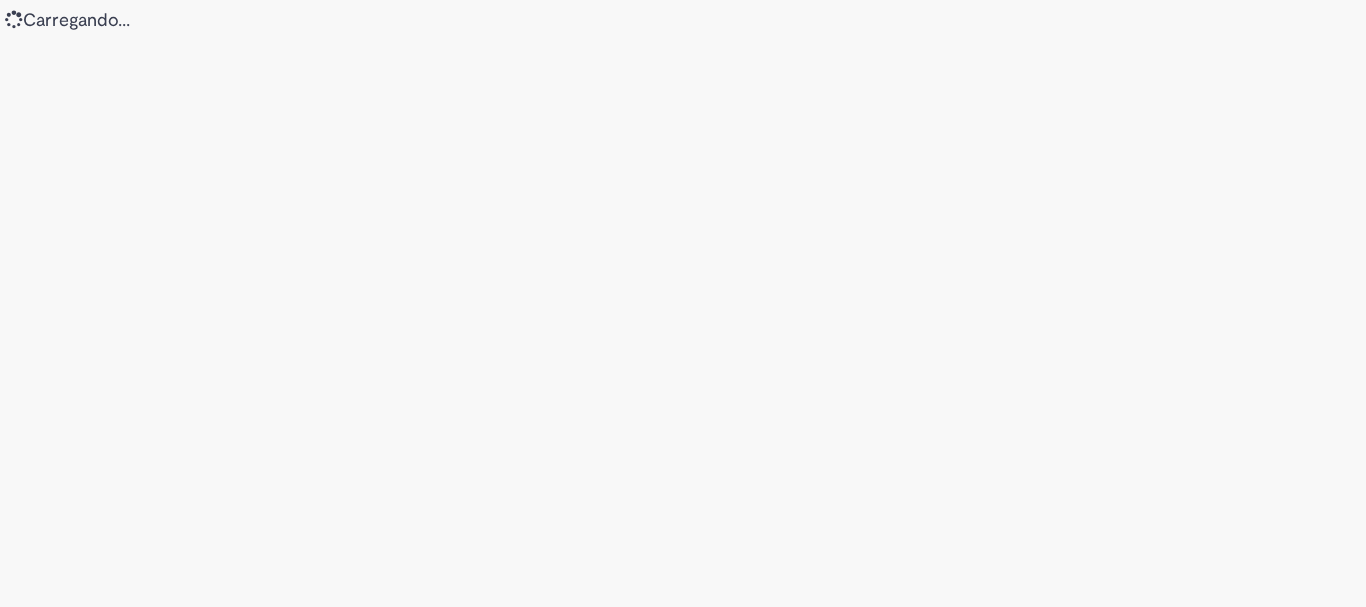 scroll, scrollTop: 0, scrollLeft: 0, axis: both 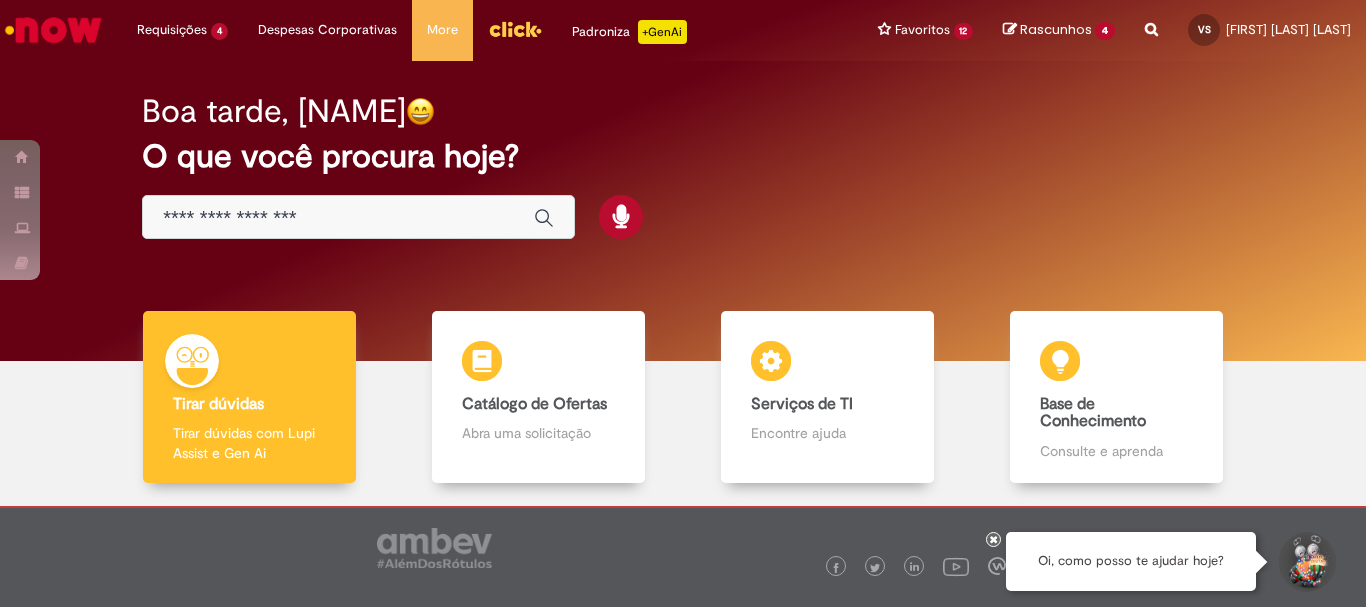 click at bounding box center (515, 29) 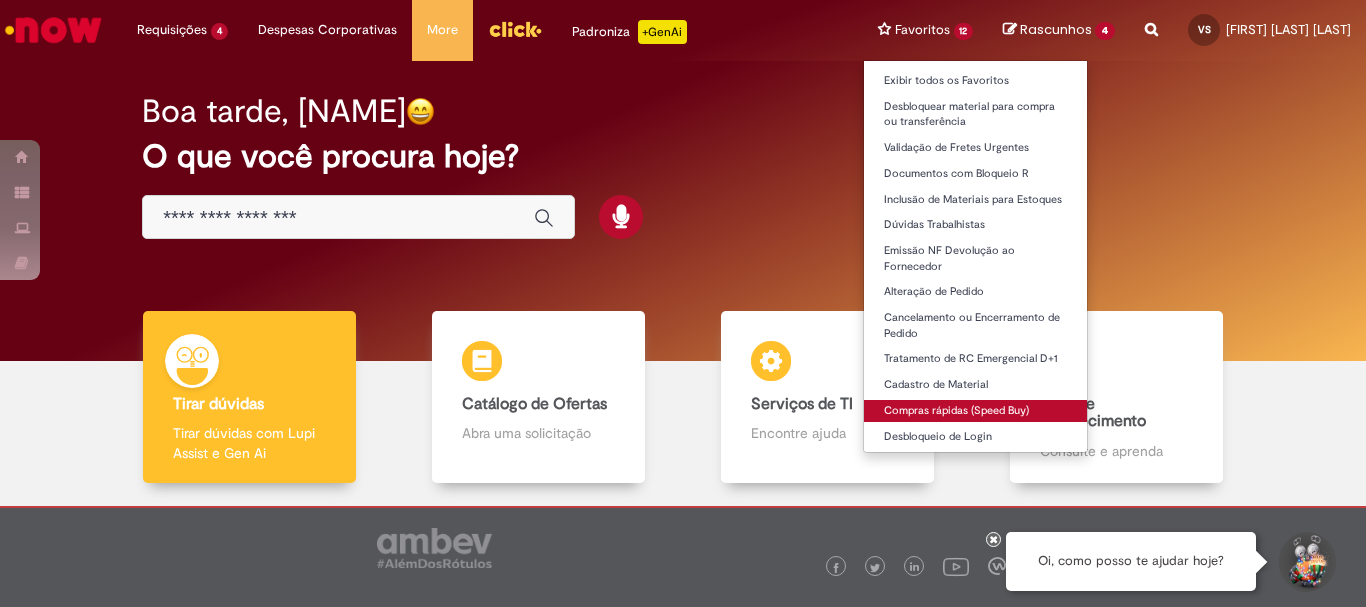 click on "Compras rápidas (Speed Buy)" at bounding box center [976, 411] 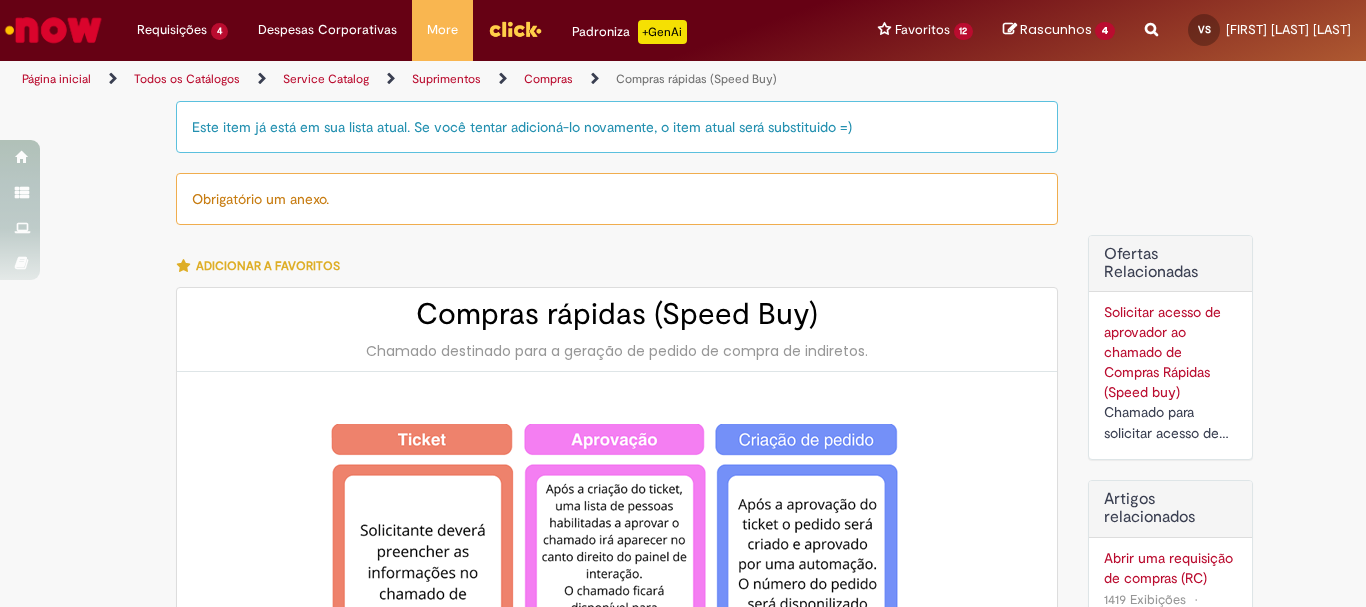 type on "********" 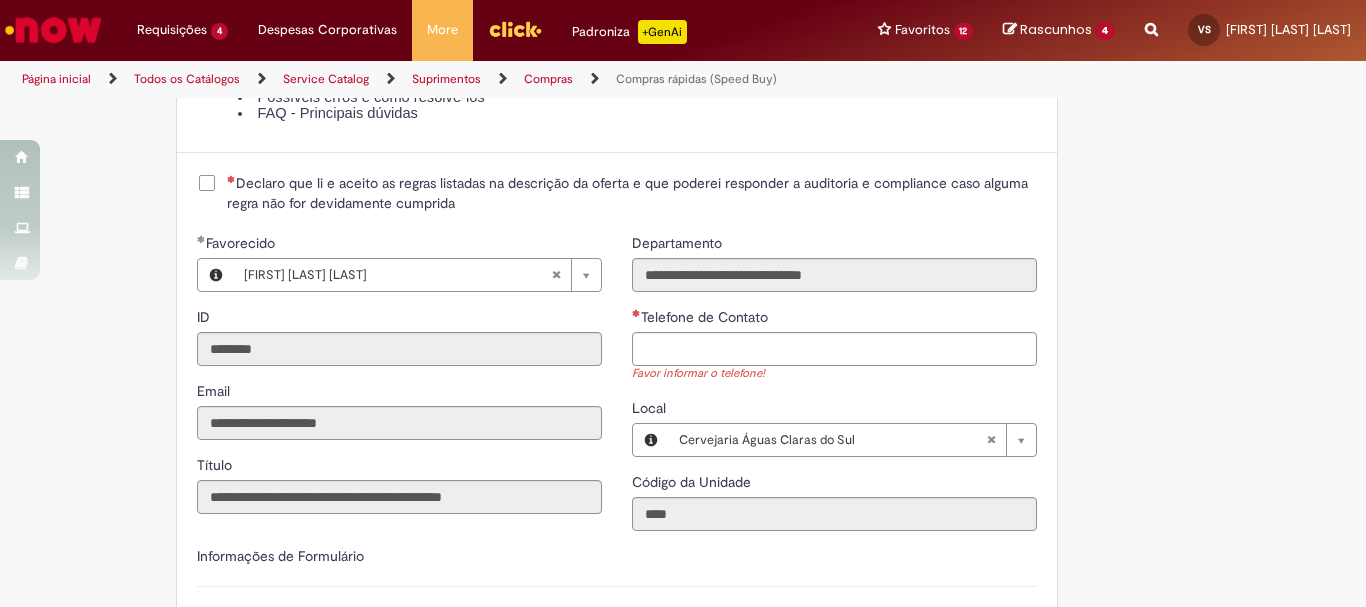 scroll, scrollTop: 2577, scrollLeft: 0, axis: vertical 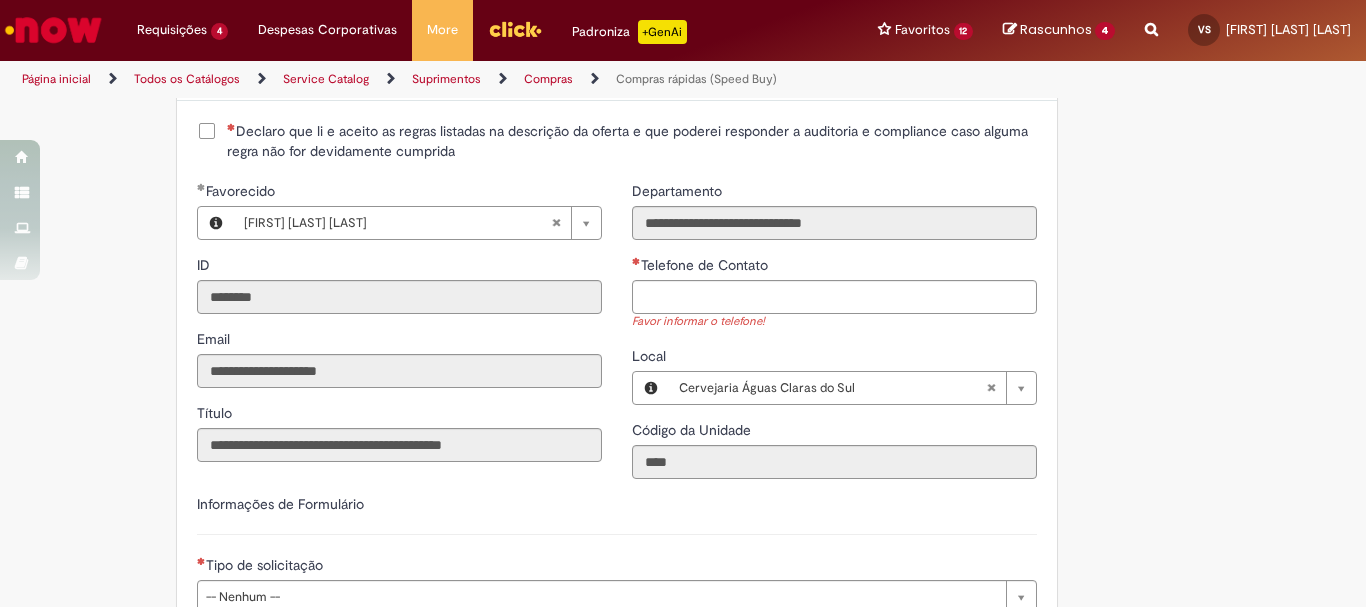 click on "Declaro que li e aceito as regras listadas na descrição da oferta e que poderei responder a auditoria e compliance caso alguma regra não for devidamente cumprida" at bounding box center (632, 141) 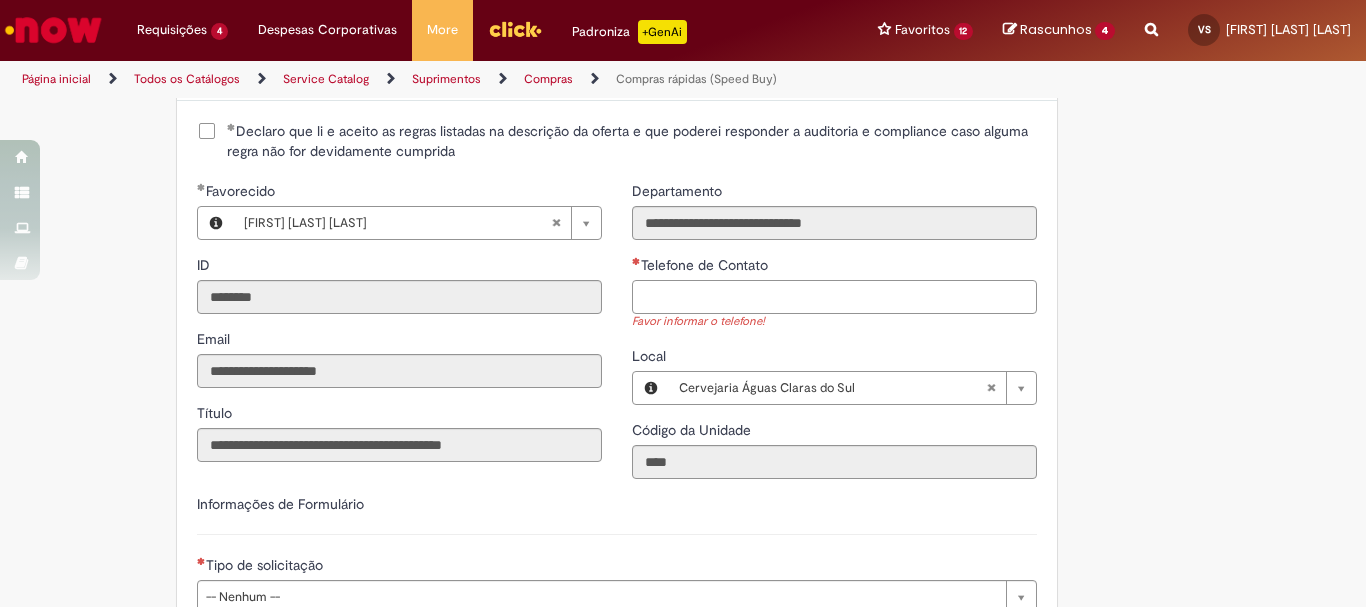 click on "Telefone de Contato" at bounding box center (834, 297) 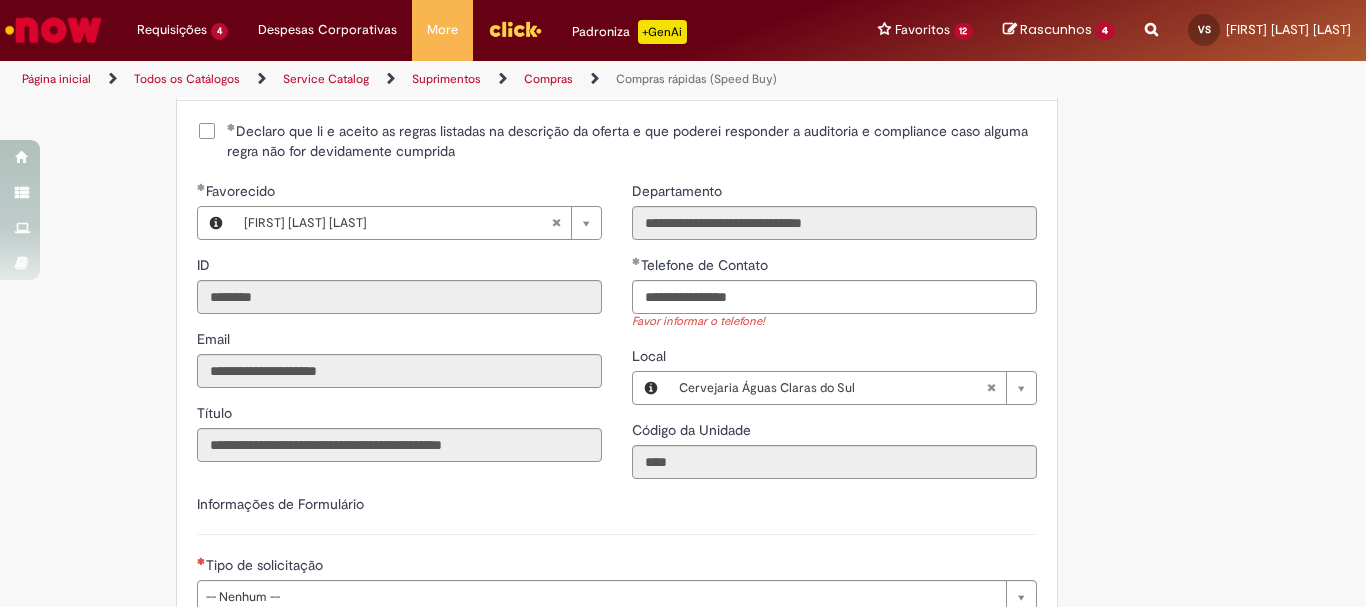 type on "**********" 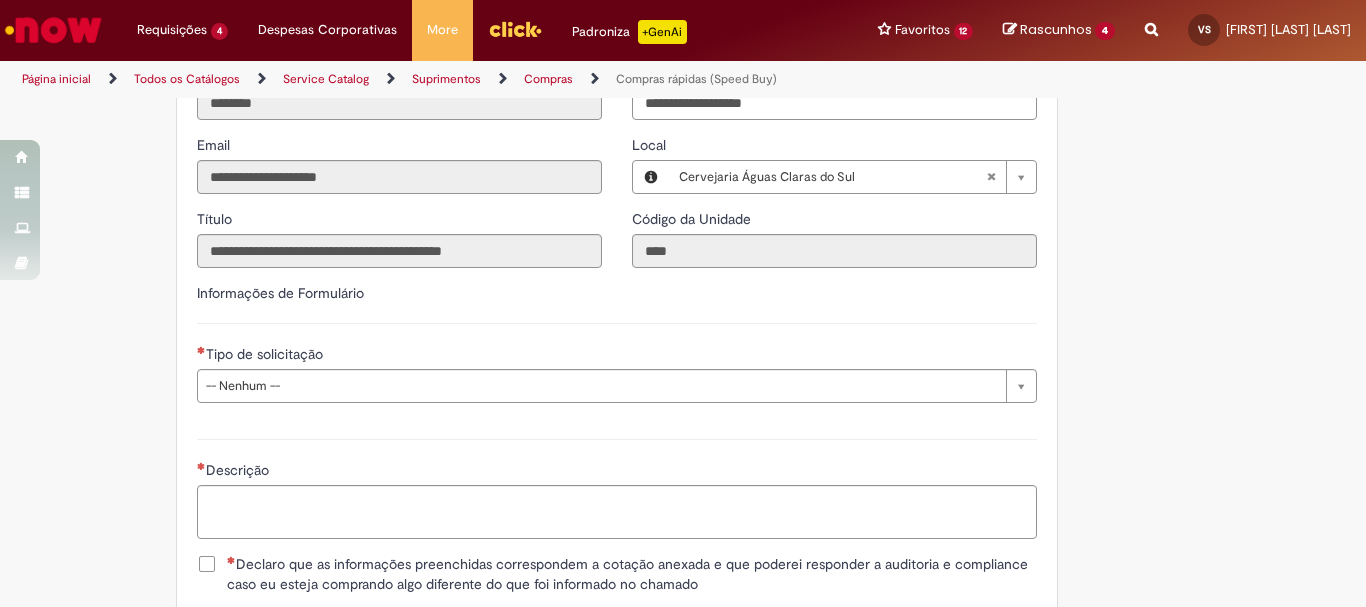 scroll, scrollTop: 2846, scrollLeft: 0, axis: vertical 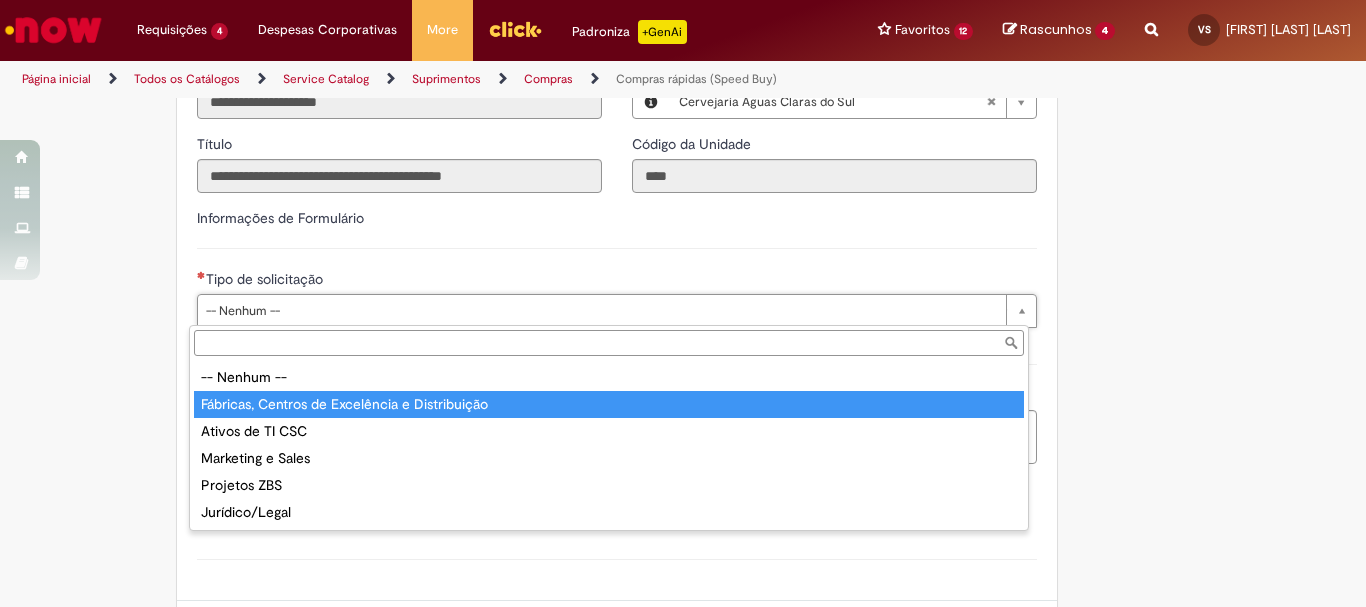 type on "**********" 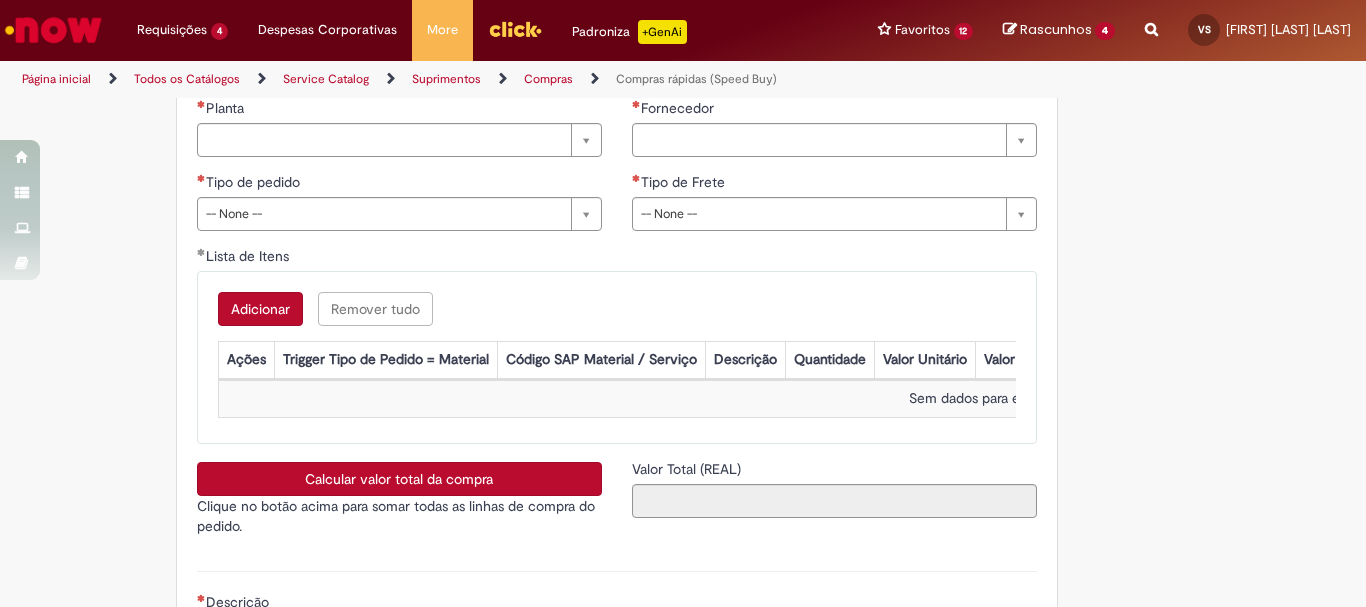 scroll, scrollTop: 3083, scrollLeft: 0, axis: vertical 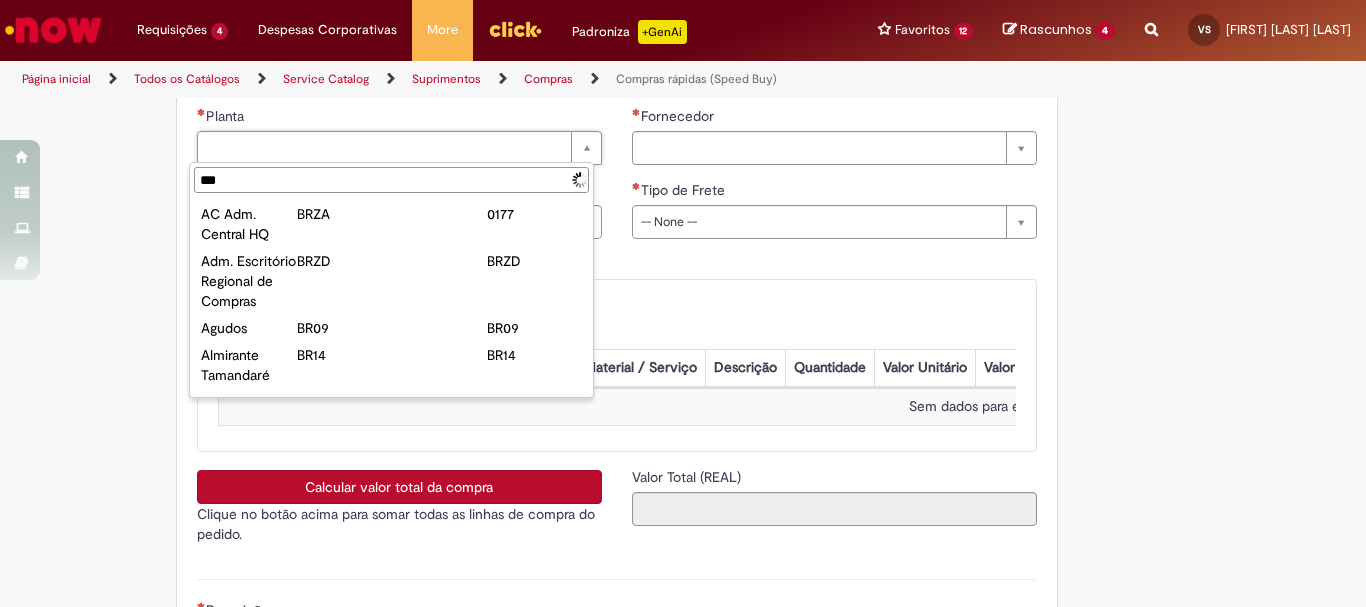 type on "****" 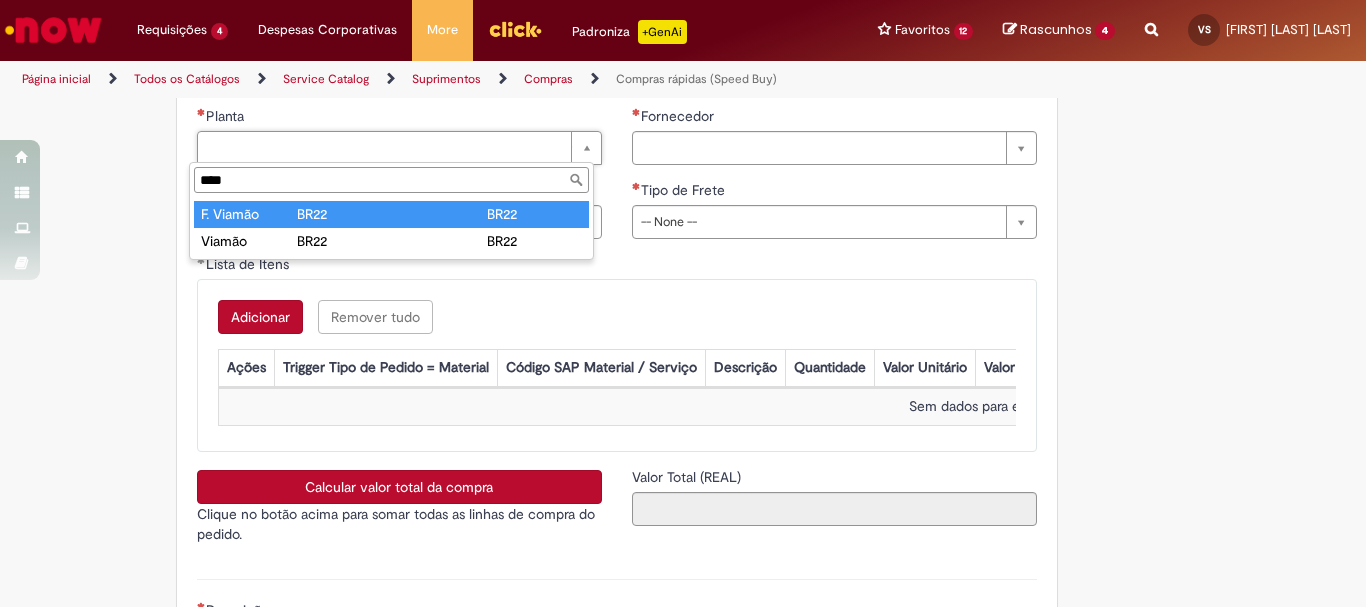 type on "*********" 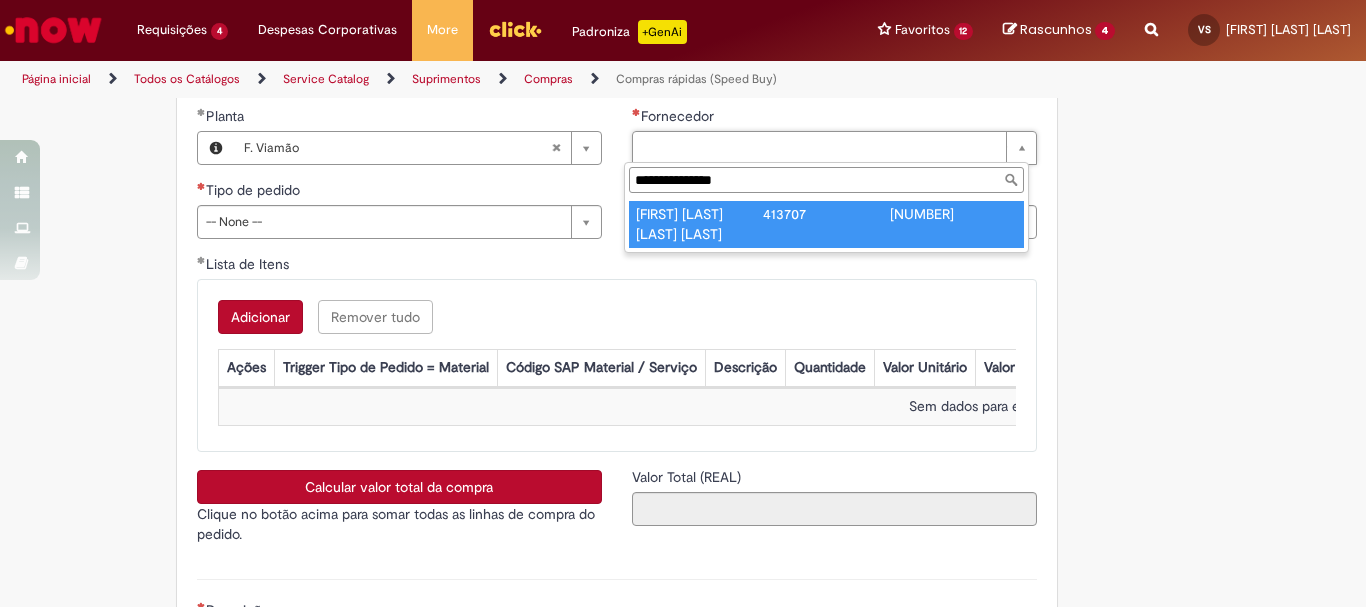 type on "**********" 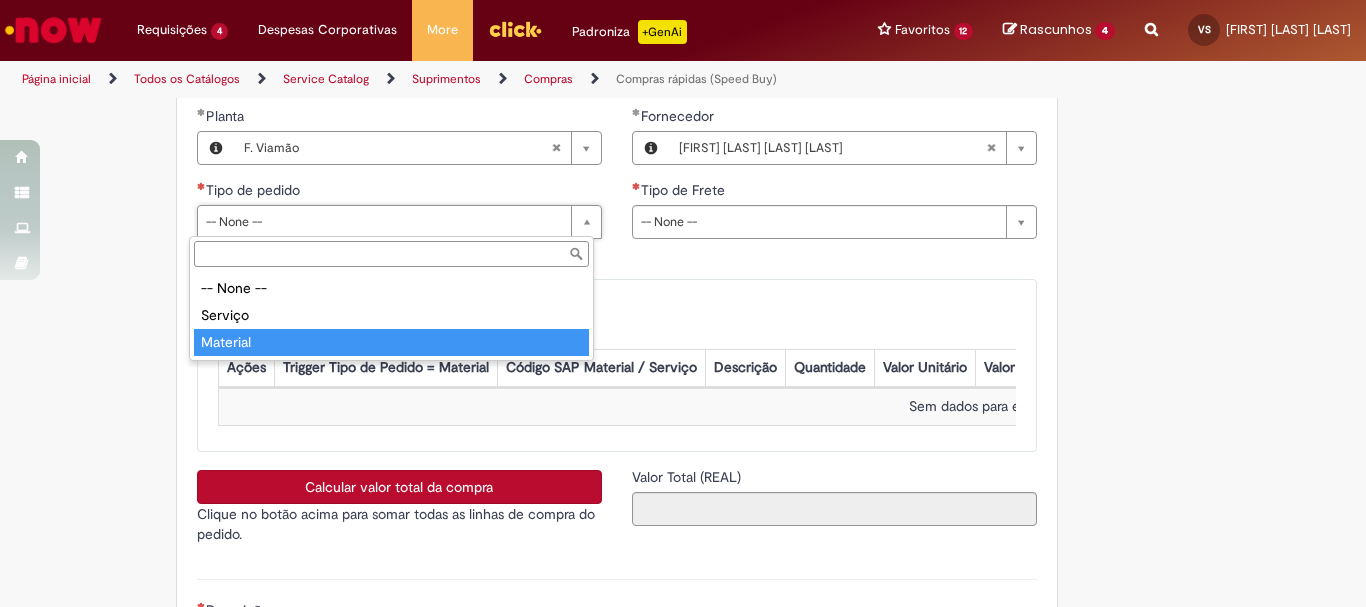 type on "********" 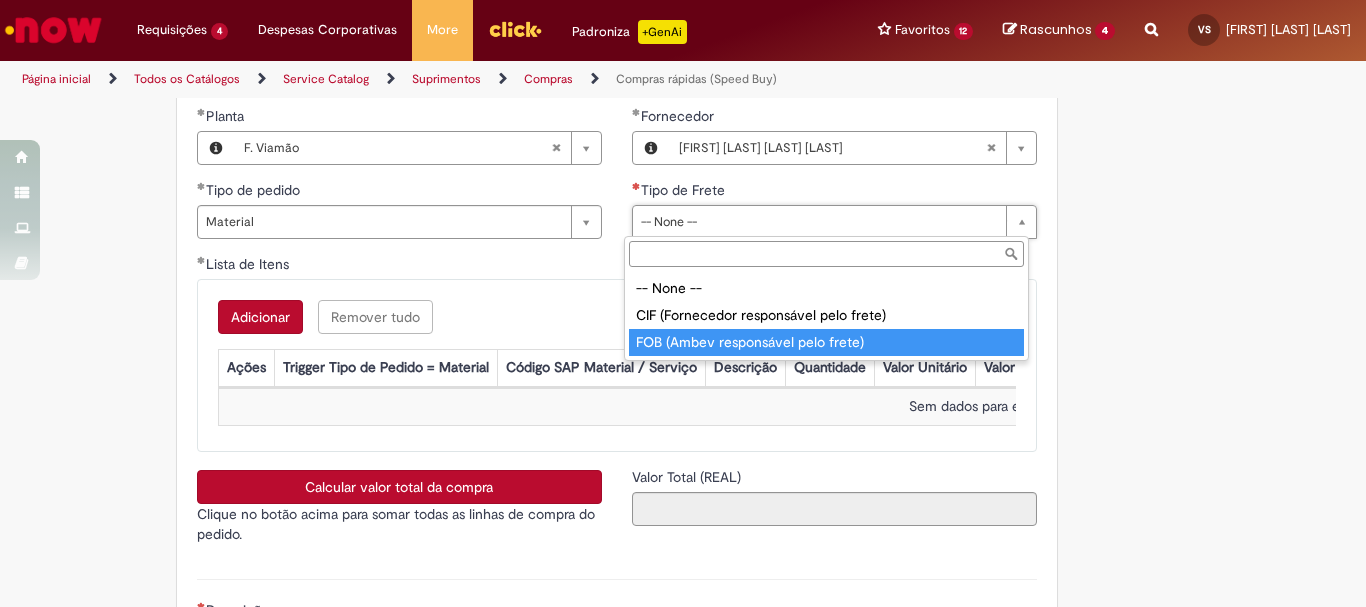 type on "**********" 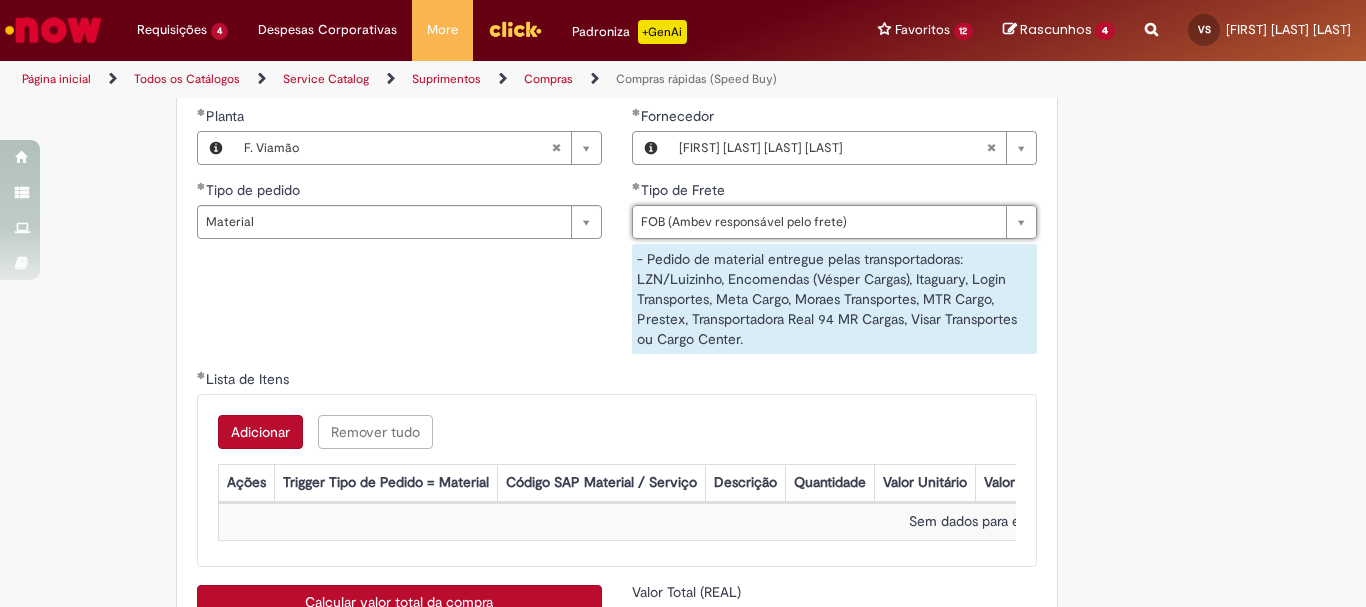 click on "Adicionar" at bounding box center (260, 432) 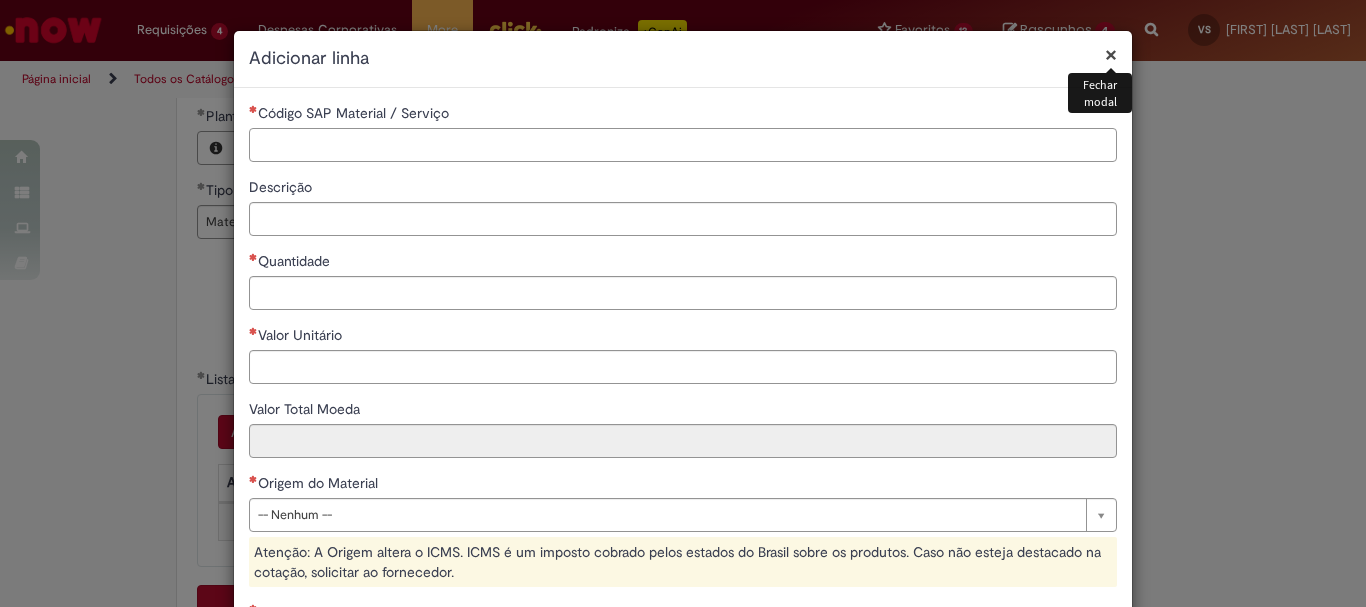 click on "Código SAP Material / Serviço" at bounding box center (683, 145) 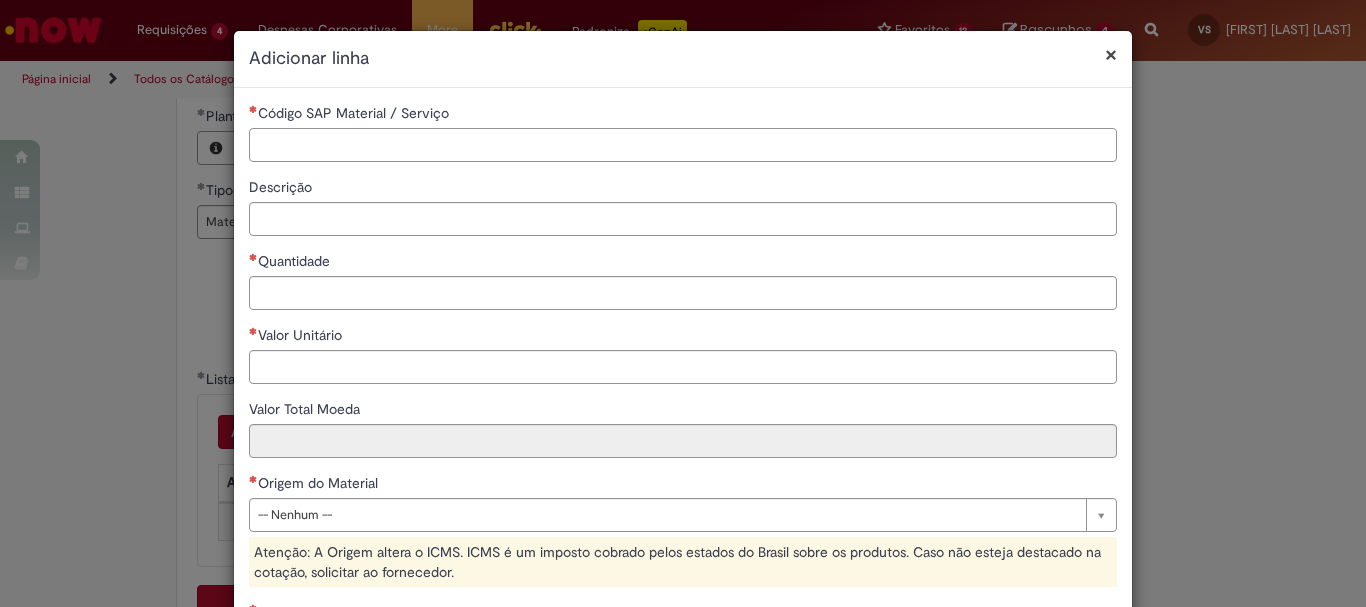 paste on "********" 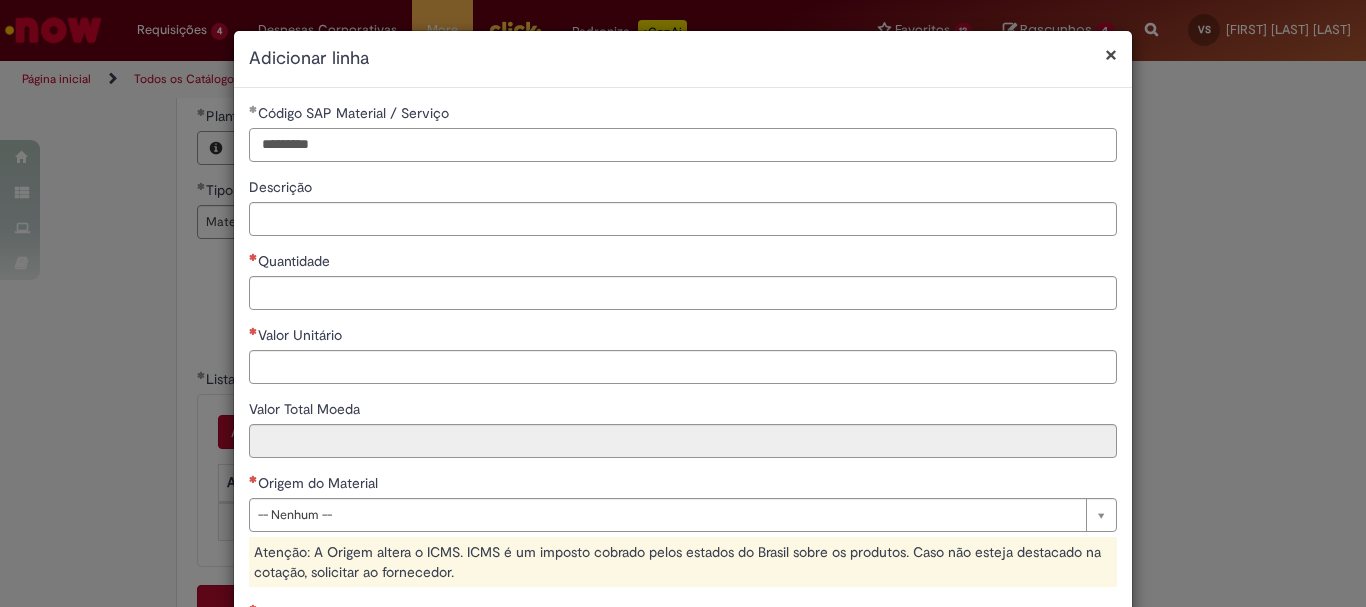 click on "********" at bounding box center [683, 145] 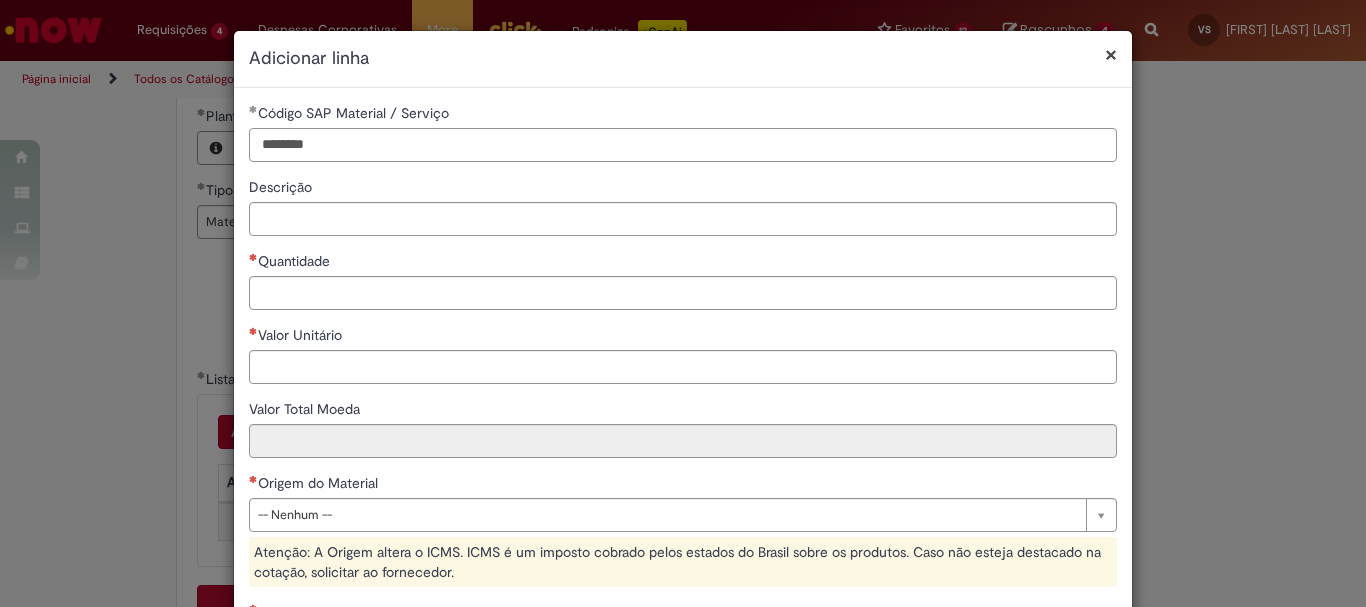 type on "********" 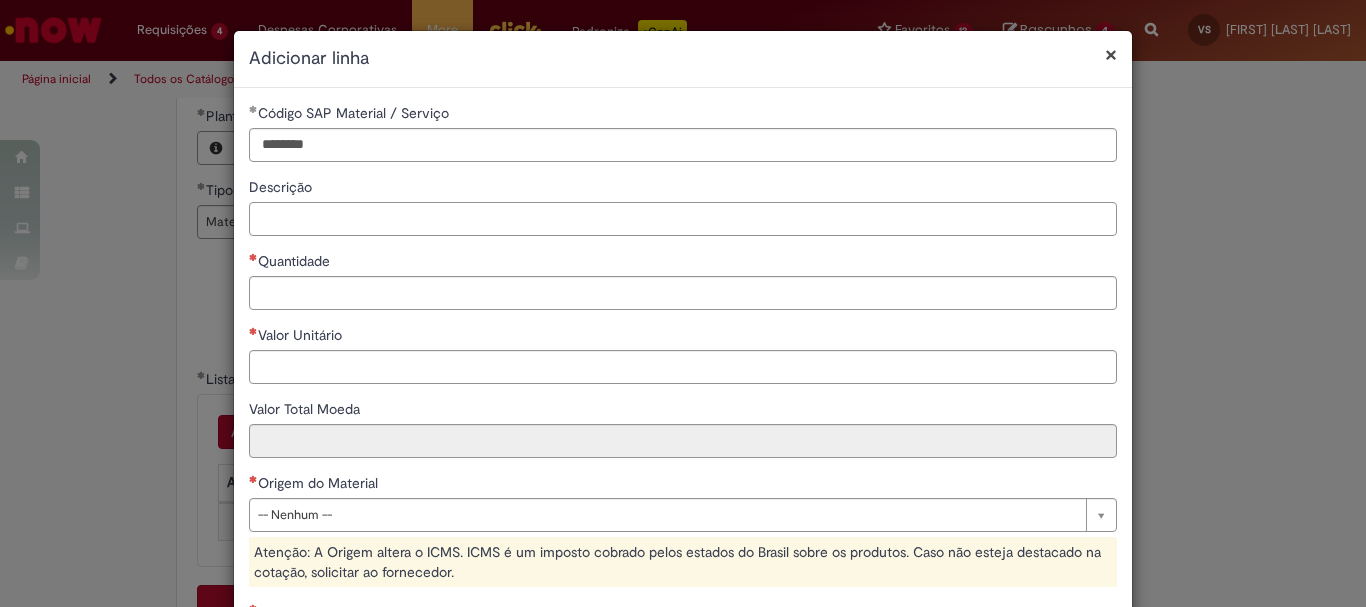 click on "Descrição" at bounding box center (683, 219) 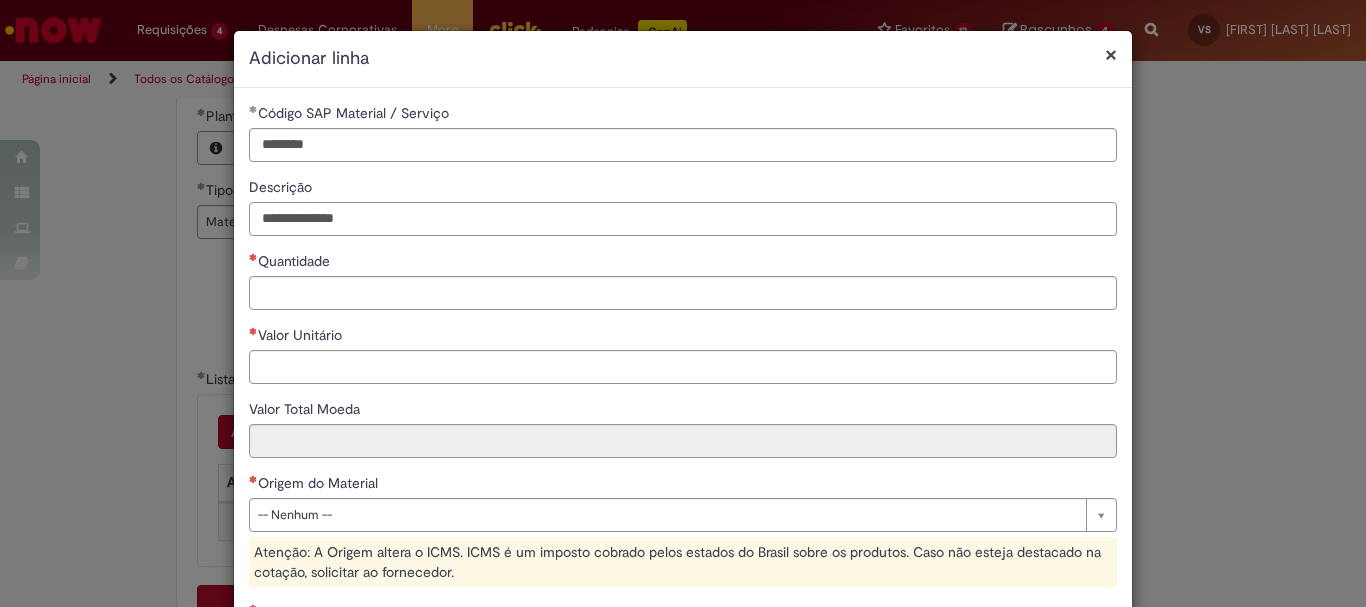 click on "**********" at bounding box center (683, 219) 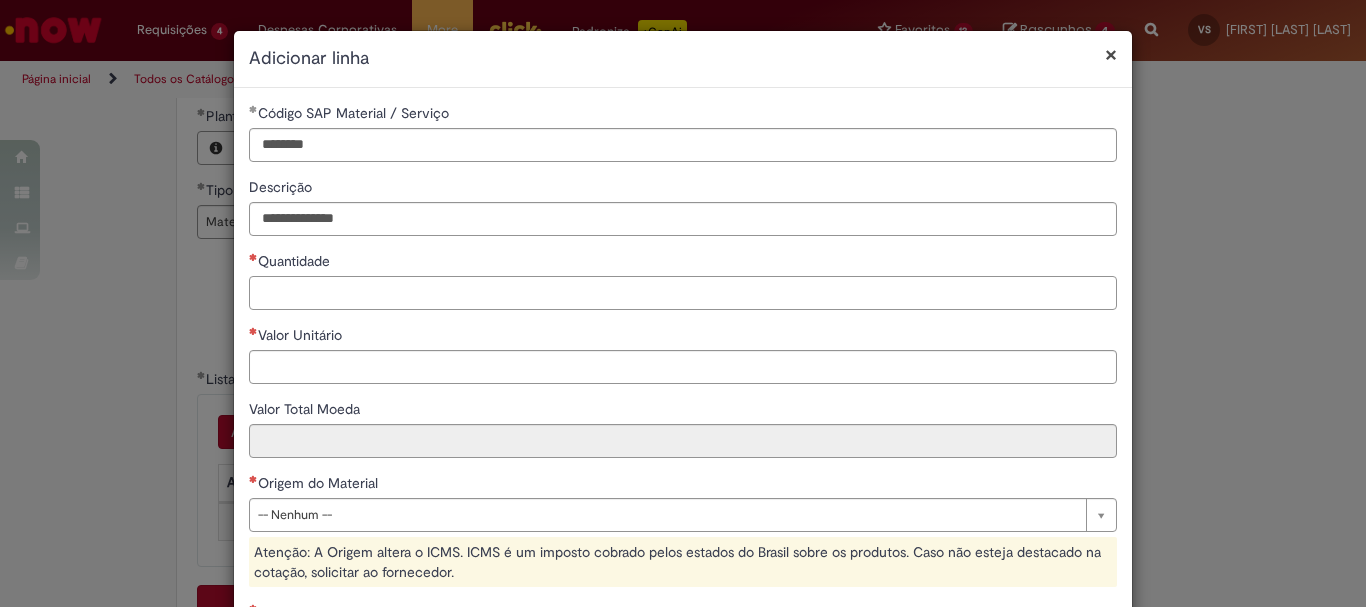 click on "Quantidade" at bounding box center [683, 293] 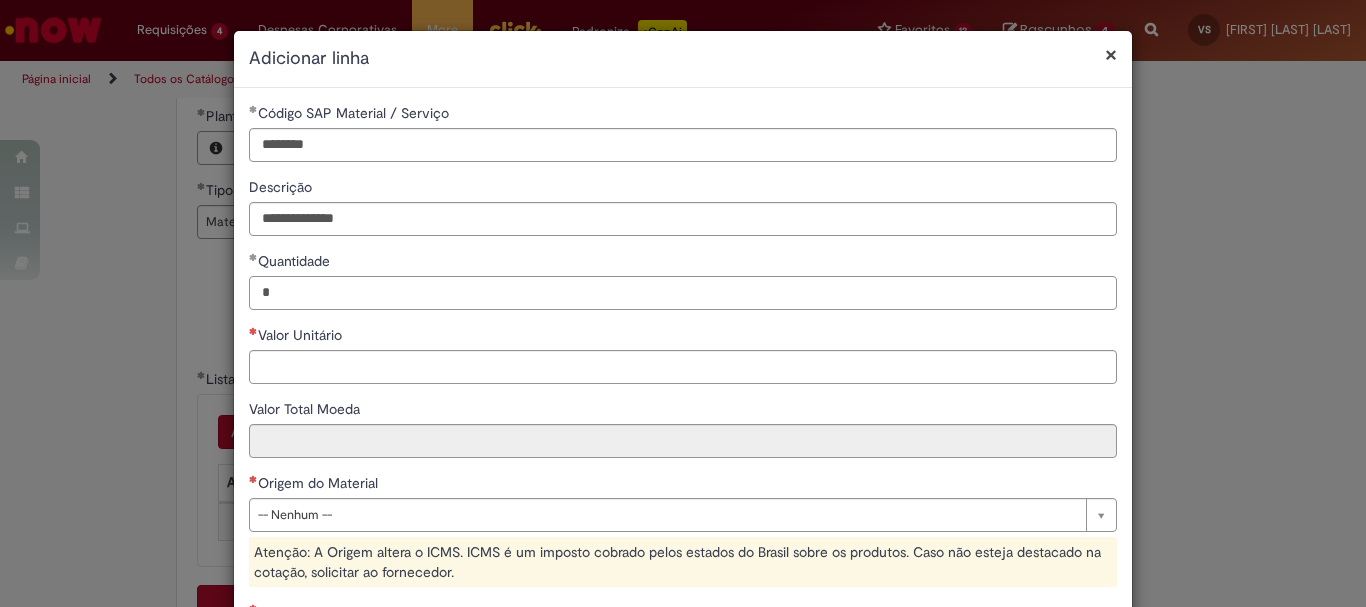 type on "*" 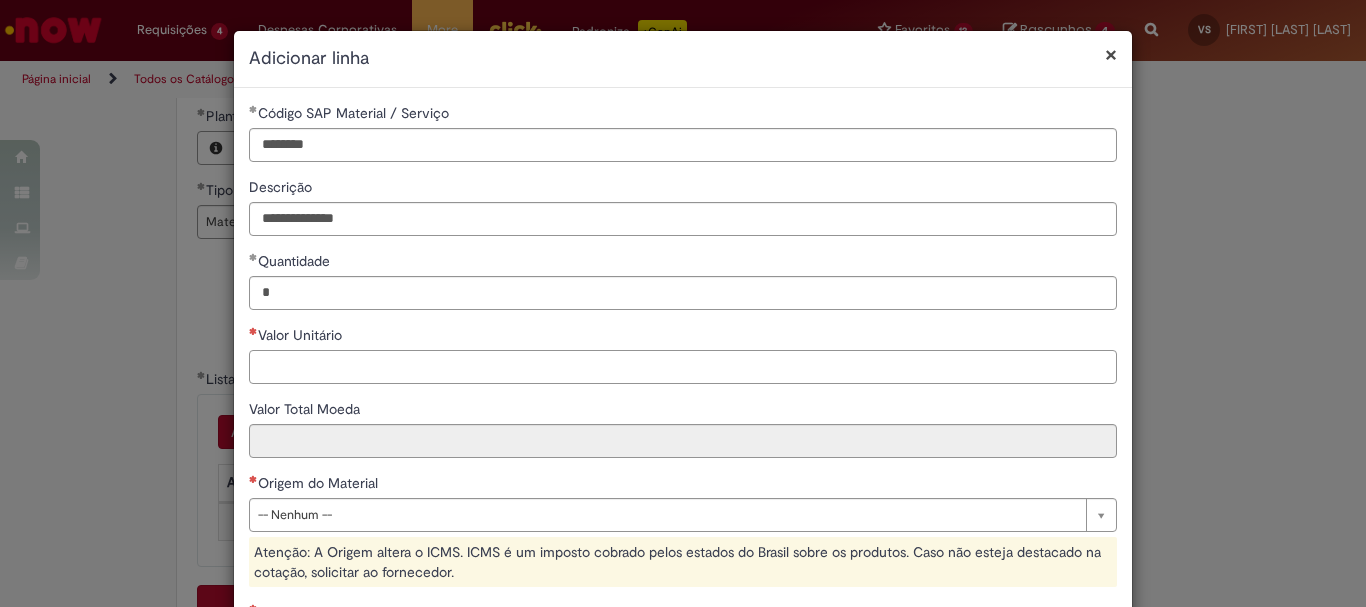 click on "Valor Unitário" at bounding box center (683, 367) 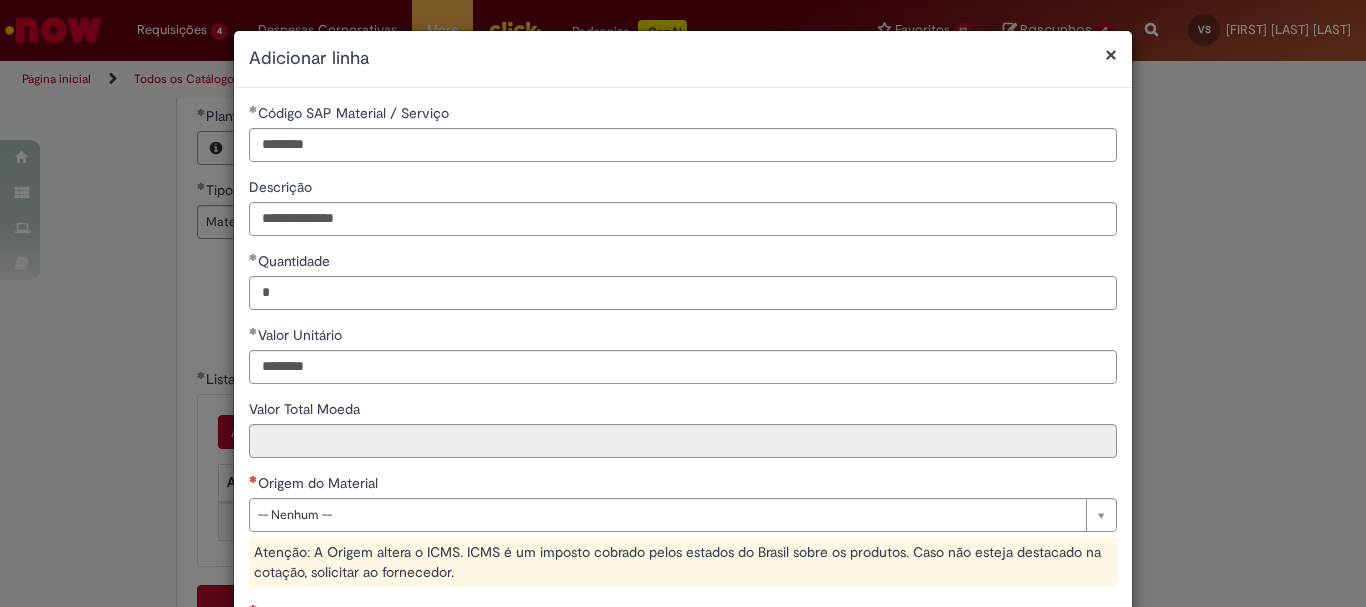 type on "**********" 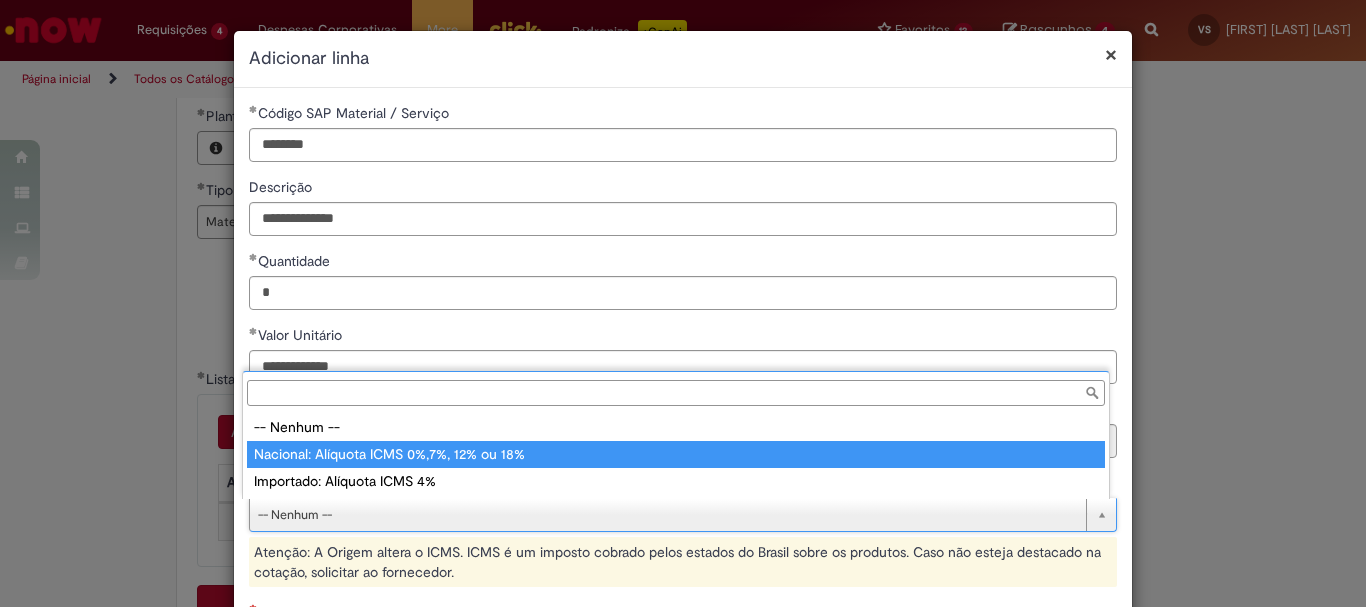 type on "**********" 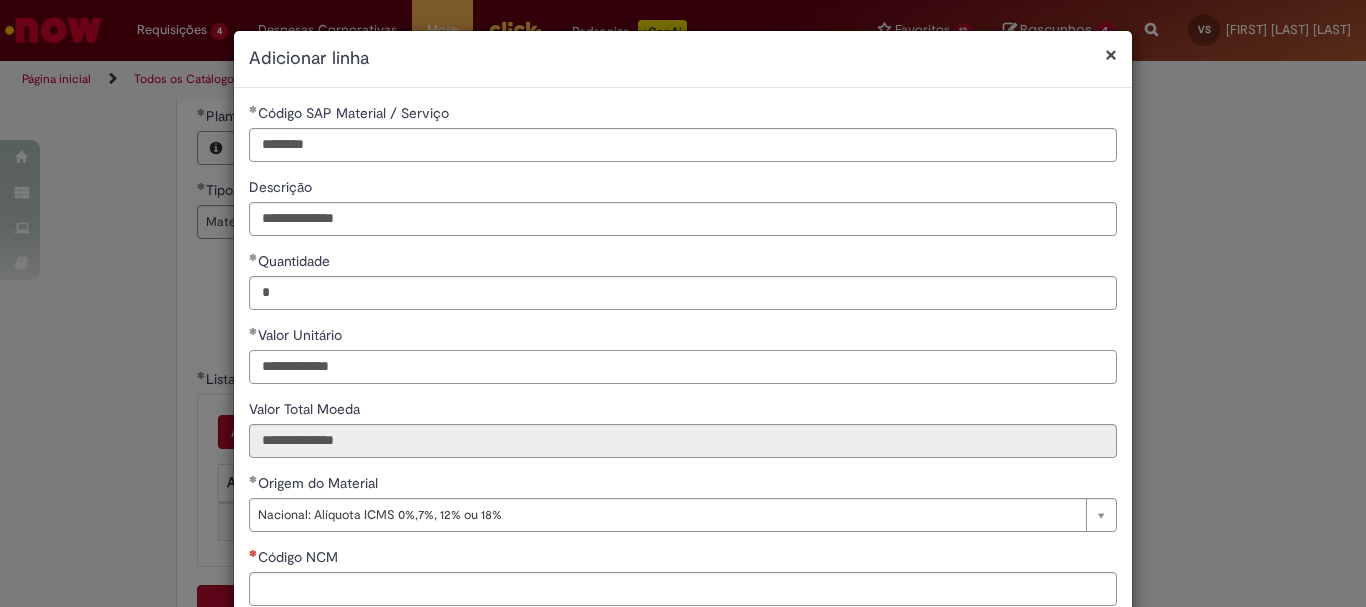 drag, startPoint x: 362, startPoint y: 383, endPoint x: 171, endPoint y: 367, distance: 191.66899 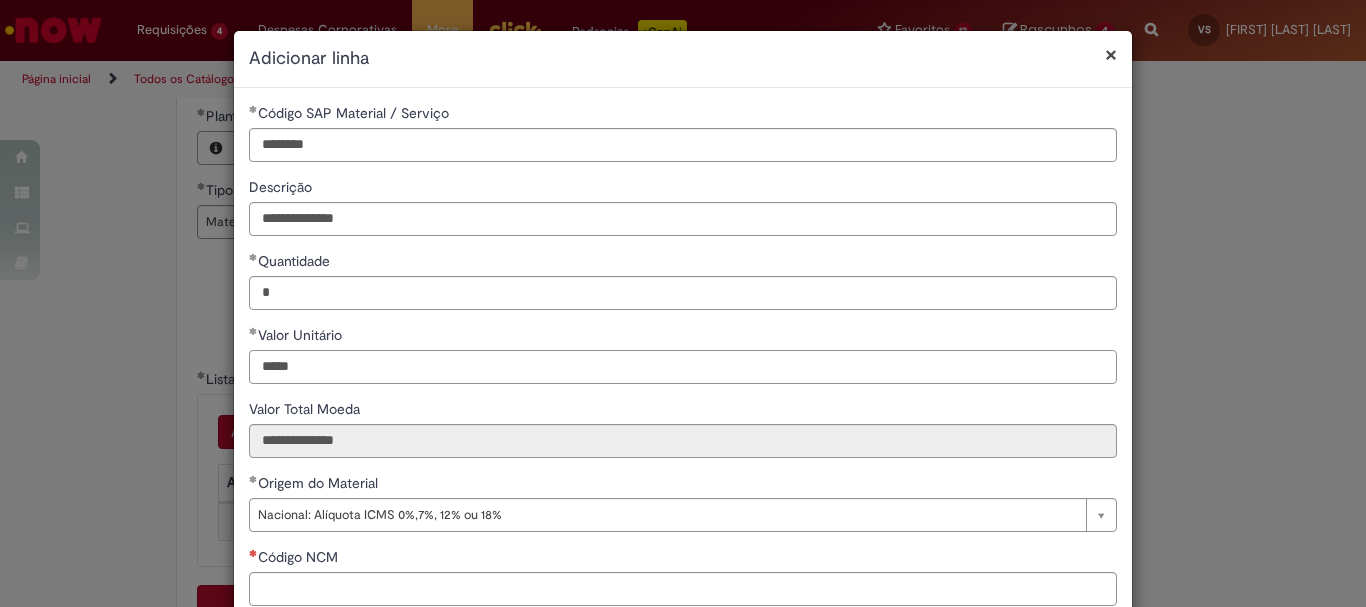 type on "*****" 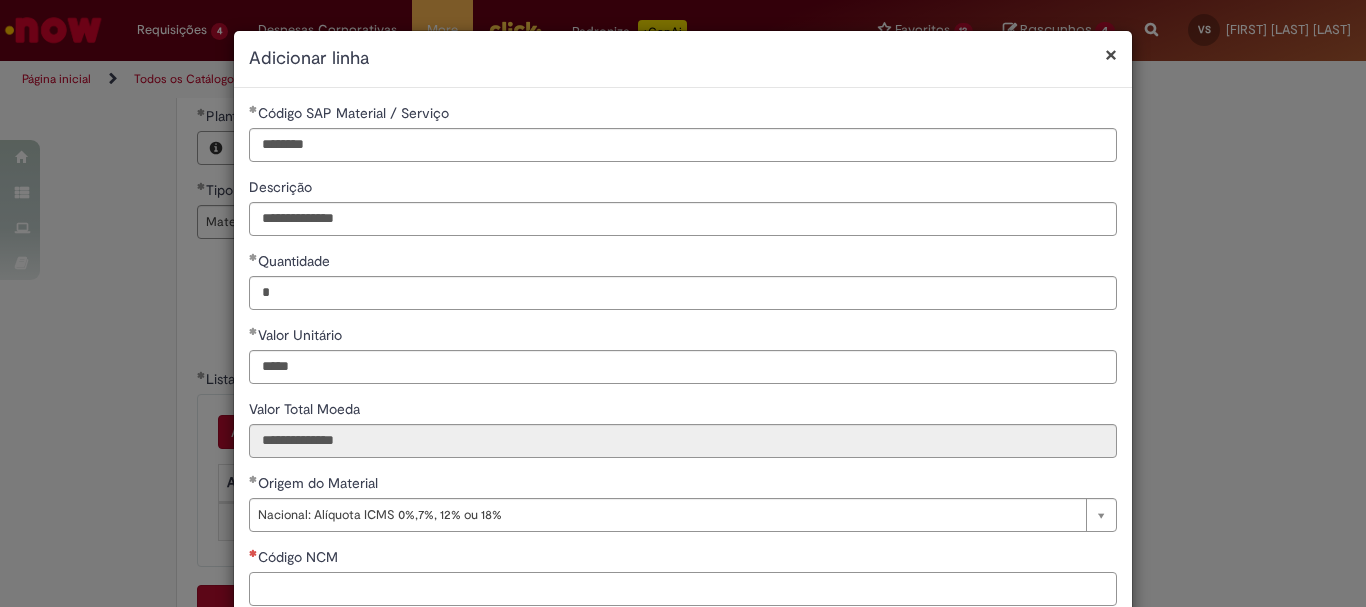 type on "*****" 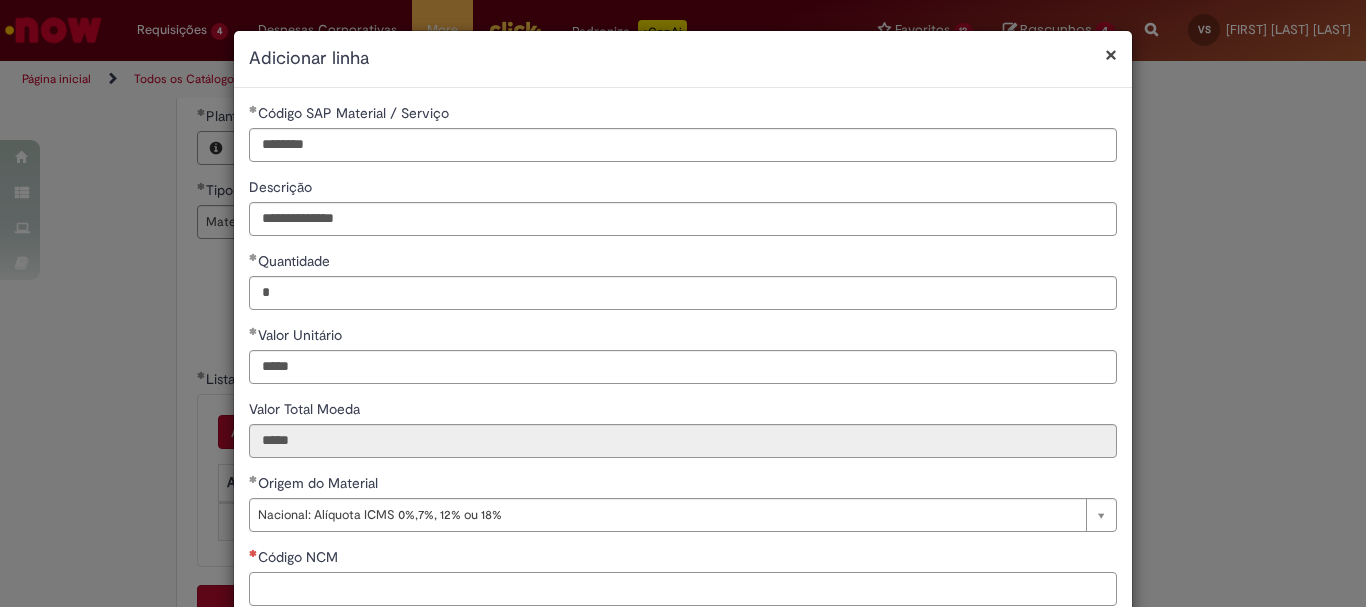 click on "Código NCM" at bounding box center [683, 589] 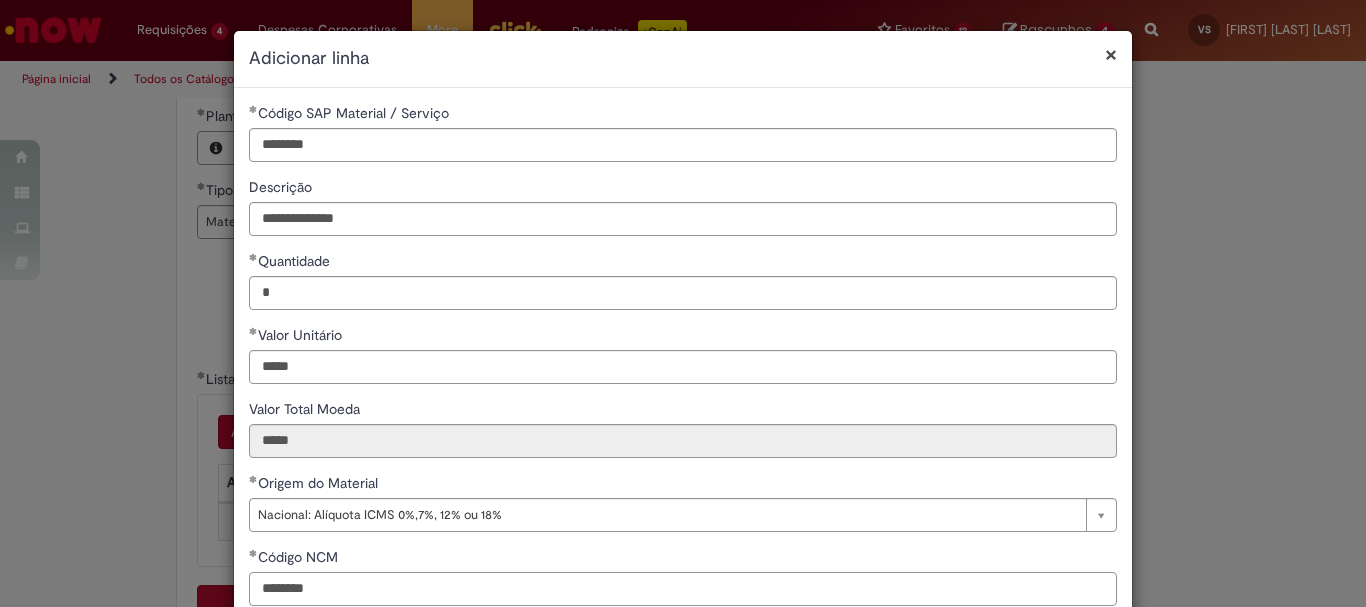 type on "********" 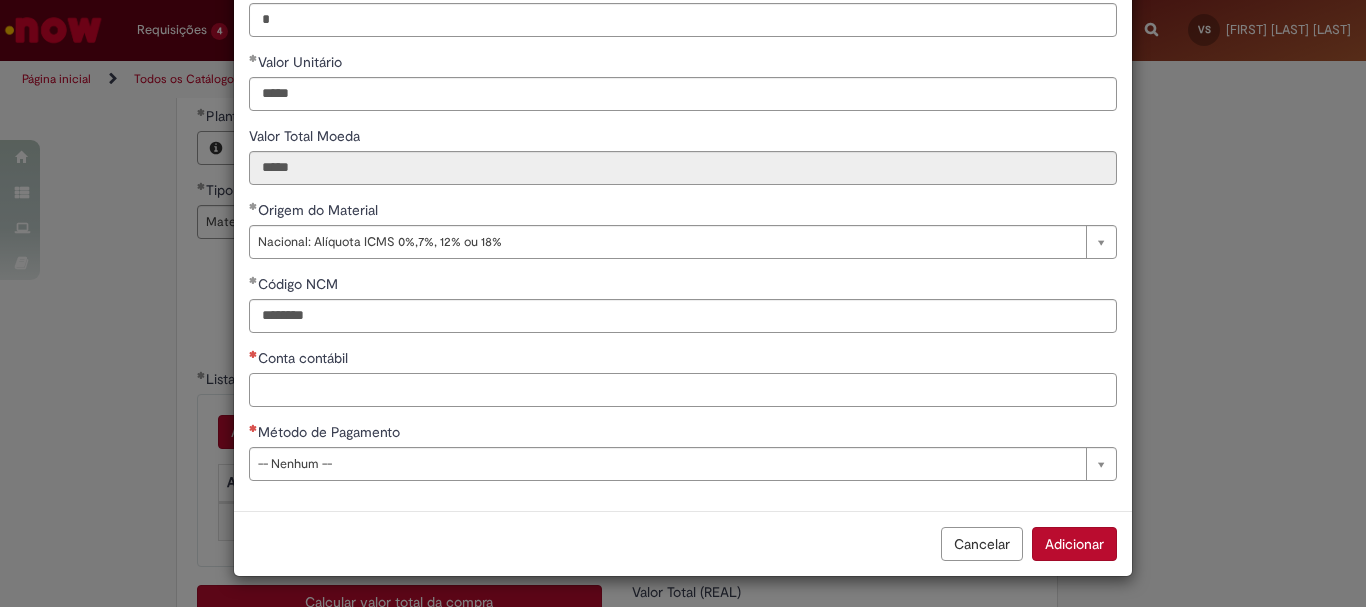 click on "Conta contábil" at bounding box center (683, 390) 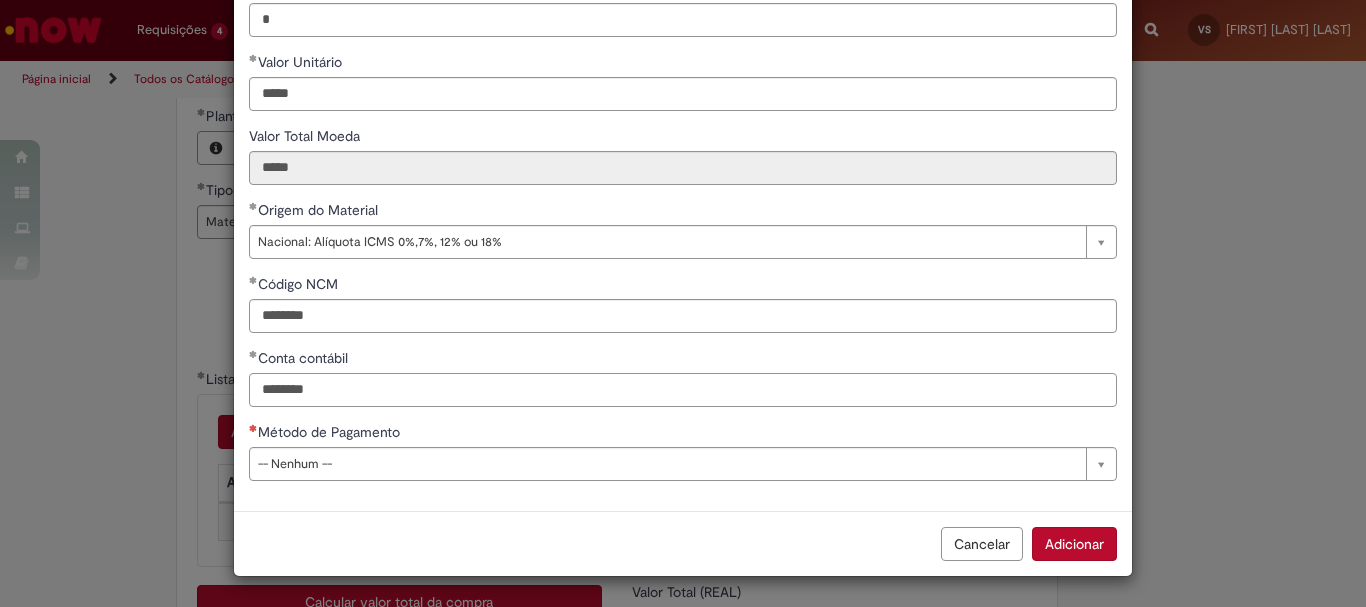 type on "********" 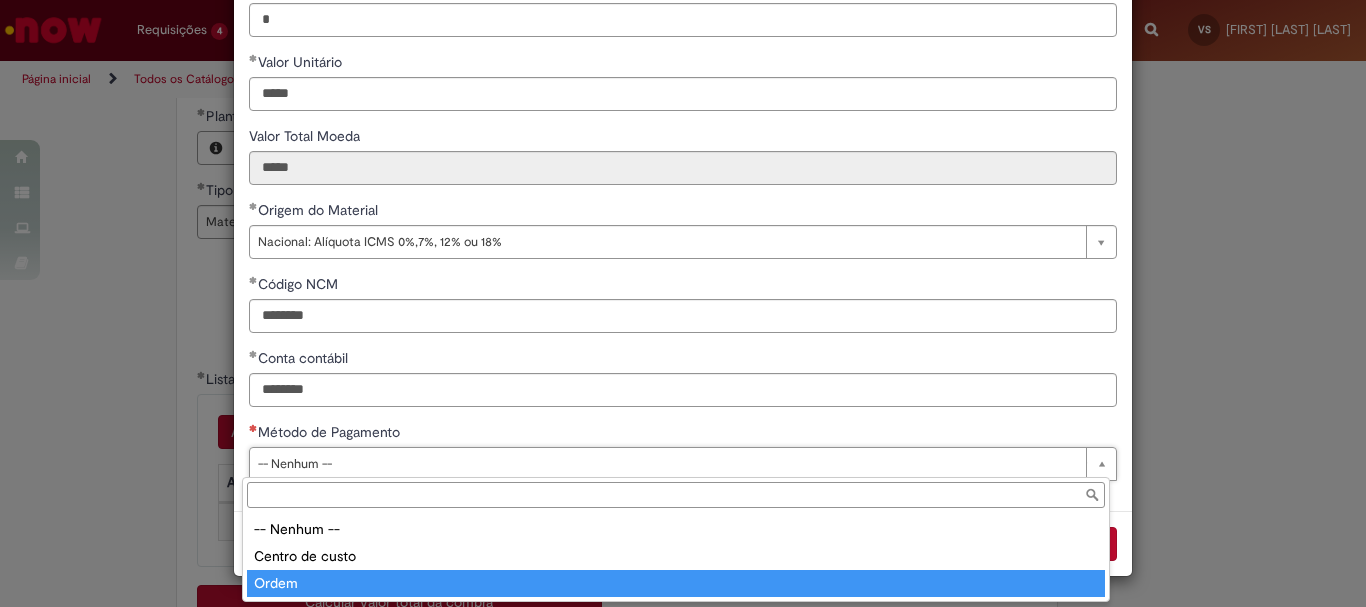 type on "*****" 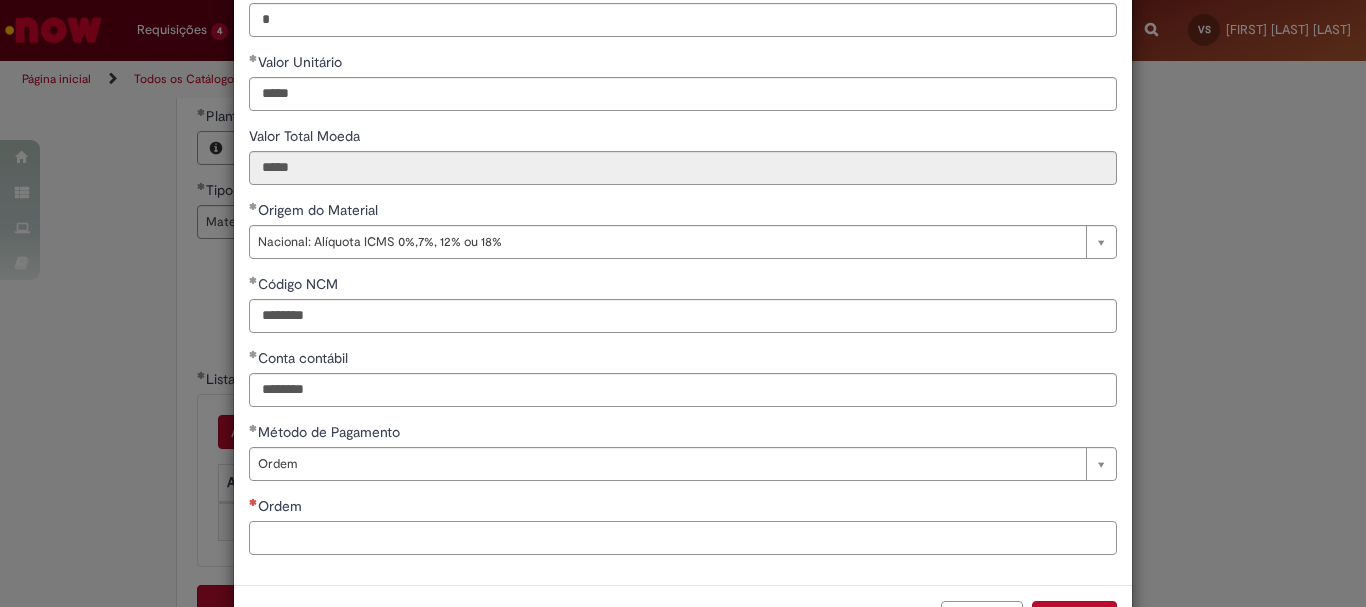 click on "Ordem" at bounding box center [683, 538] 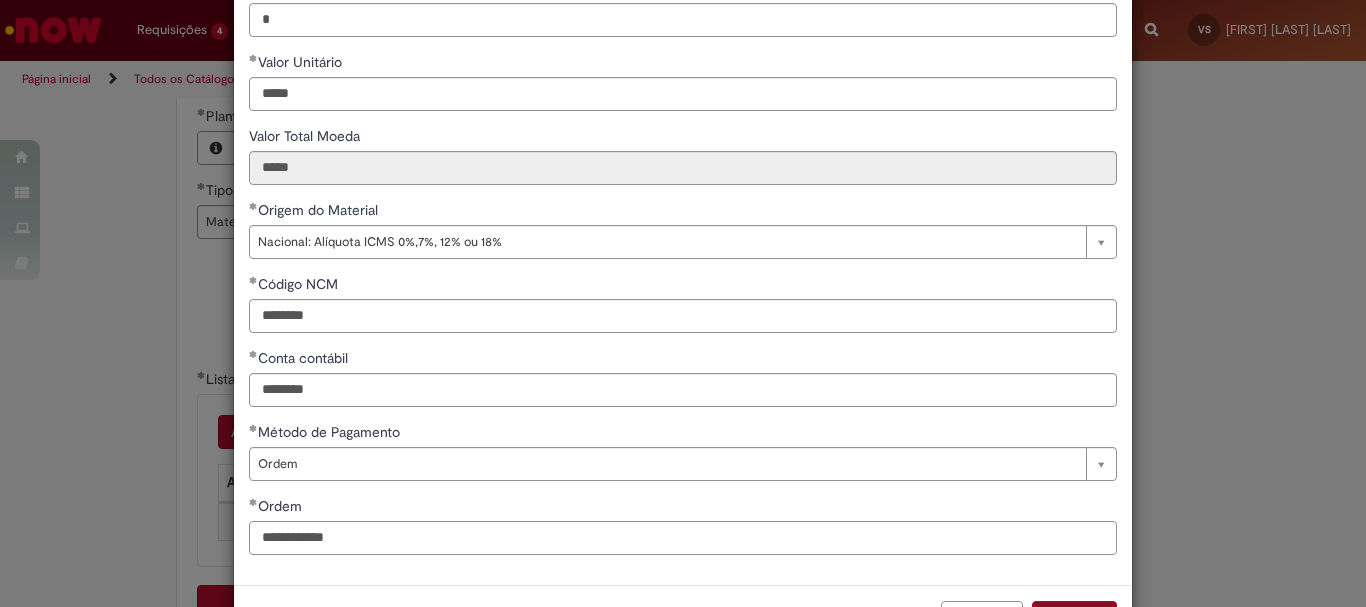 type on "**********" 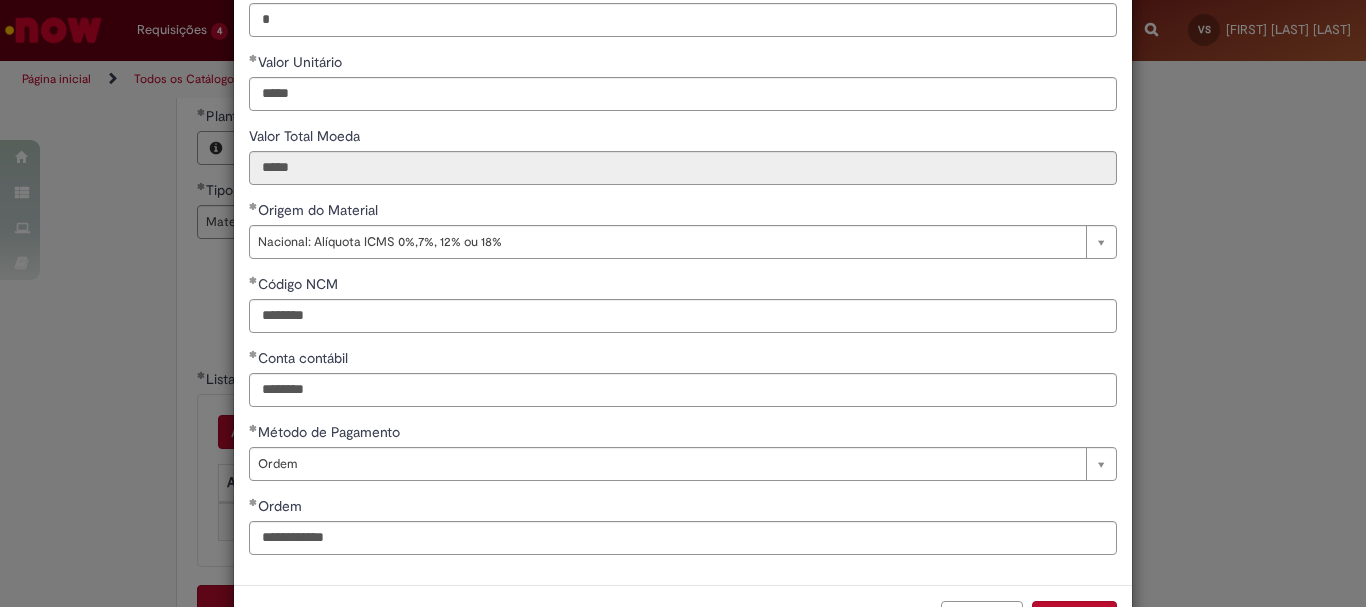 click on "Adicionar" at bounding box center [1074, 618] 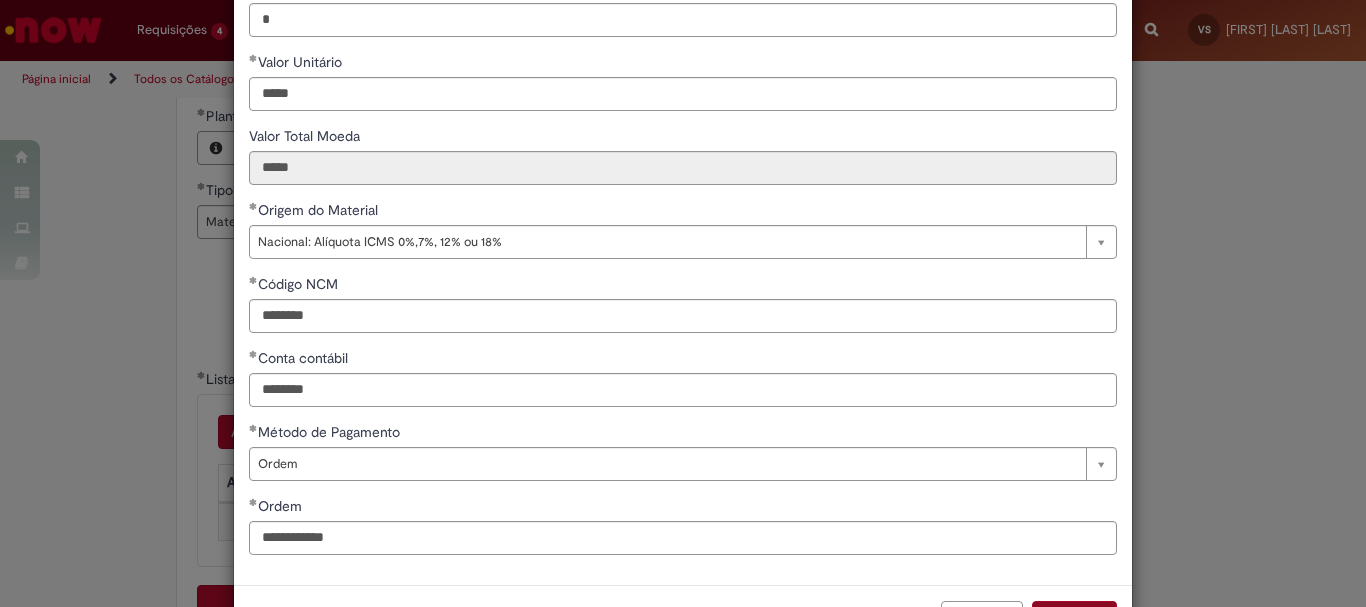 scroll, scrollTop: 301, scrollLeft: 0, axis: vertical 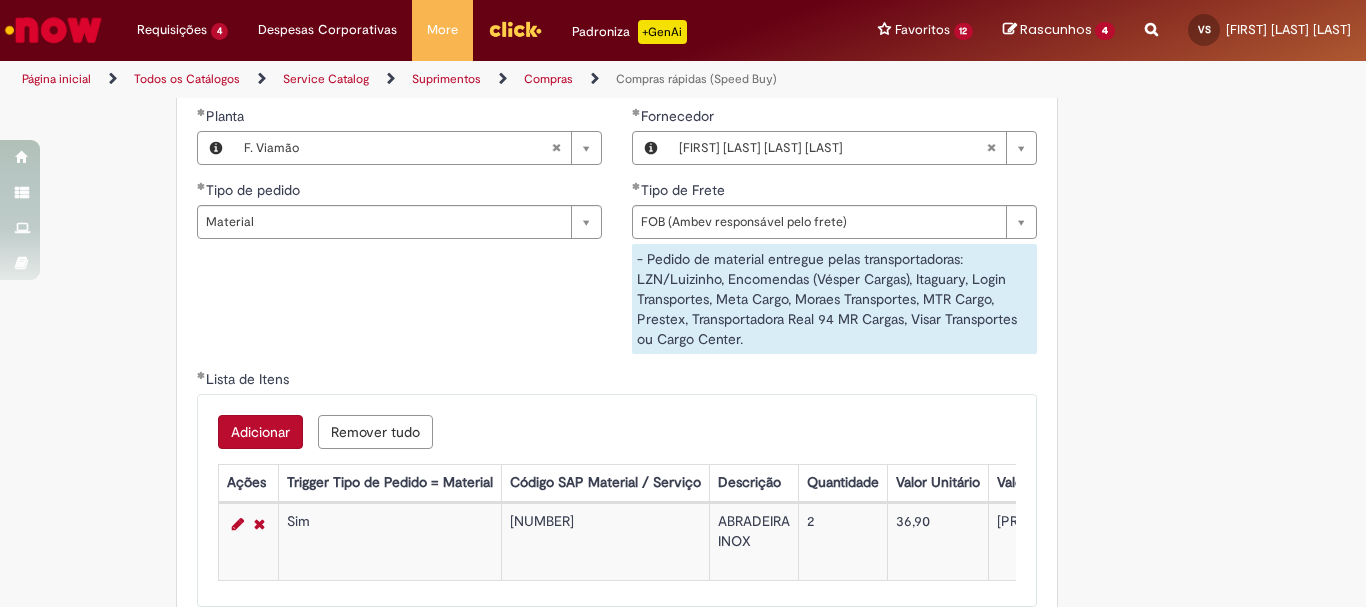 click on "Adicionar" at bounding box center [260, 432] 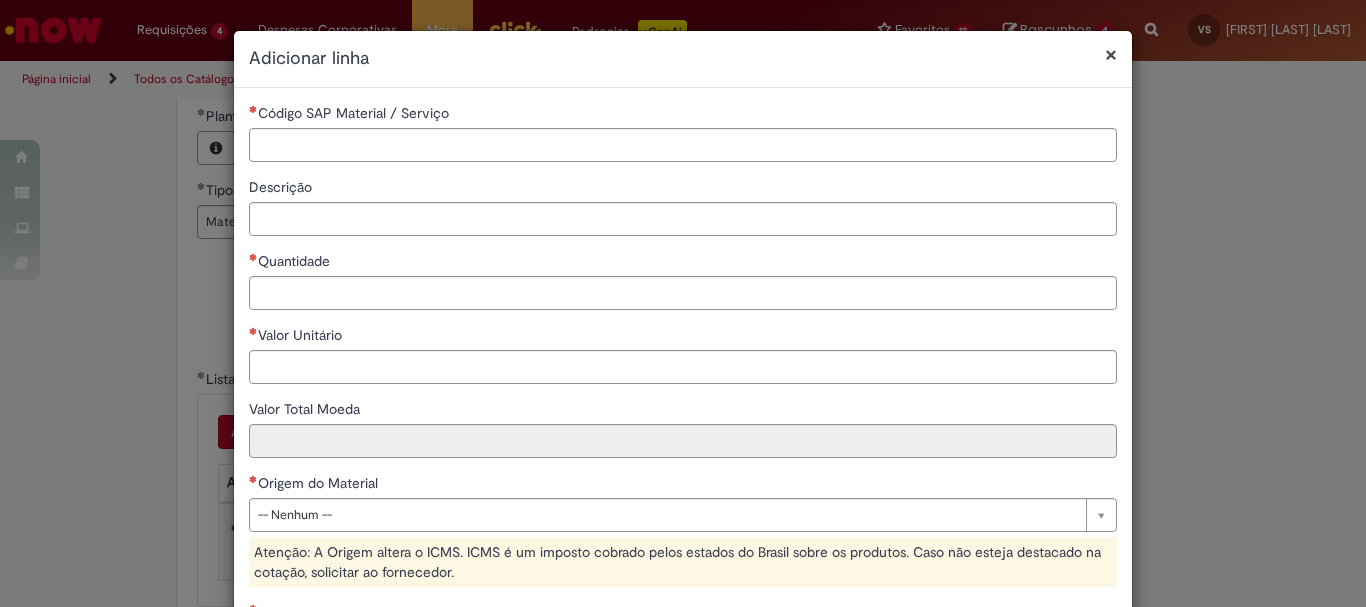 scroll, scrollTop: 385, scrollLeft: 0, axis: vertical 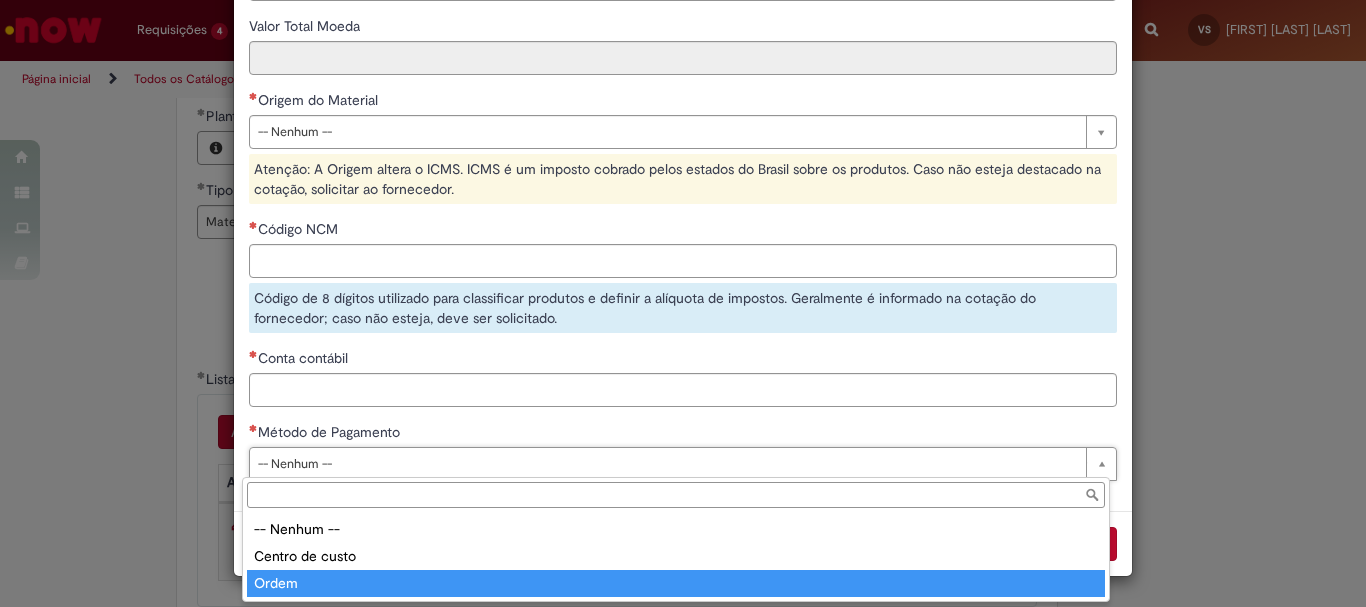 type on "*****" 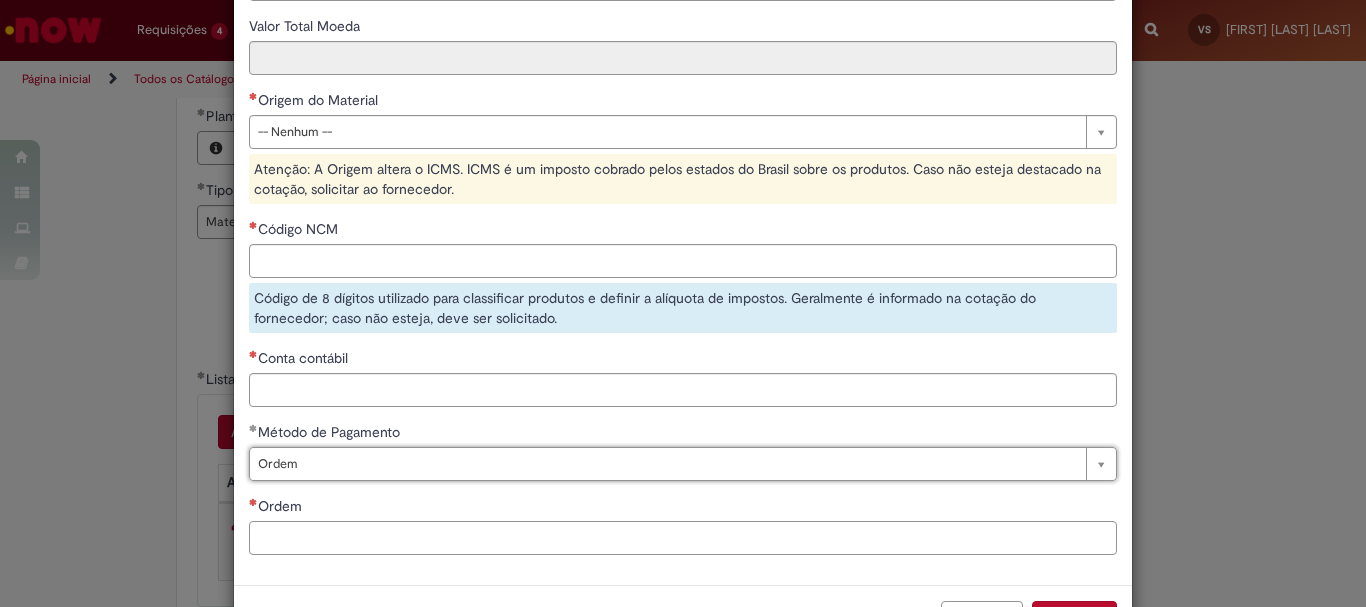 click on "Ordem" at bounding box center [683, 538] 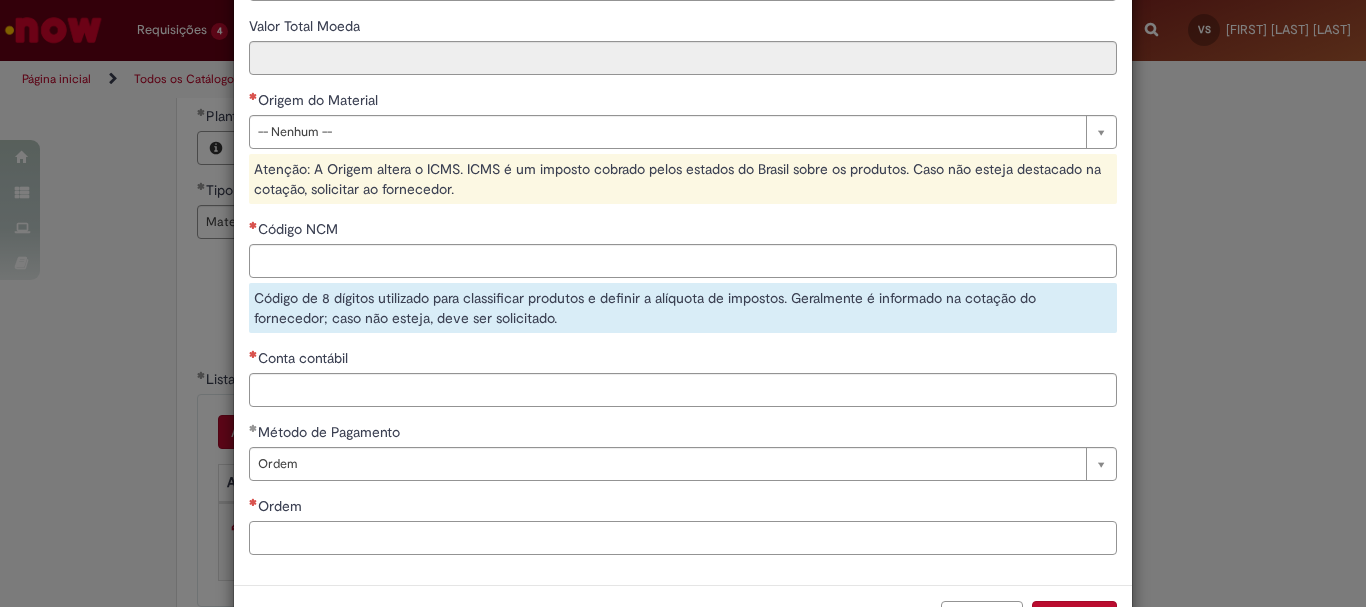 paste on "**********" 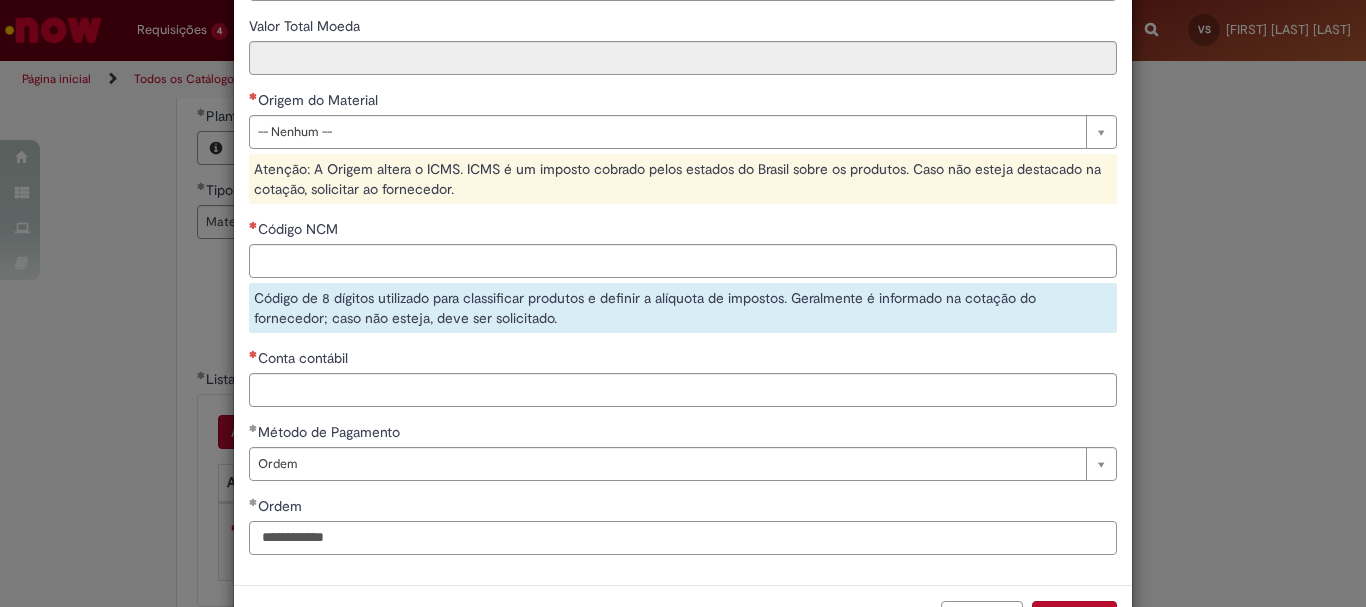 type on "**********" 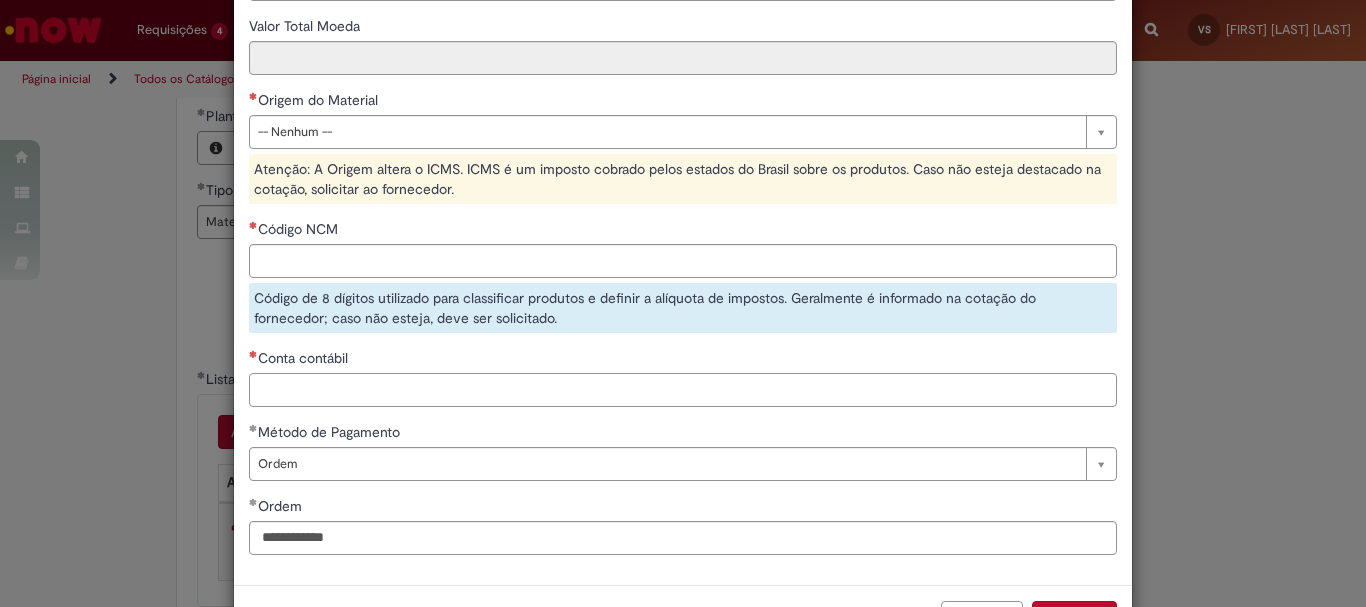click on "Conta contábil" at bounding box center (683, 390) 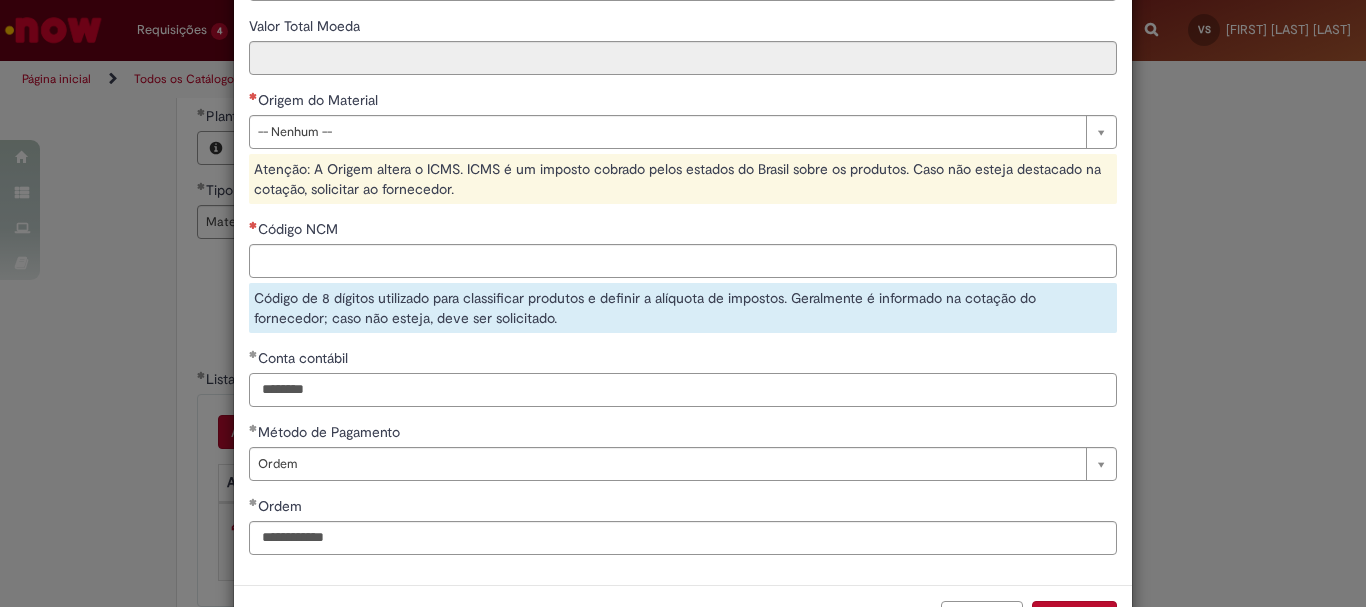 type on "********" 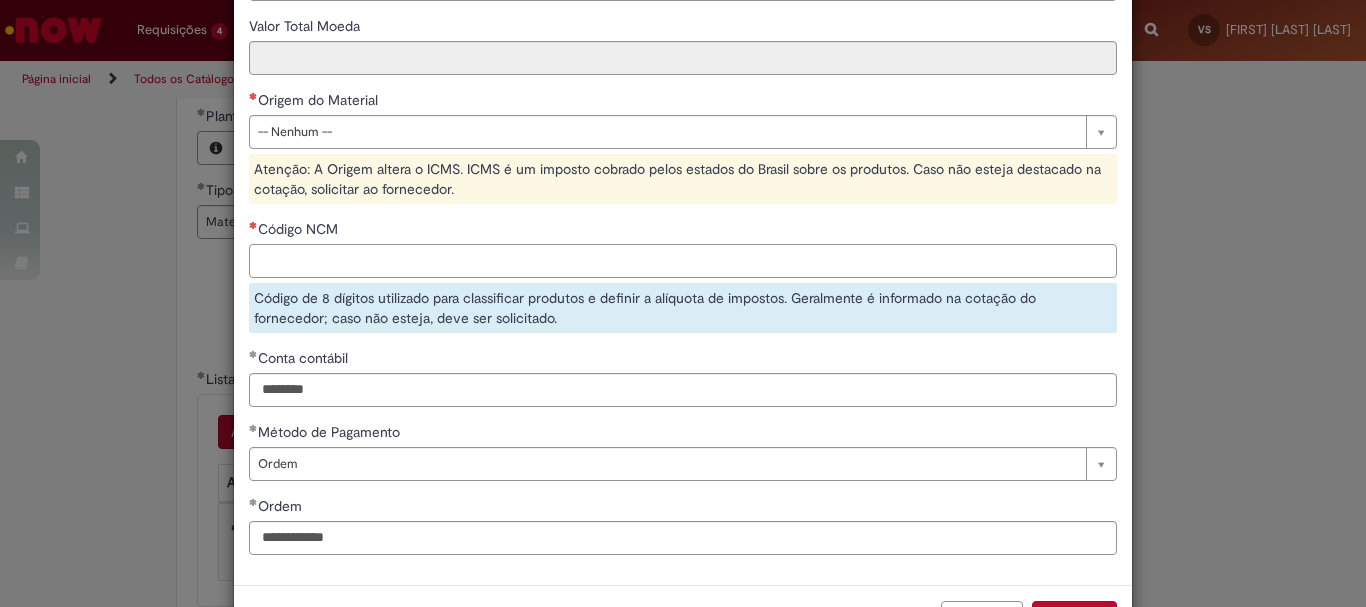 click on "Código NCM" at bounding box center (683, 261) 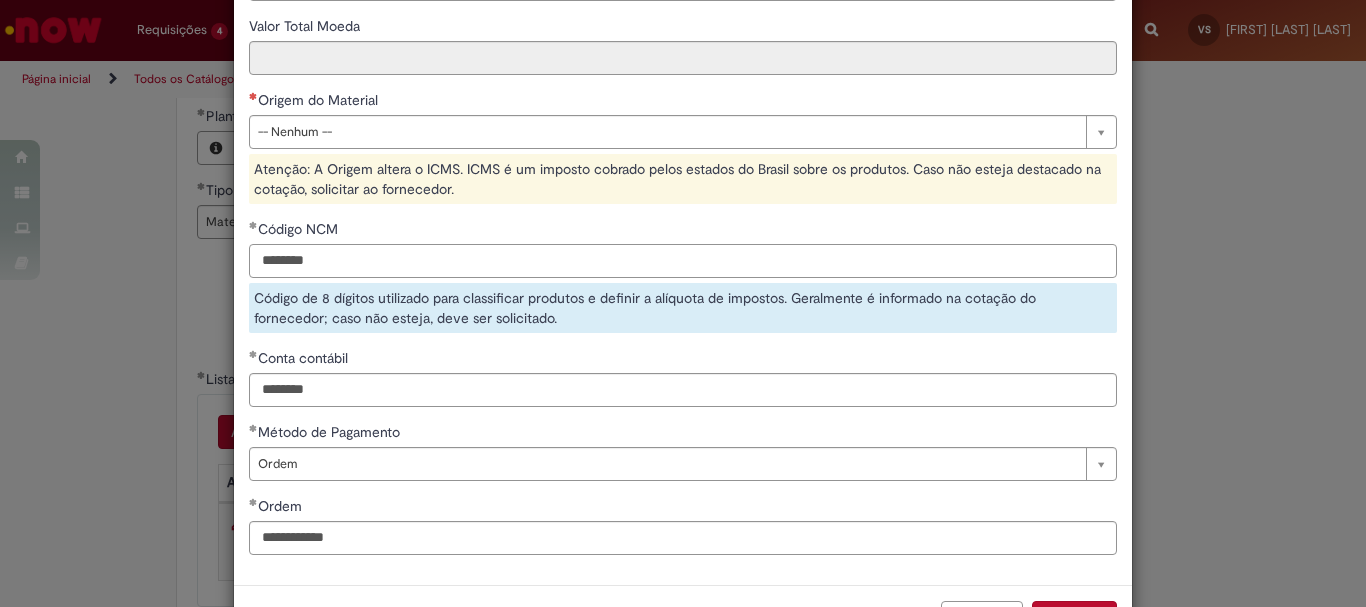 type on "********" 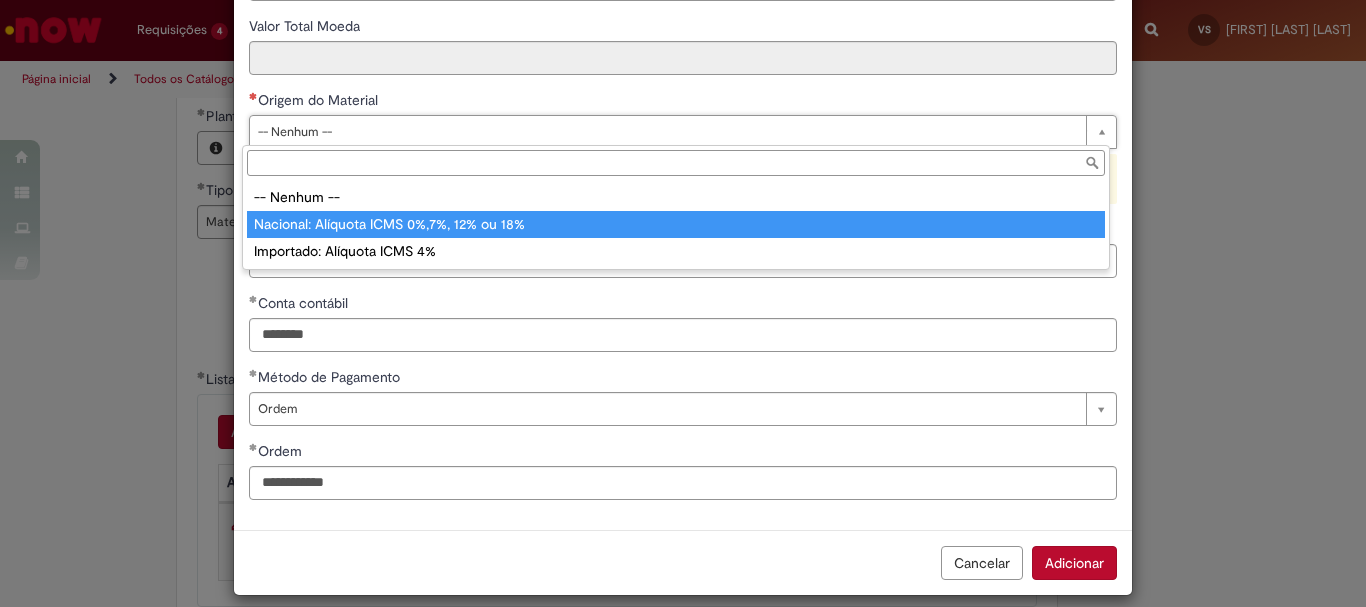 type on "**********" 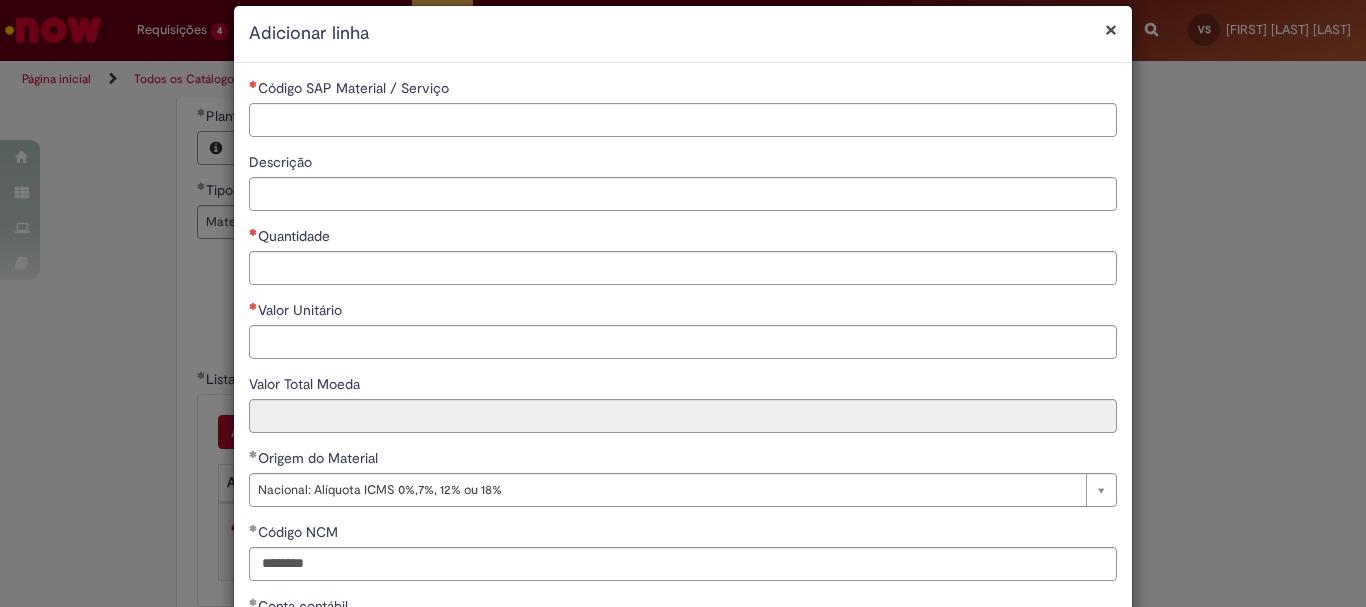 scroll, scrollTop: 0, scrollLeft: 0, axis: both 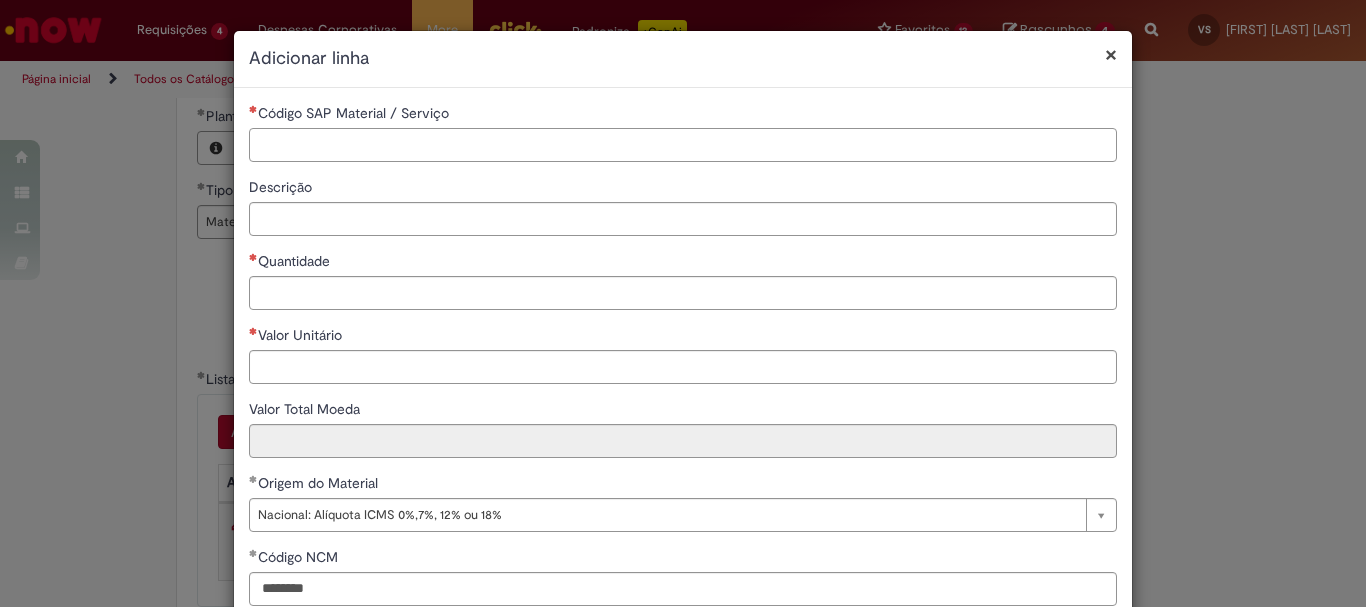 click on "Código SAP Material / Serviço" at bounding box center [683, 145] 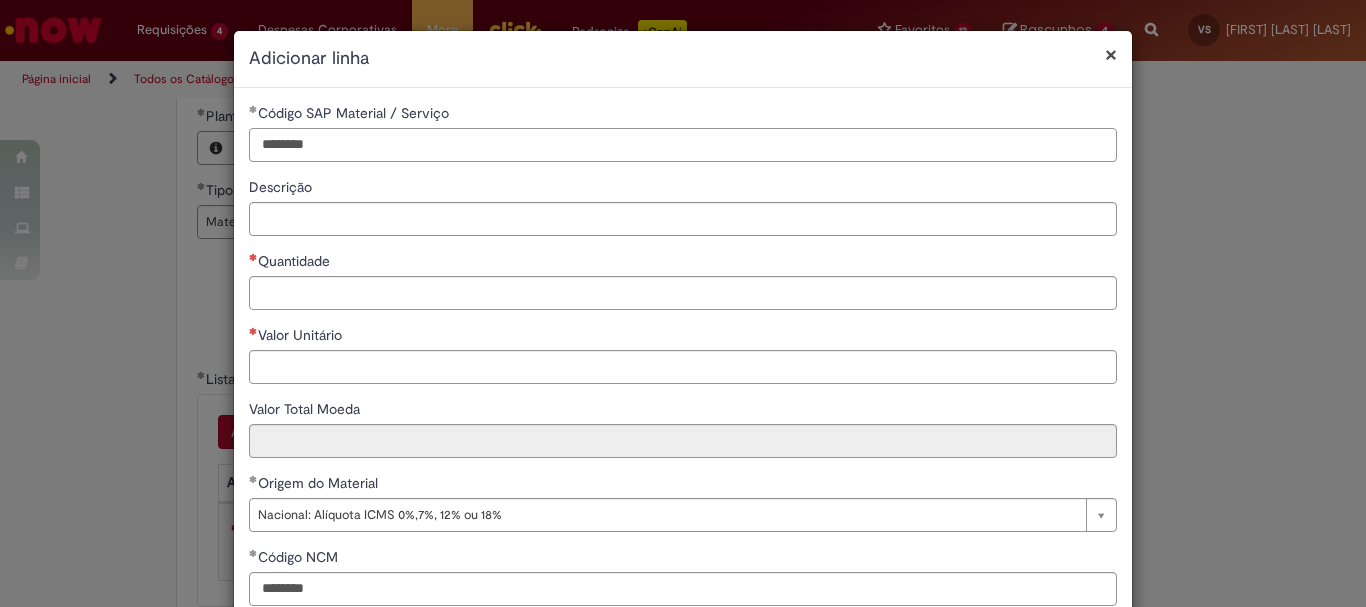 type on "********" 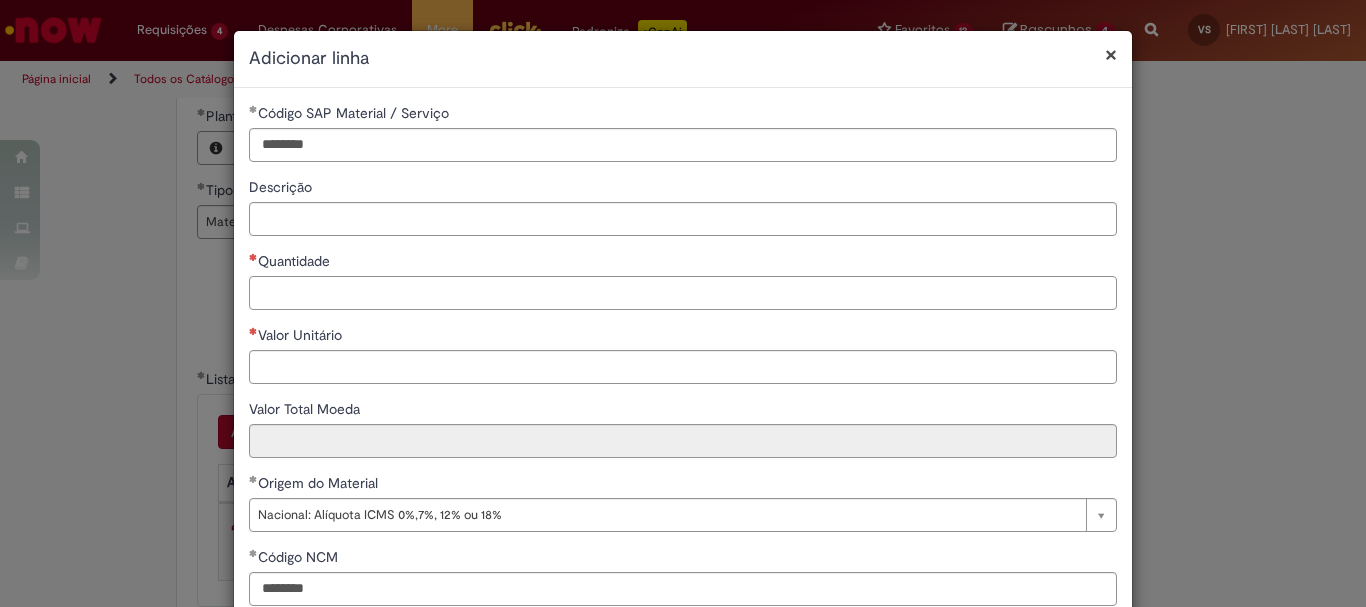 click on "Quantidade" at bounding box center [683, 293] 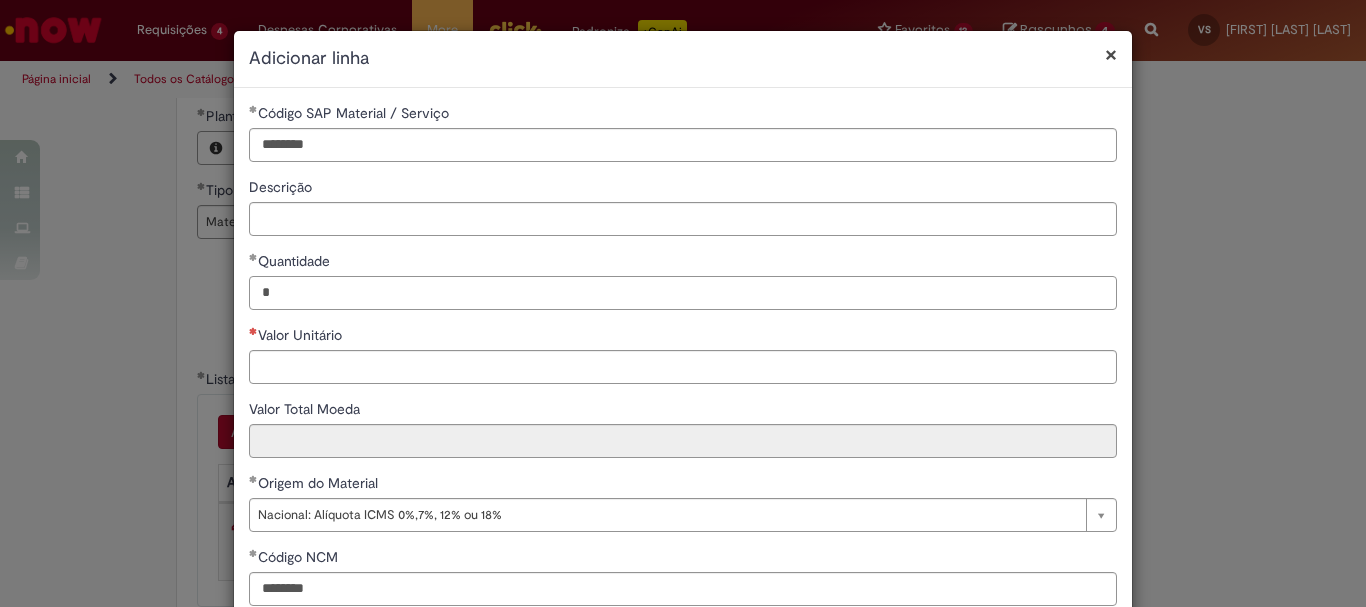 type on "*" 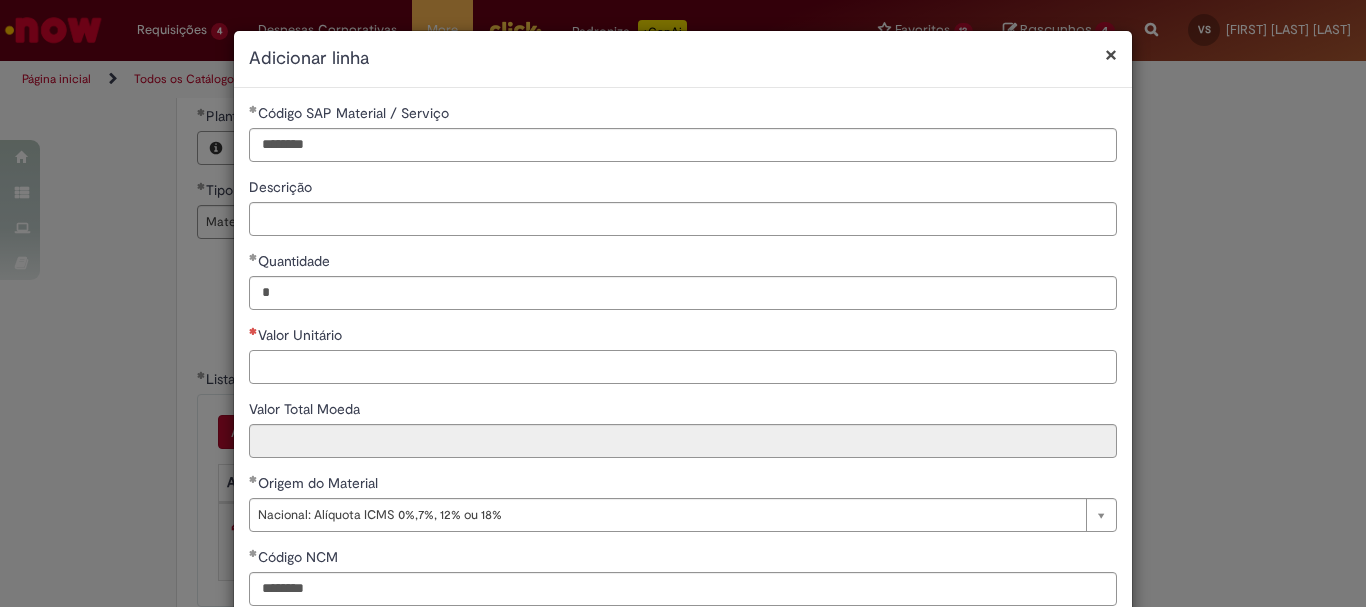 click on "Valor Unitário" at bounding box center (683, 367) 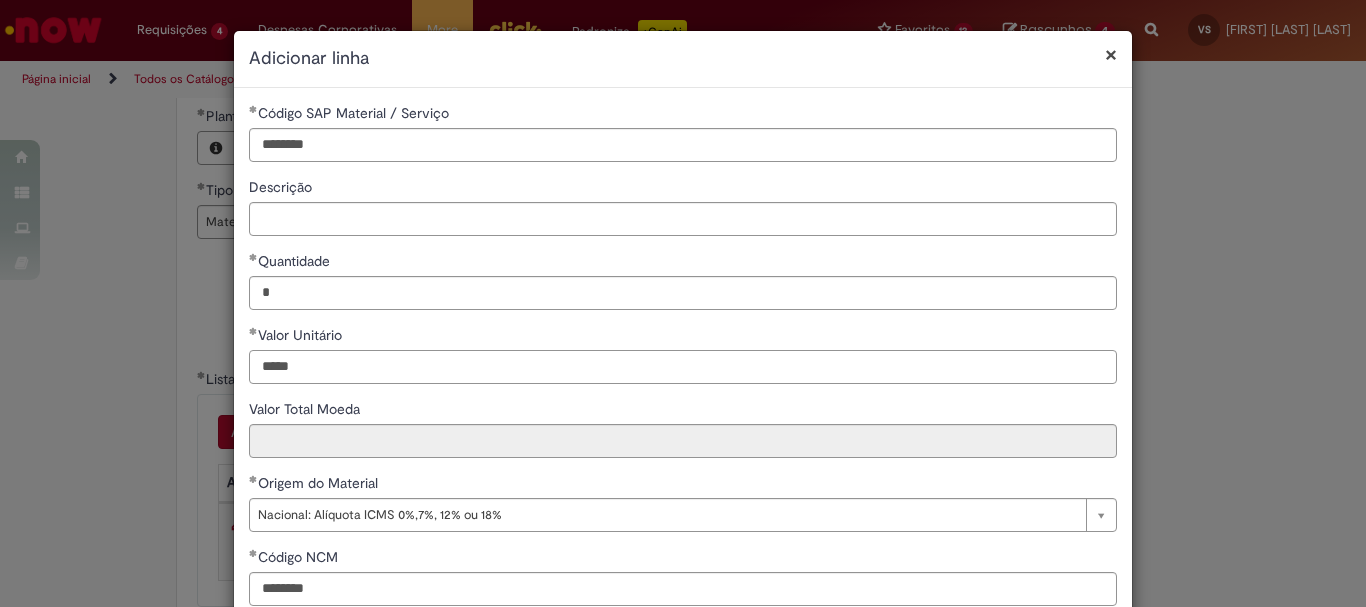 type on "*****" 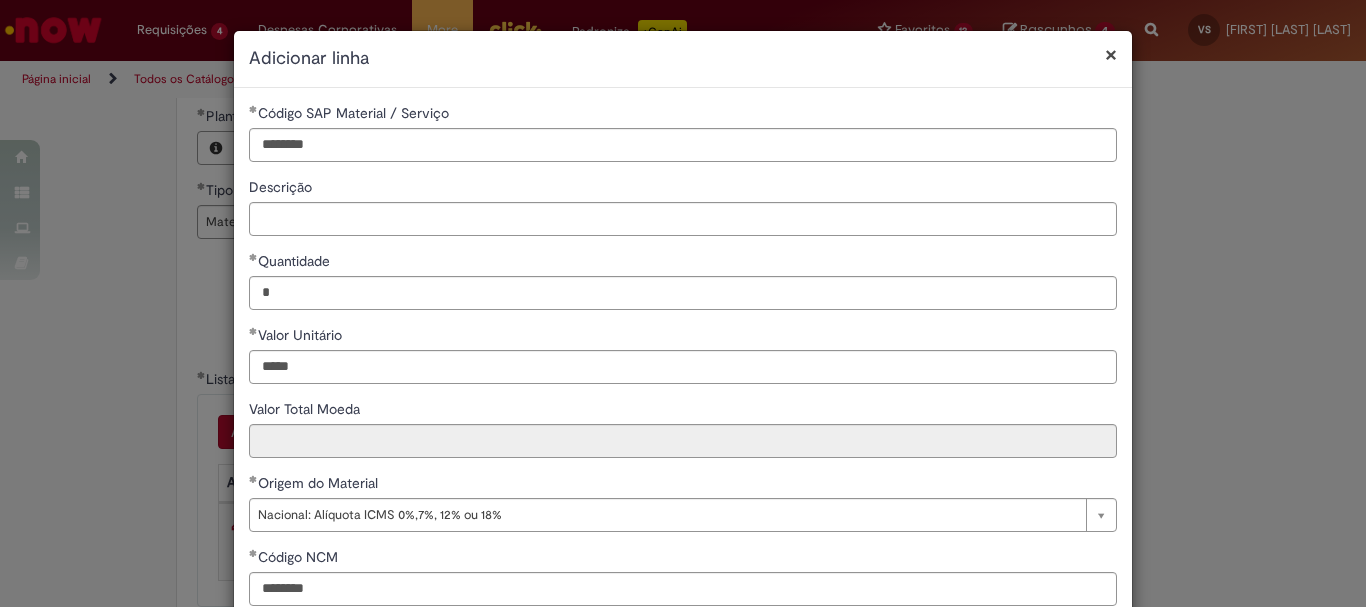 type on "*****" 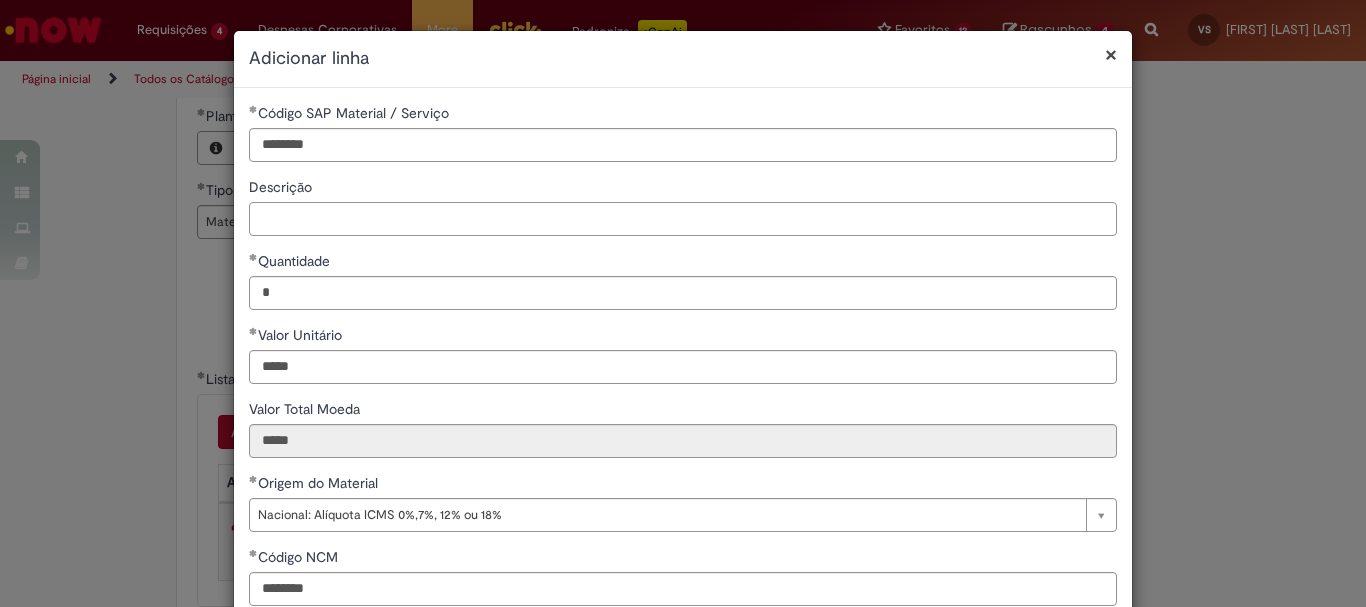 click on "Descrição" at bounding box center [683, 219] 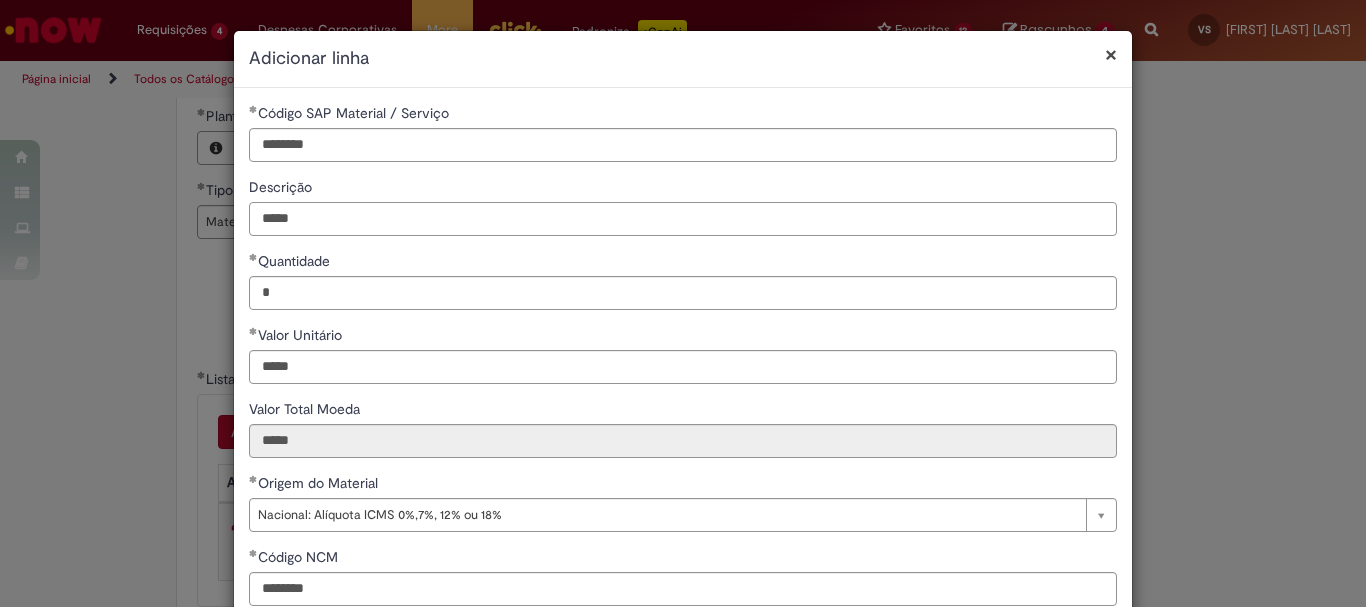 type on "*****" 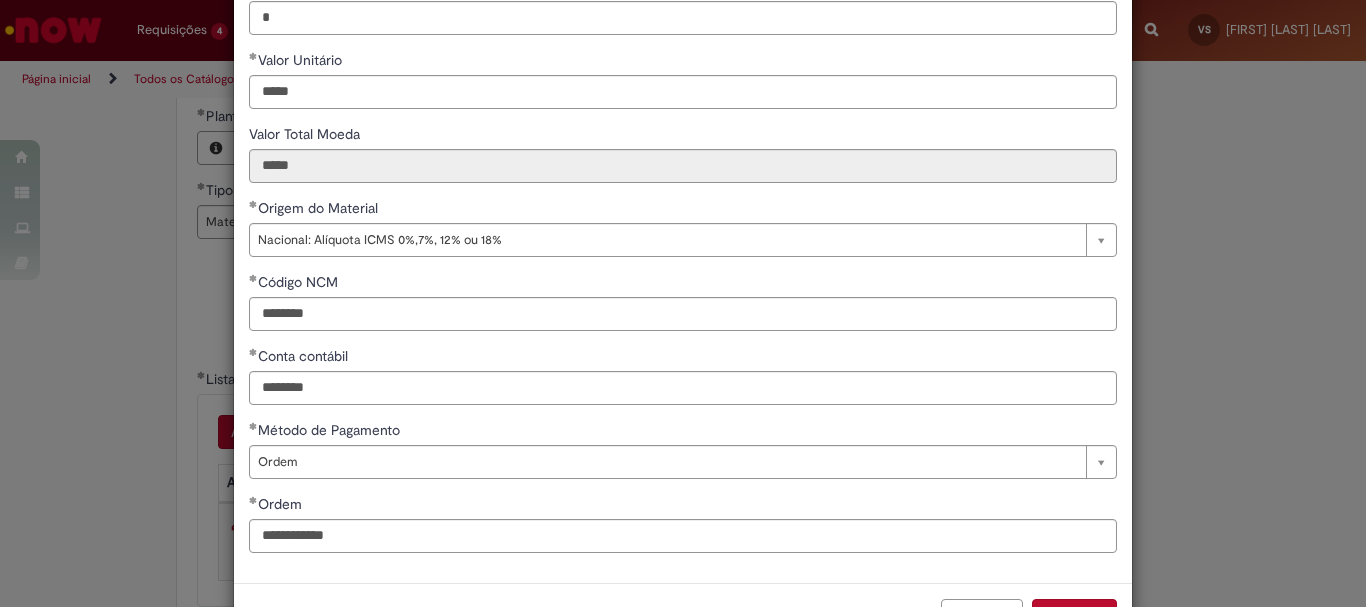 scroll, scrollTop: 349, scrollLeft: 0, axis: vertical 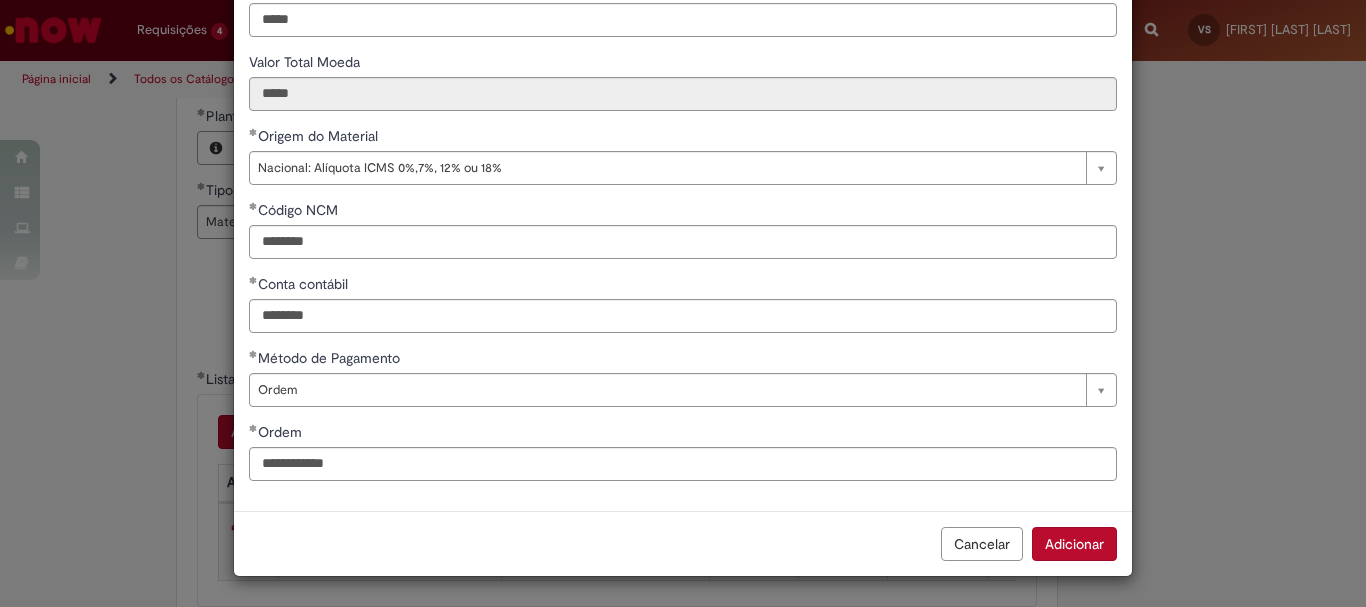 click on "Adicionar" at bounding box center (1074, 544) 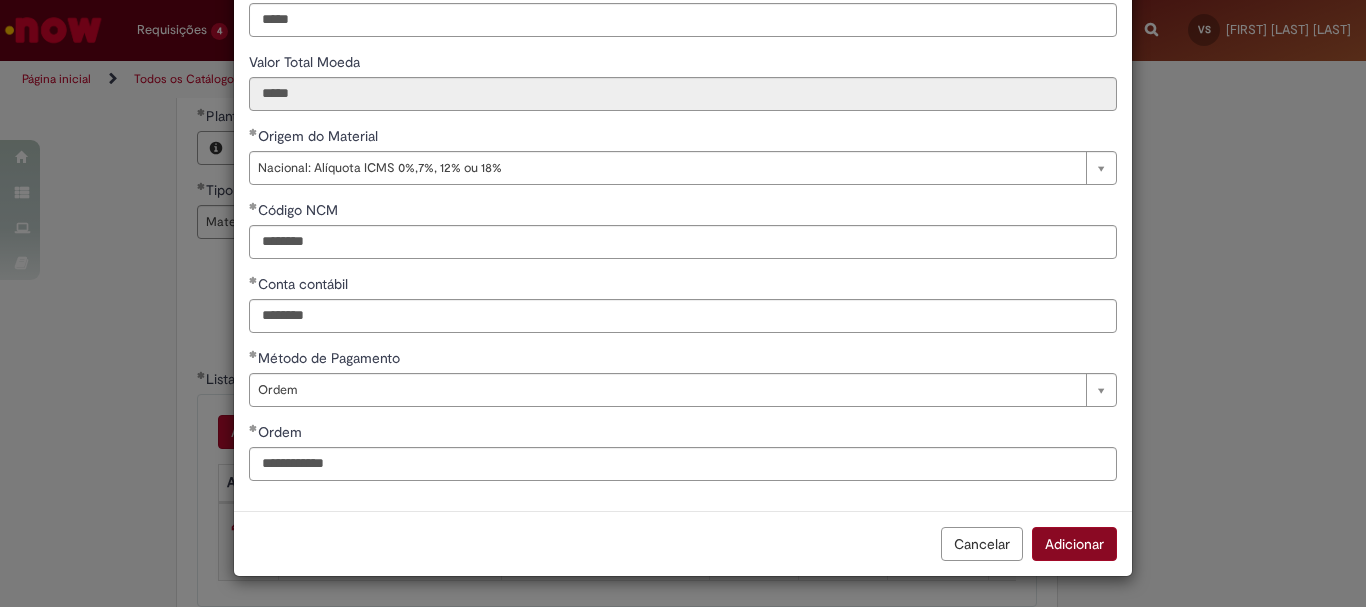 scroll, scrollTop: 347, scrollLeft: 0, axis: vertical 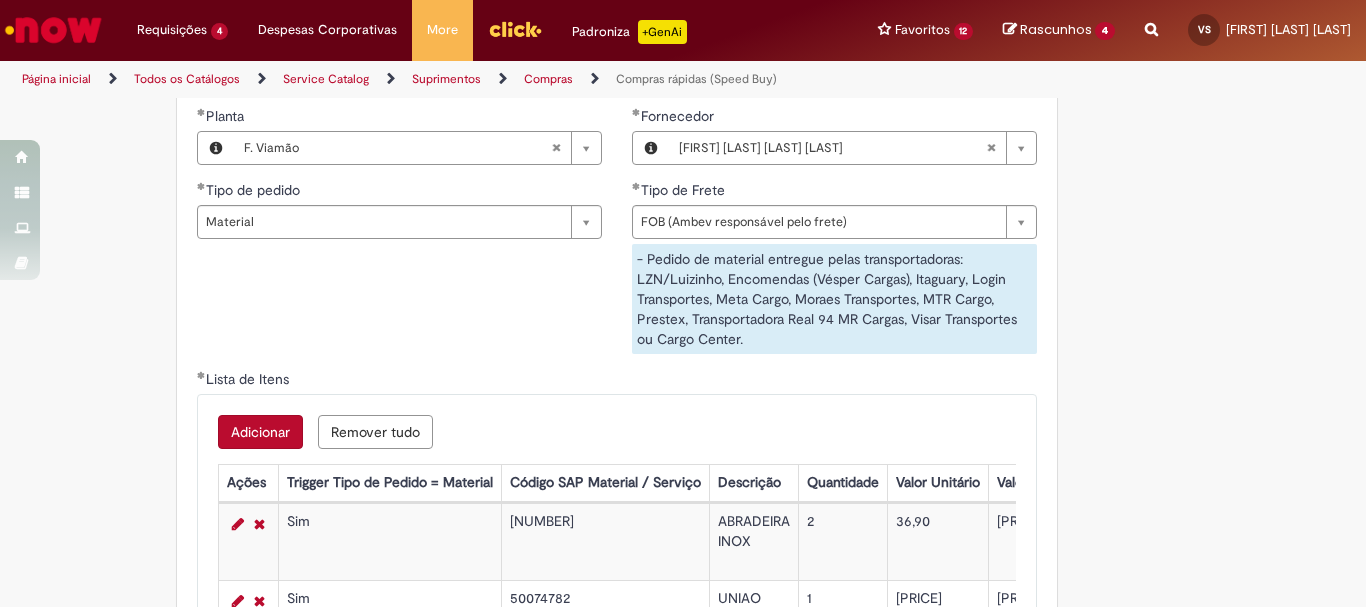 click on "Adicionar" at bounding box center [260, 432] 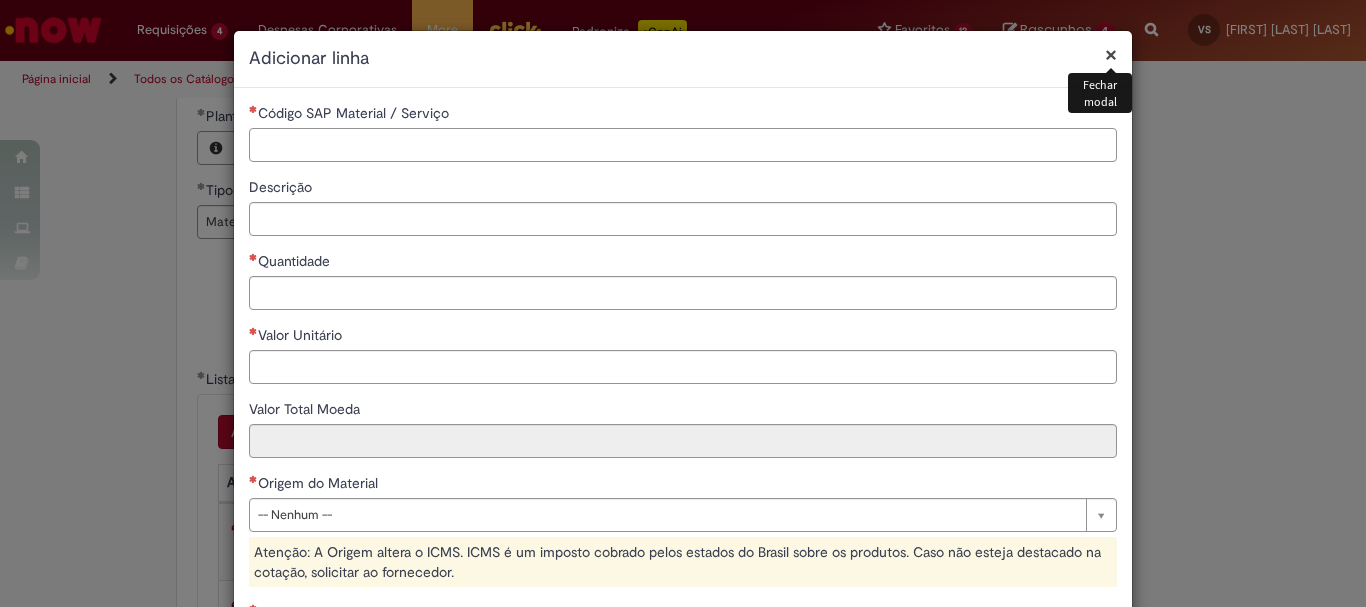 click on "Código SAP Material / Serviço" at bounding box center [683, 145] 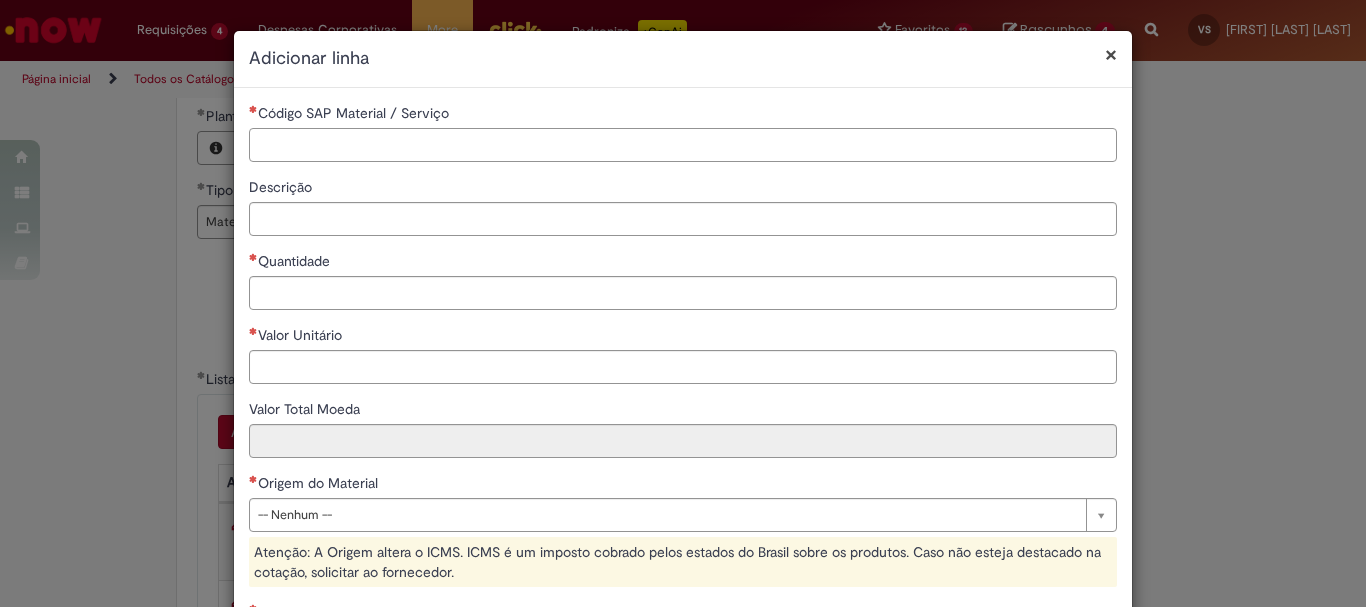 paste on "********" 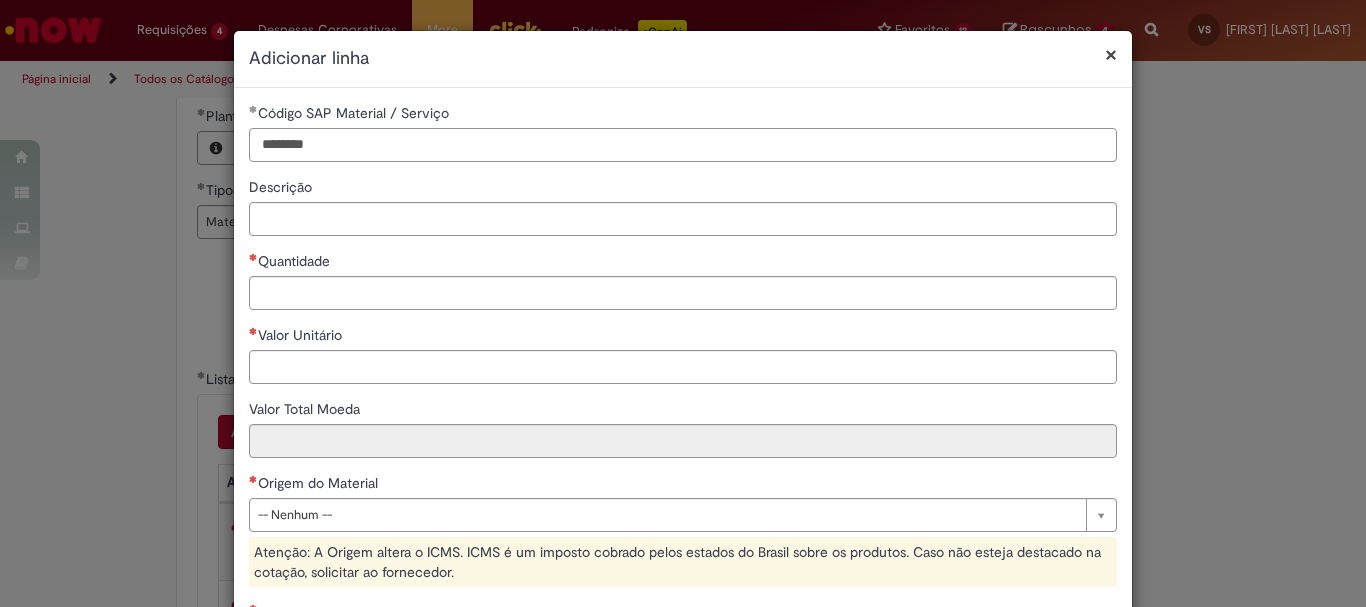 type on "********" 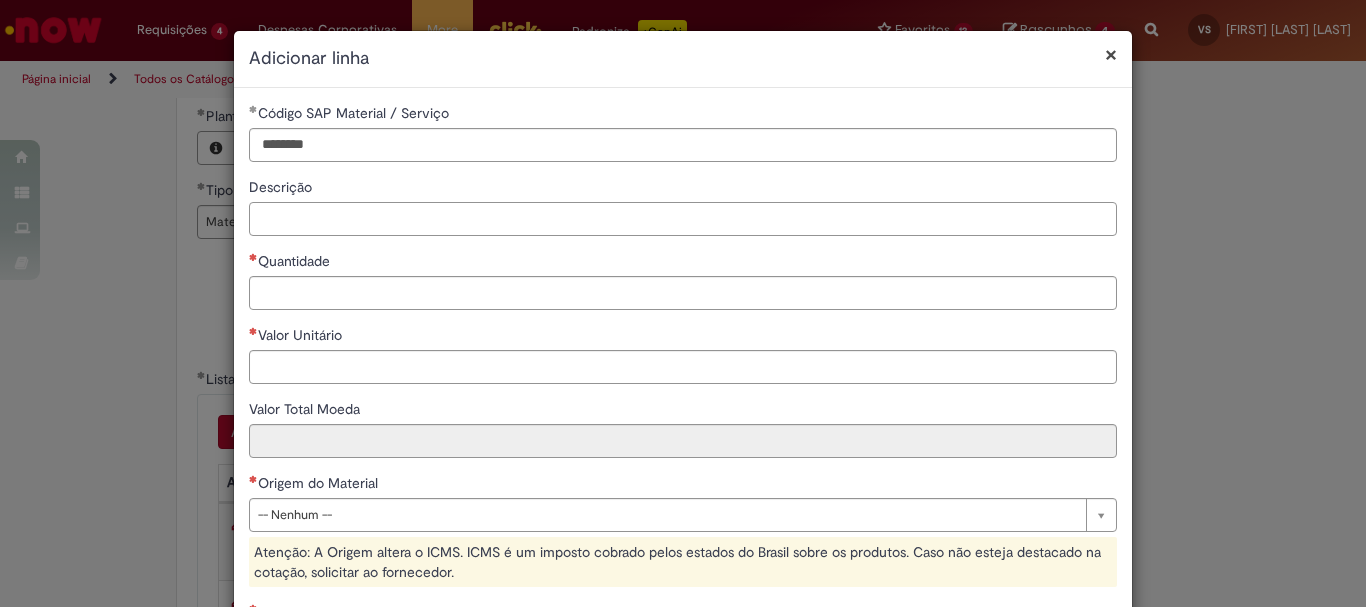 click on "Descrição" at bounding box center (683, 219) 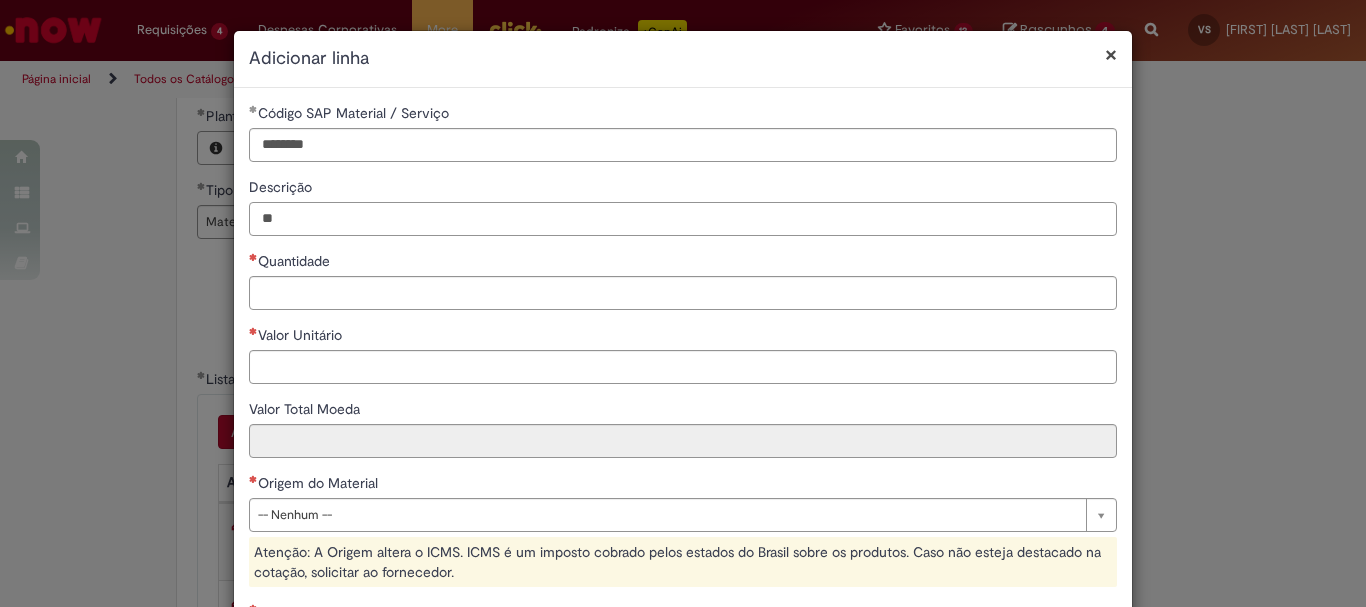 type on "*" 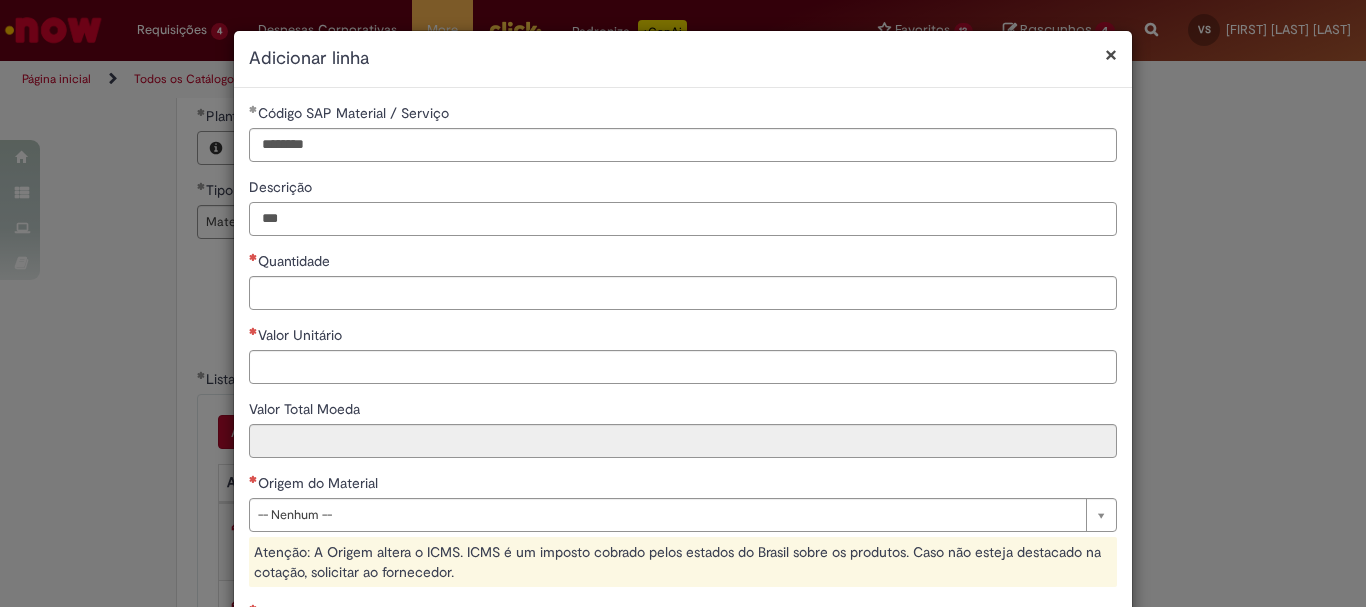 type on "***" 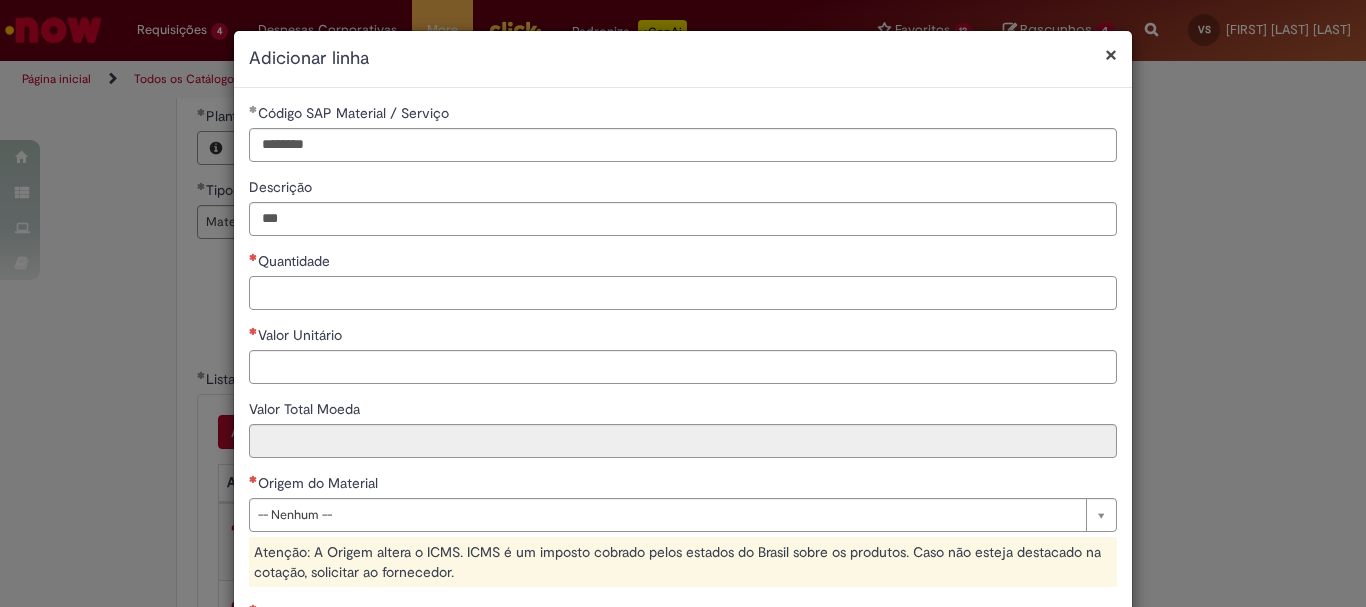 click on "Quantidade" at bounding box center (683, 293) 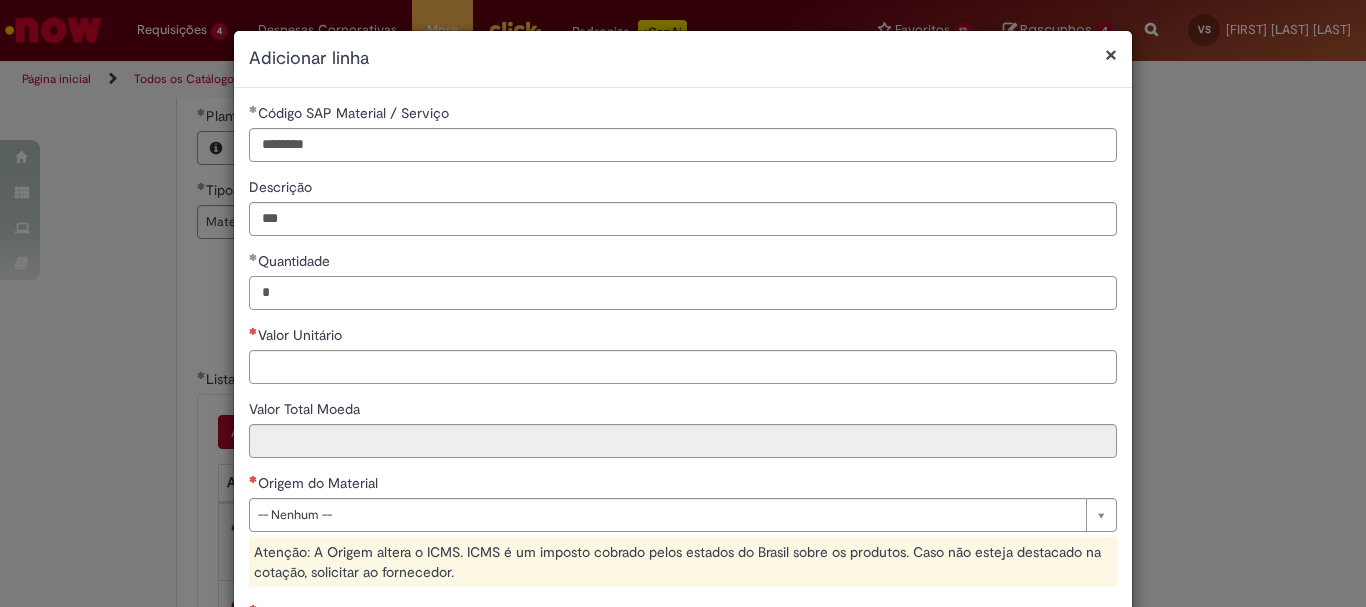 type on "*" 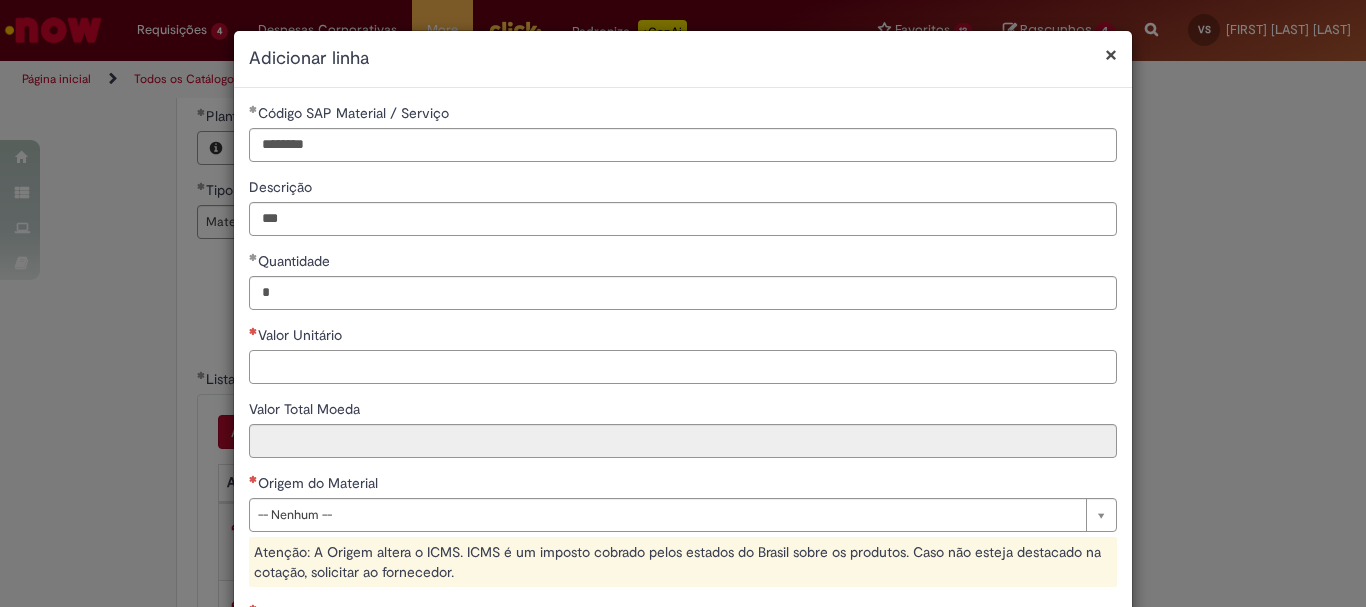 click on "Valor Unitário" at bounding box center (683, 367) 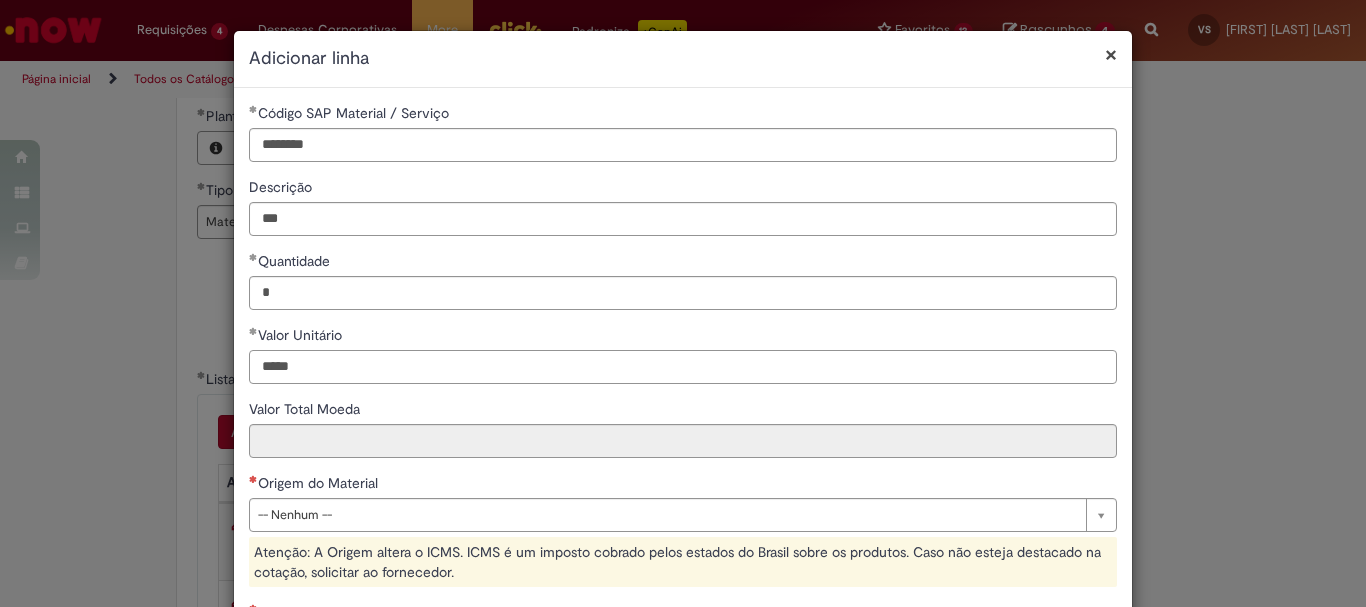 type on "*****" 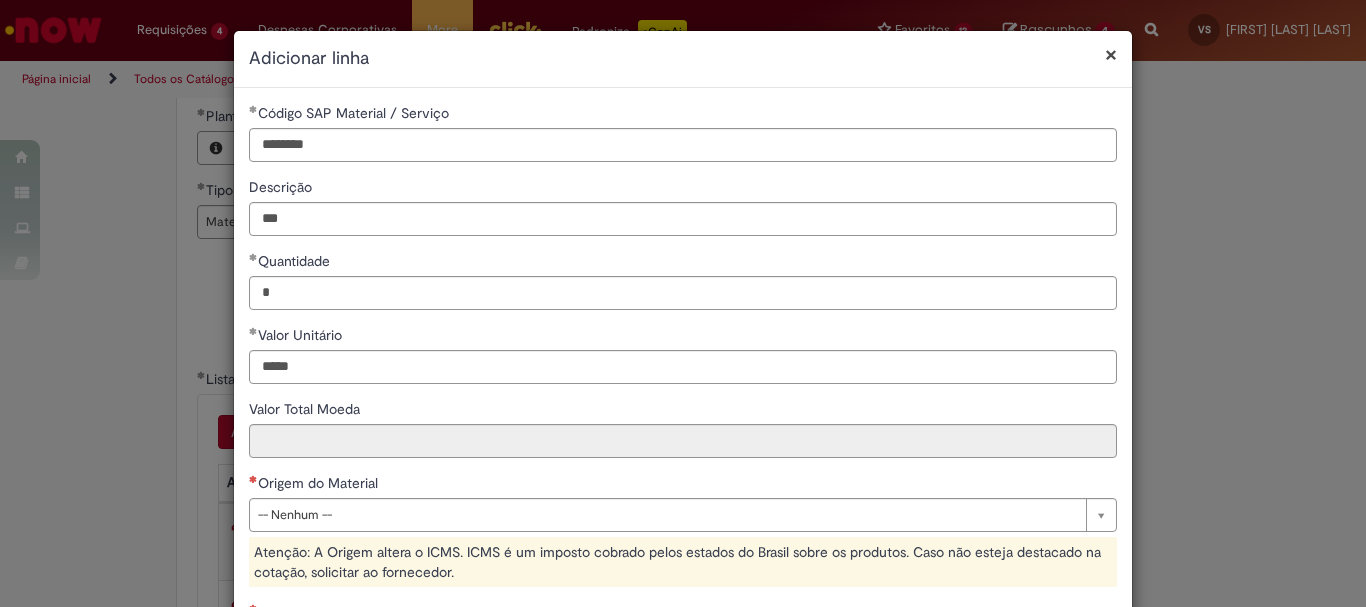 type on "*****" 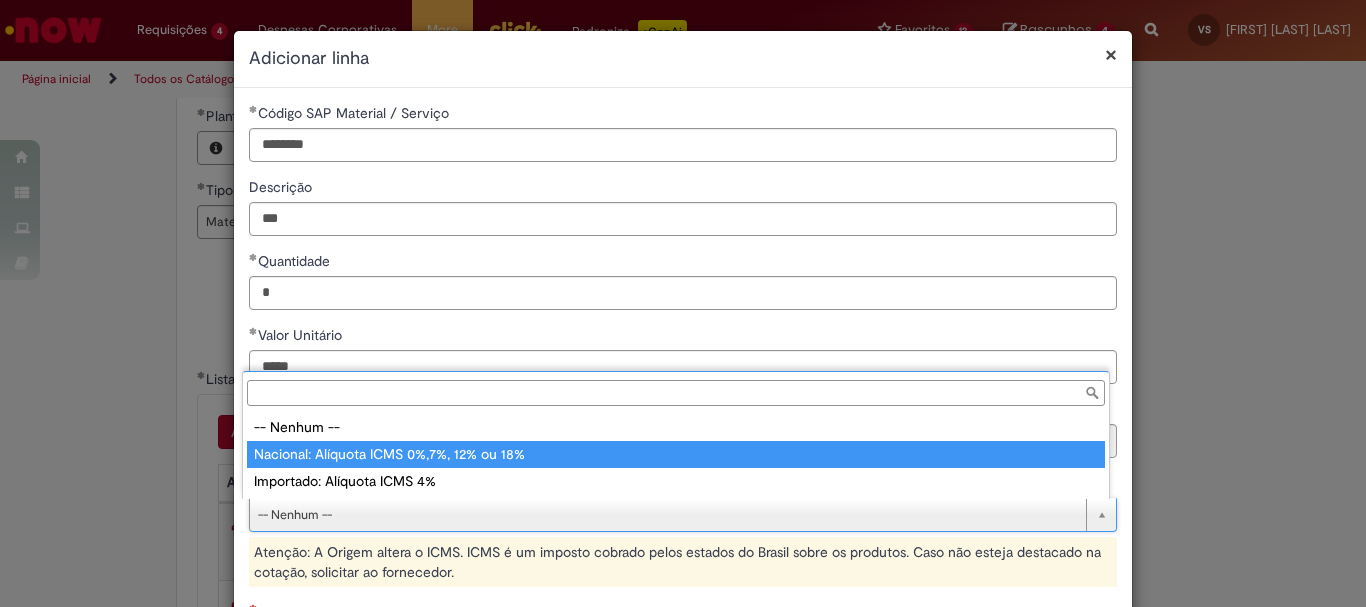 type on "**********" 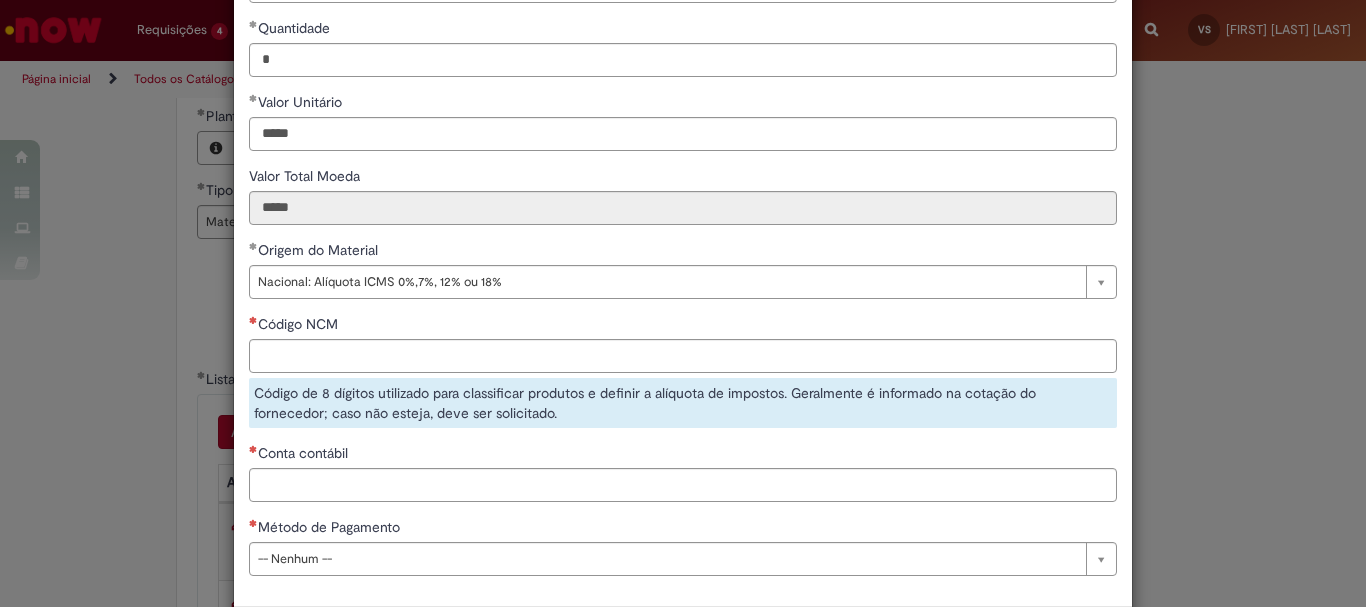 scroll, scrollTop: 330, scrollLeft: 0, axis: vertical 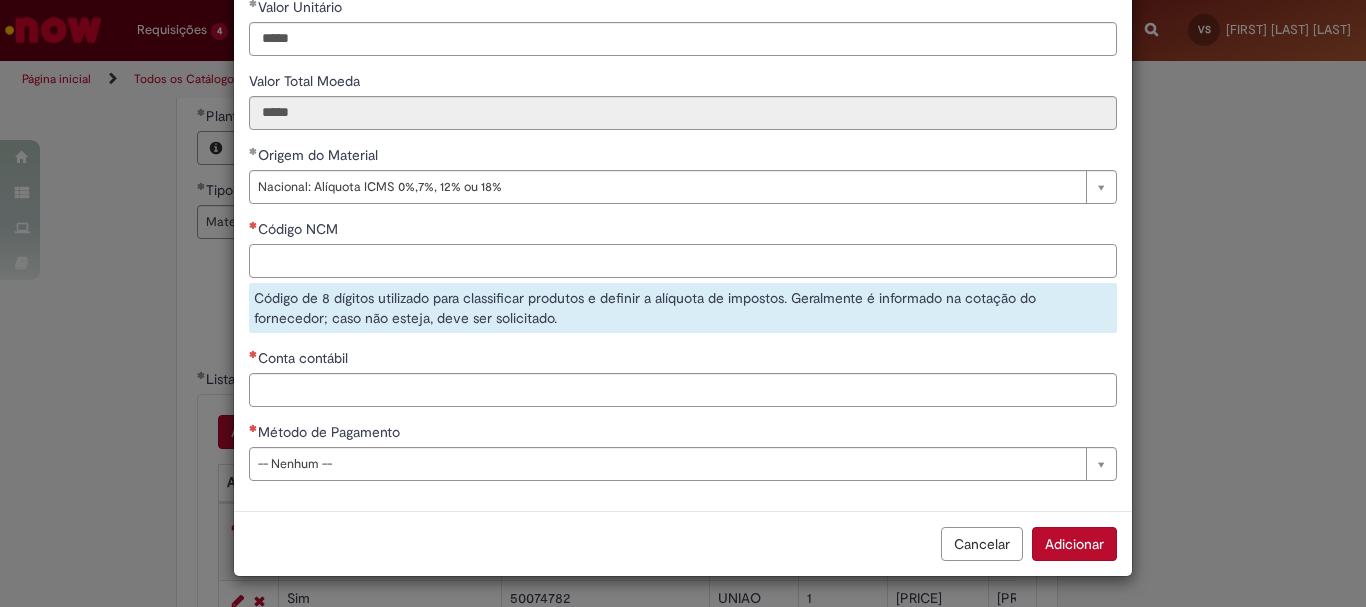 click on "Código NCM" at bounding box center [683, 261] 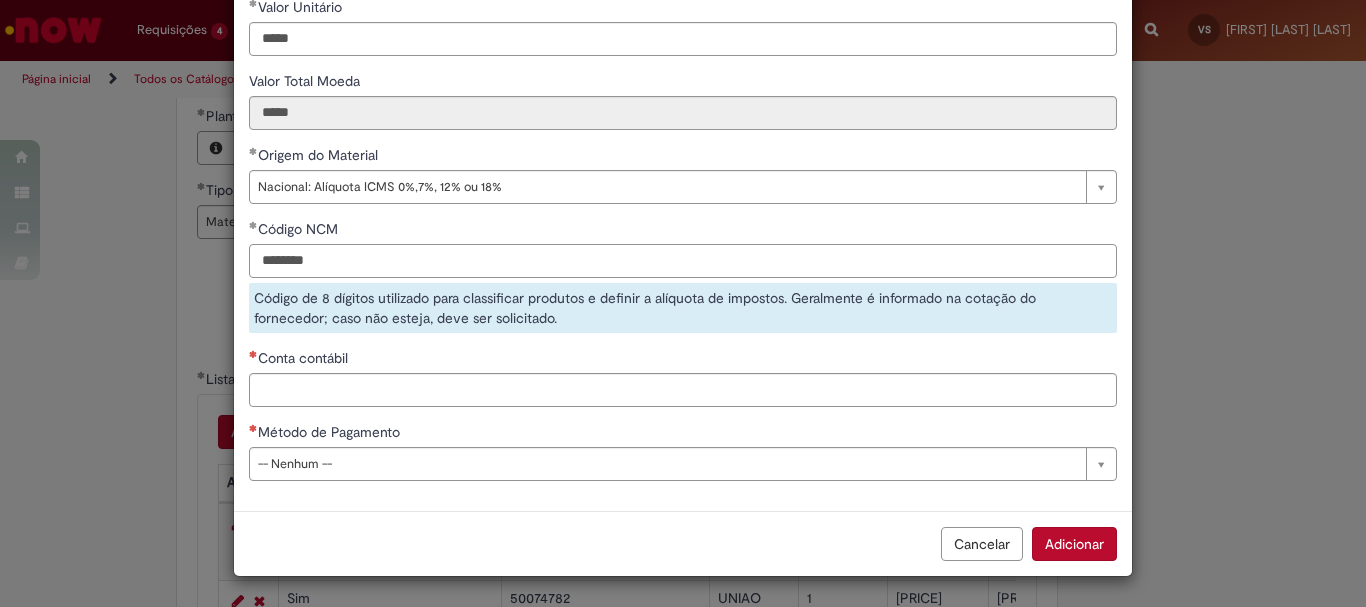 type on "********" 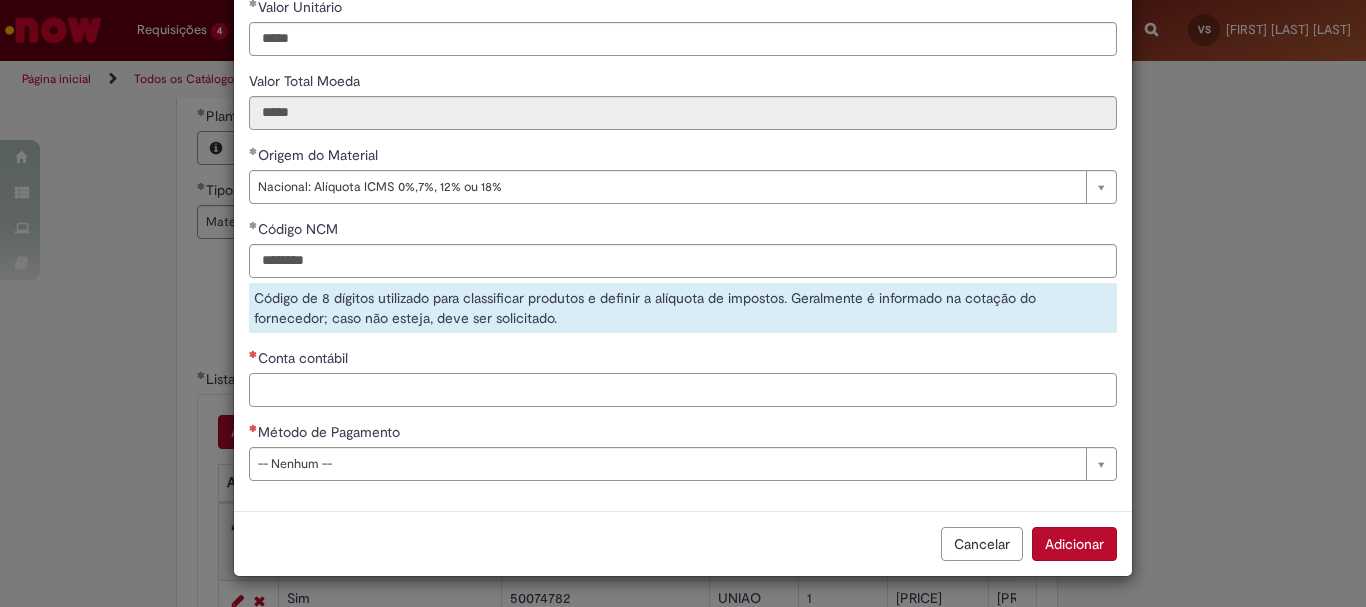 click on "Conta contábil" at bounding box center (683, 390) 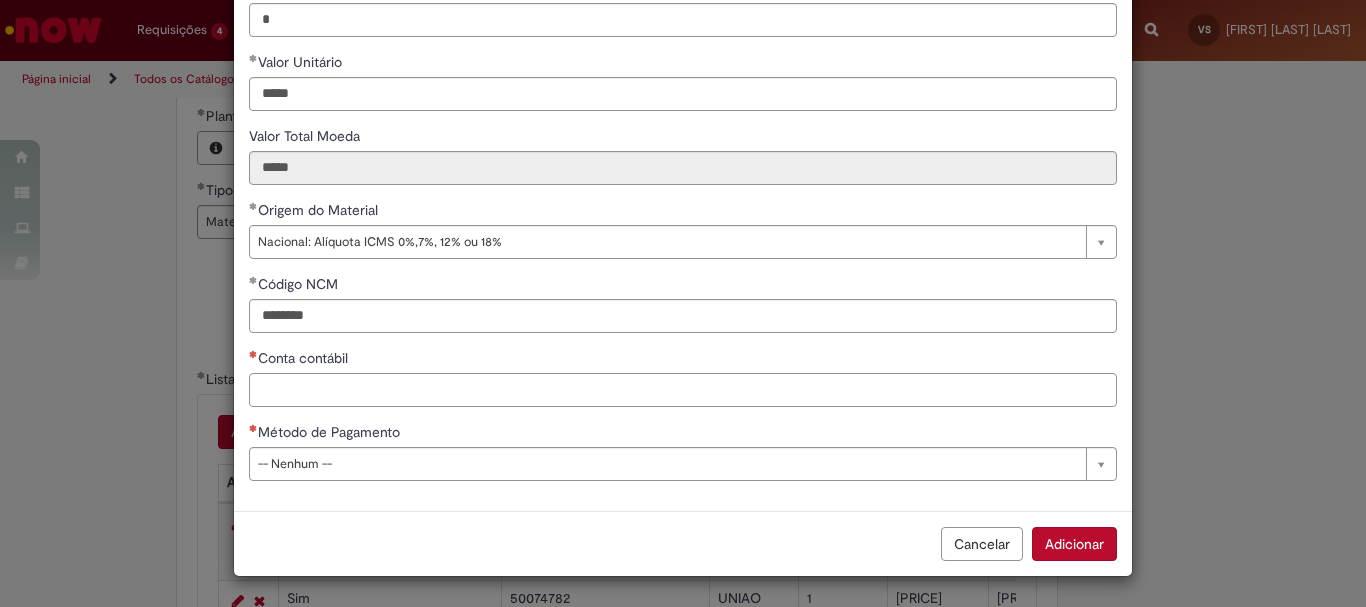 scroll, scrollTop: 273, scrollLeft: 0, axis: vertical 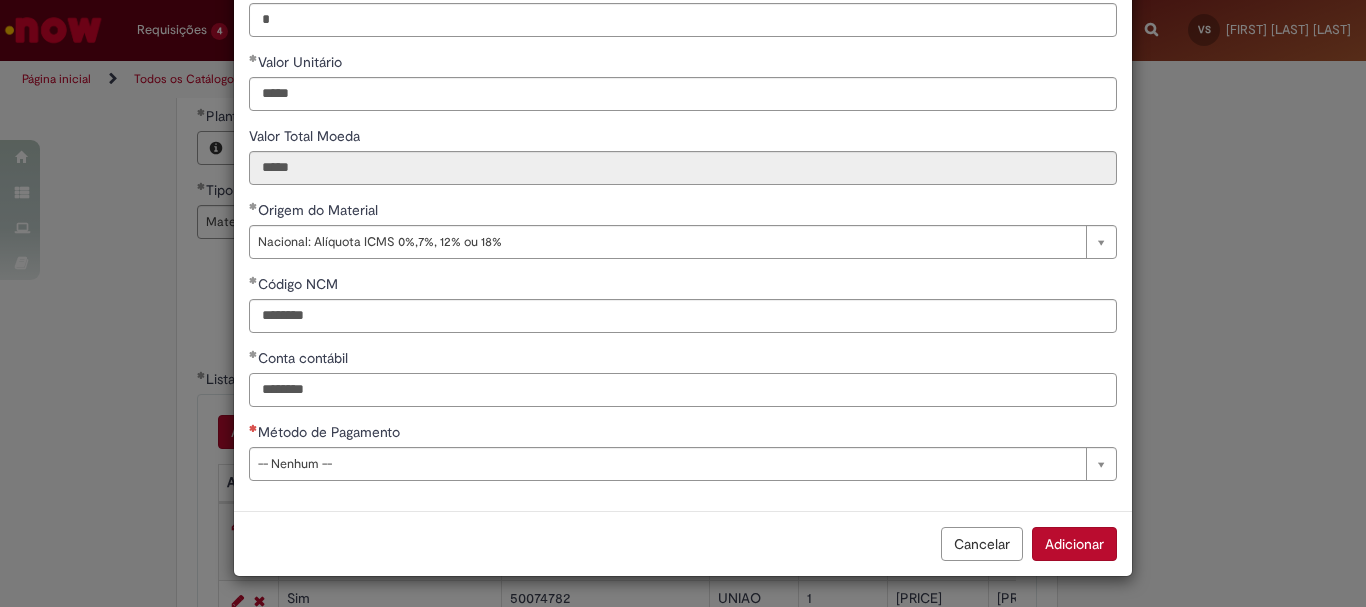 type on "********" 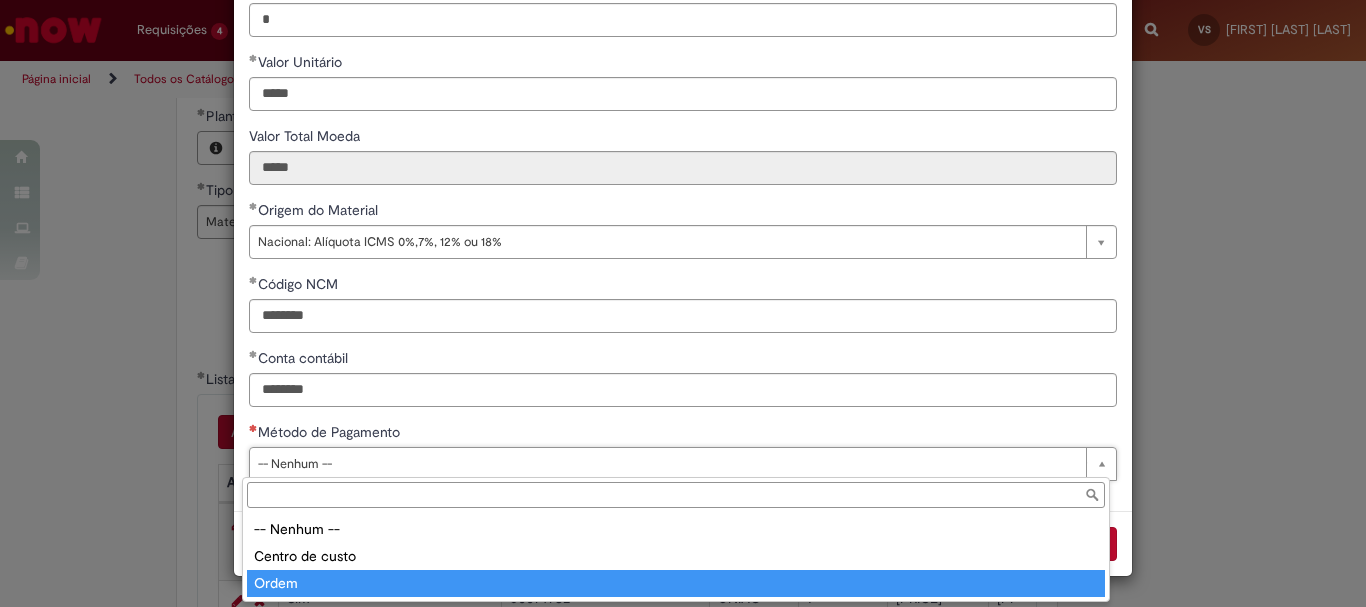 type on "*****" 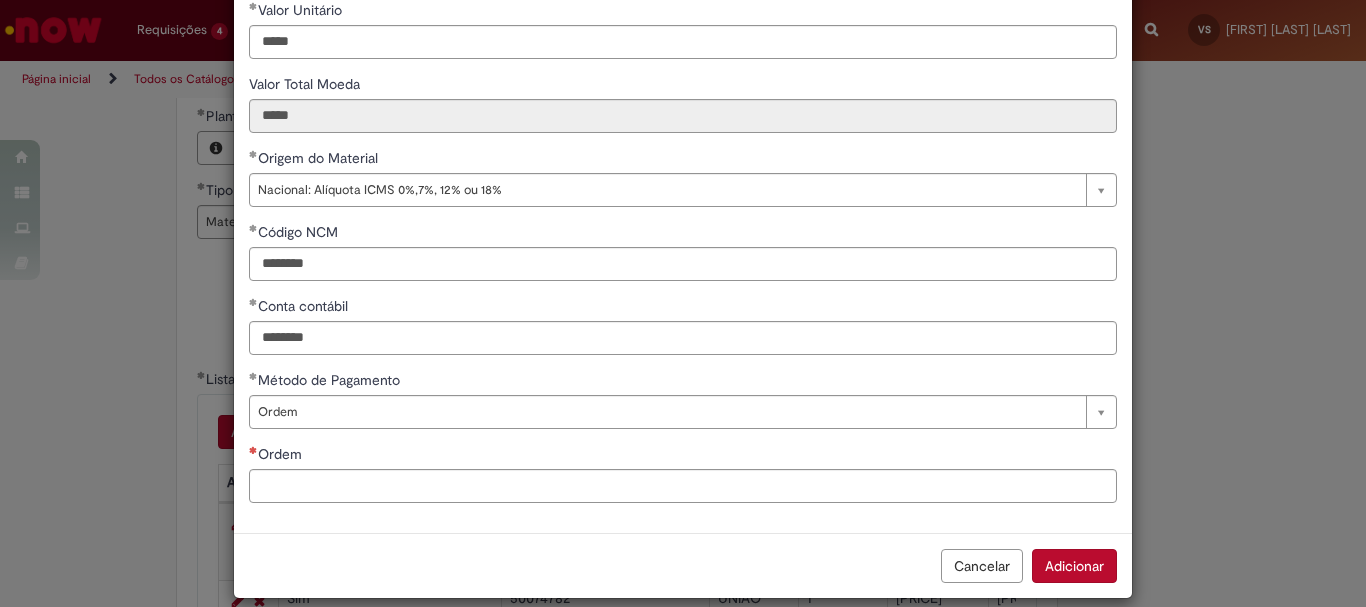 scroll, scrollTop: 349, scrollLeft: 0, axis: vertical 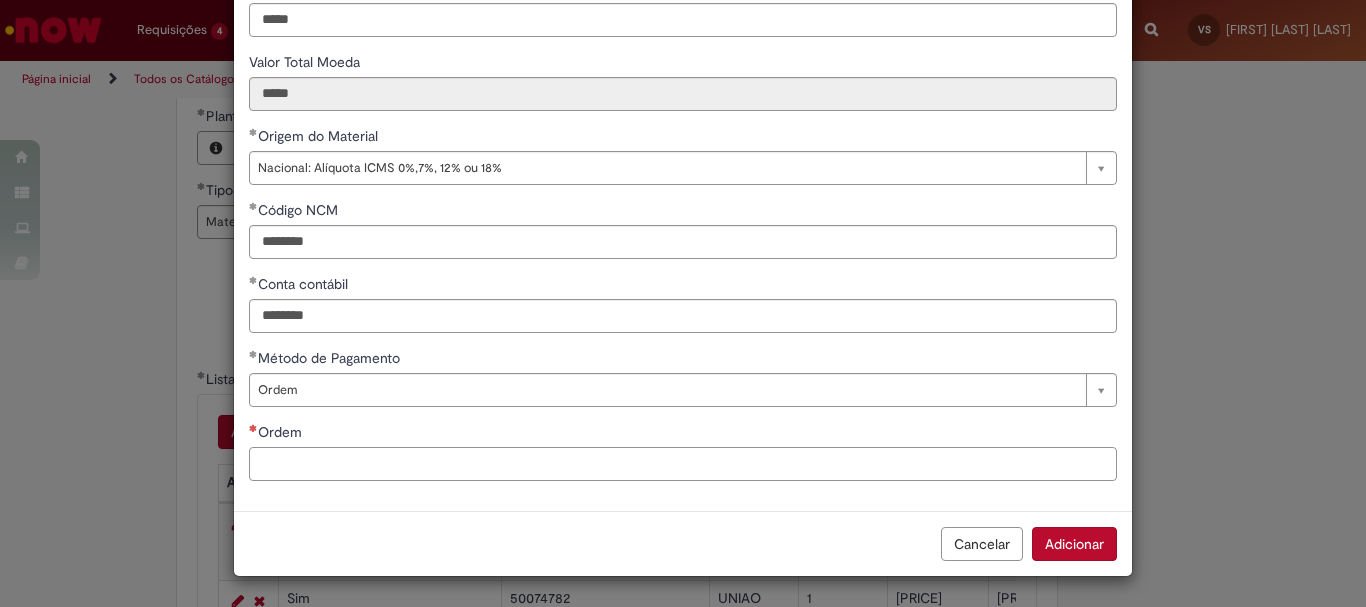 click on "Ordem" at bounding box center [683, 464] 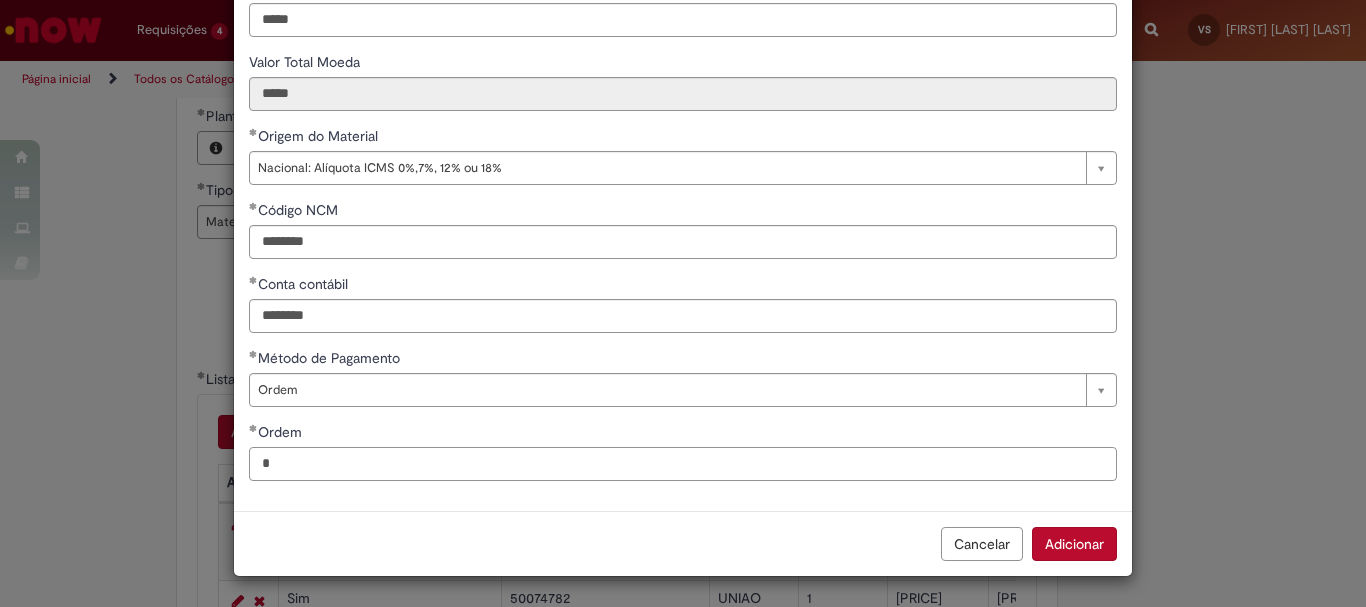 paste on "**********" 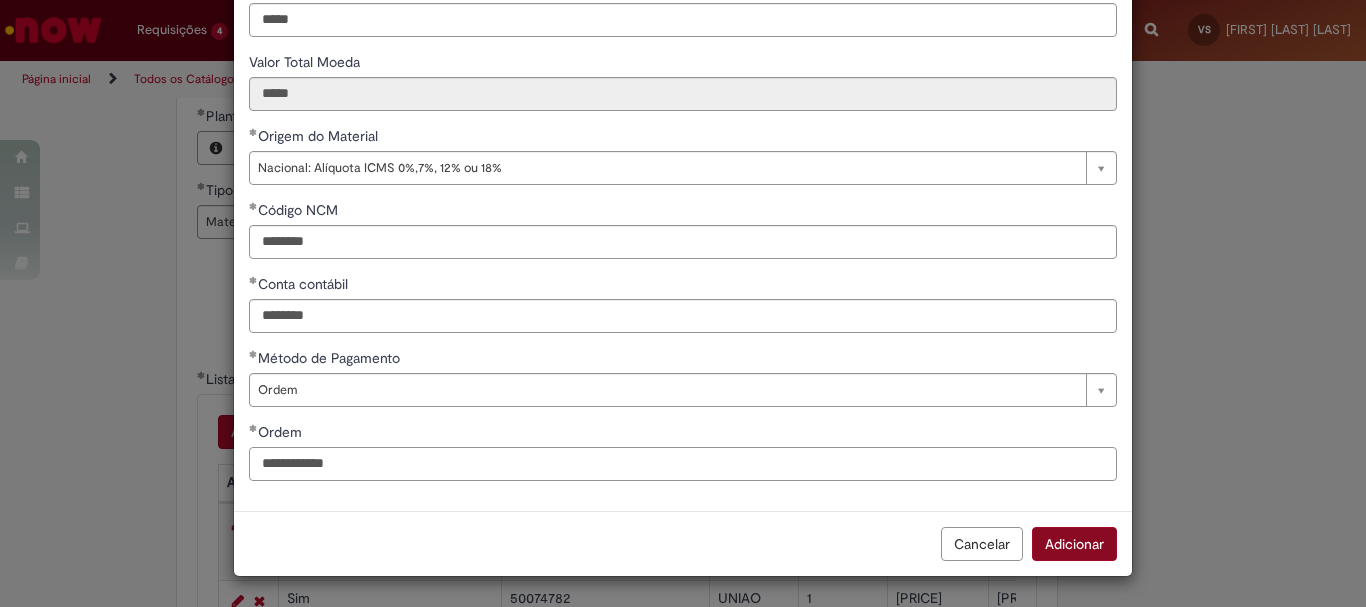 type on "**********" 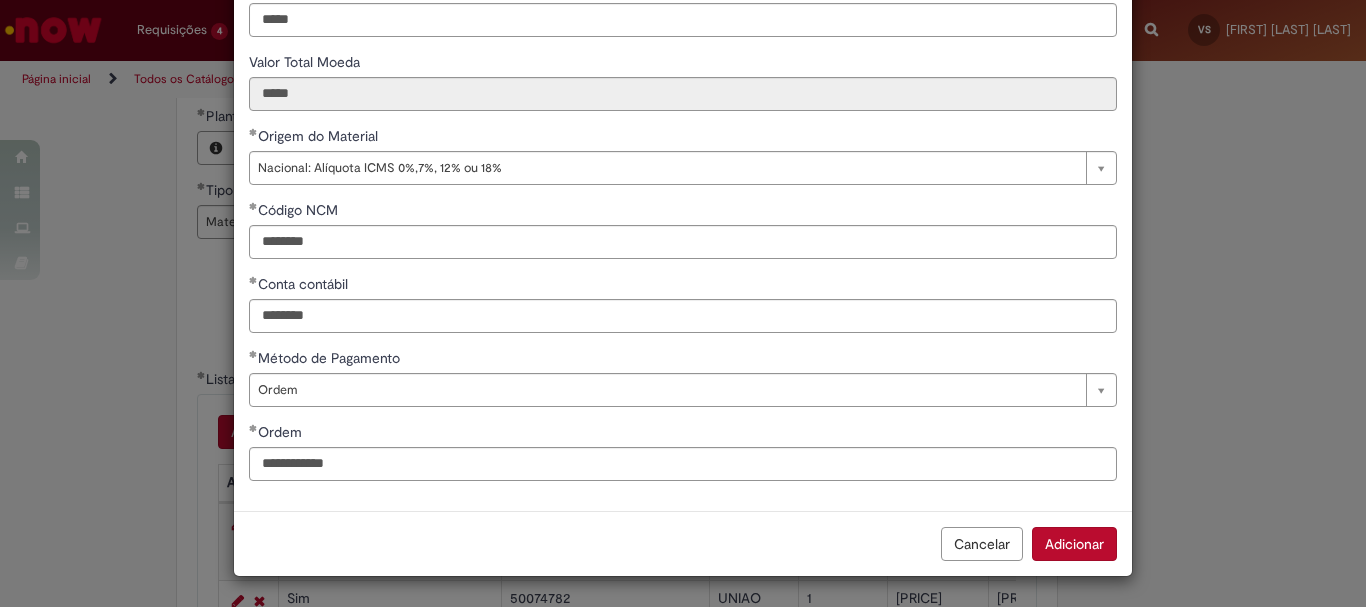 click on "Adicionar" at bounding box center [1074, 544] 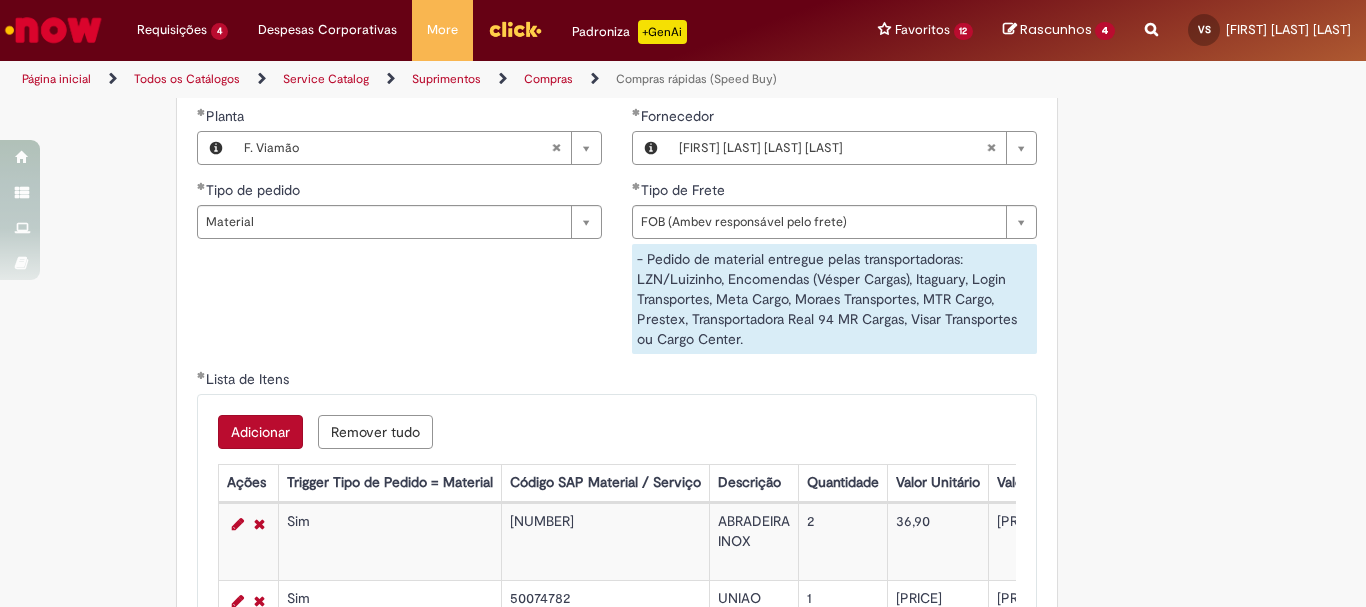 click on "Adicionar" at bounding box center (260, 432) 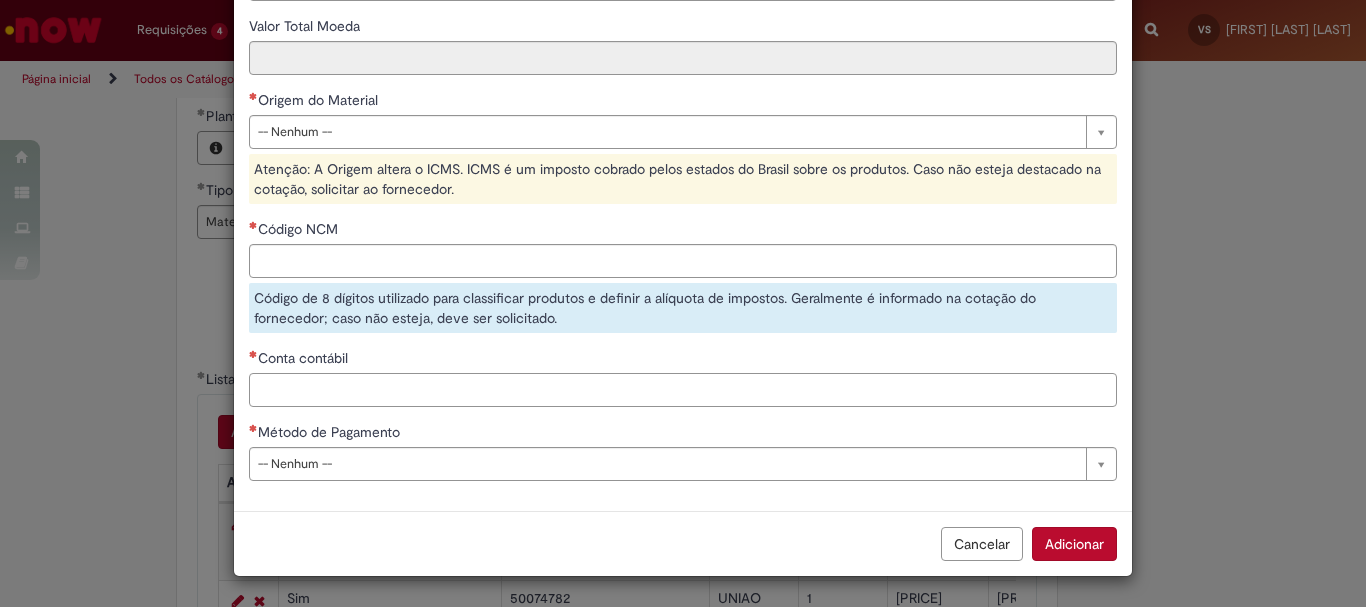 scroll, scrollTop: 382, scrollLeft: 0, axis: vertical 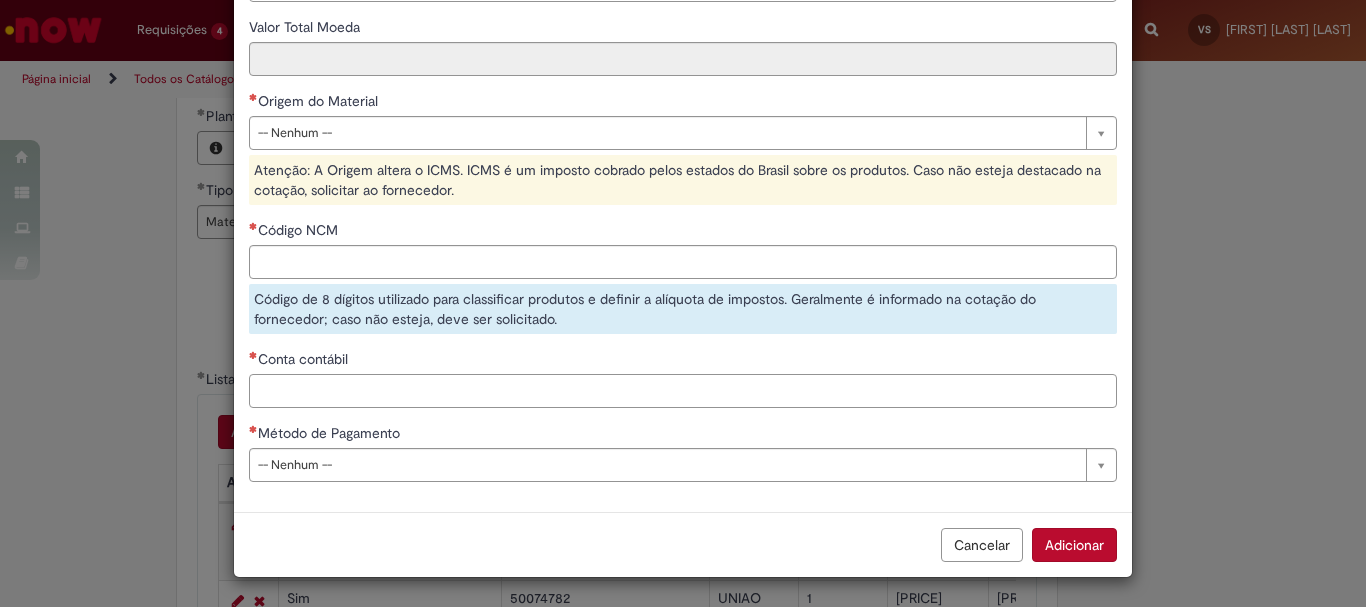 click on "Conta contábil" at bounding box center (683, 391) 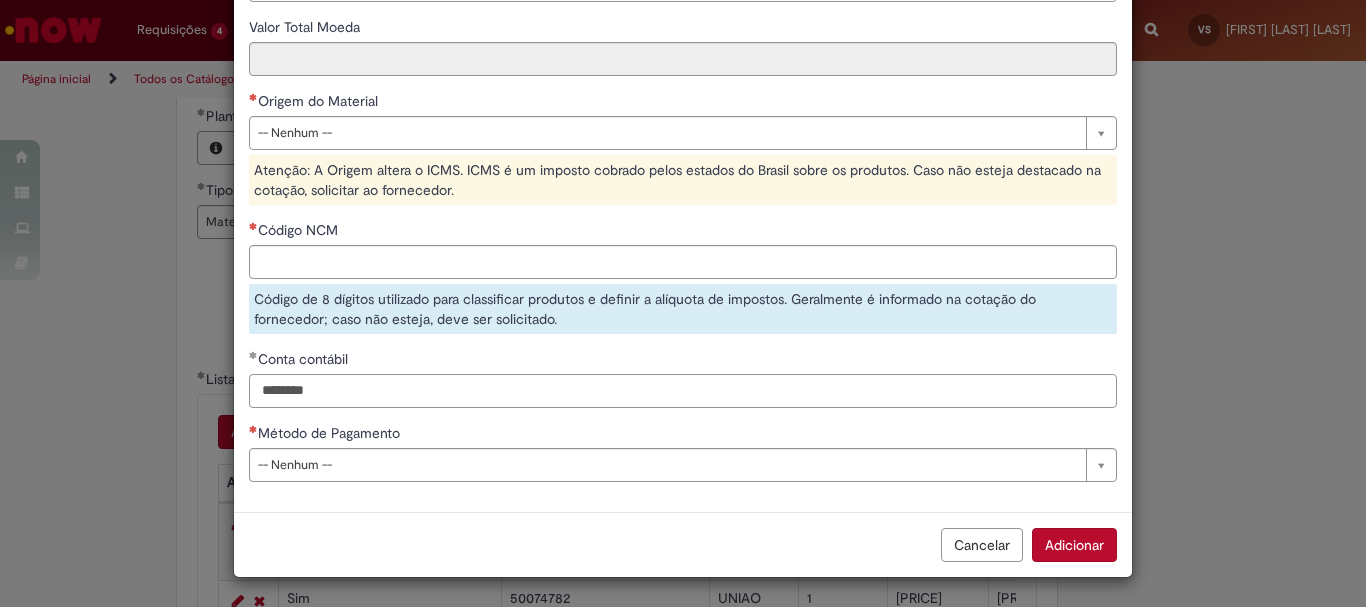 type on "********" 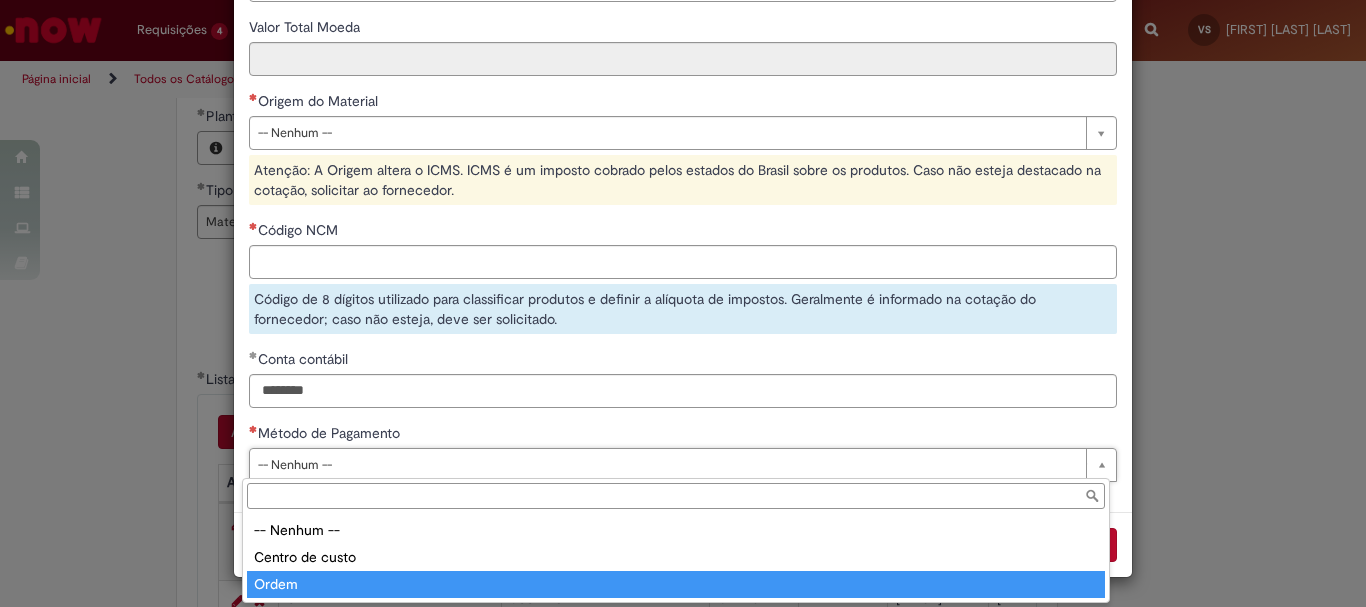 type on "*****" 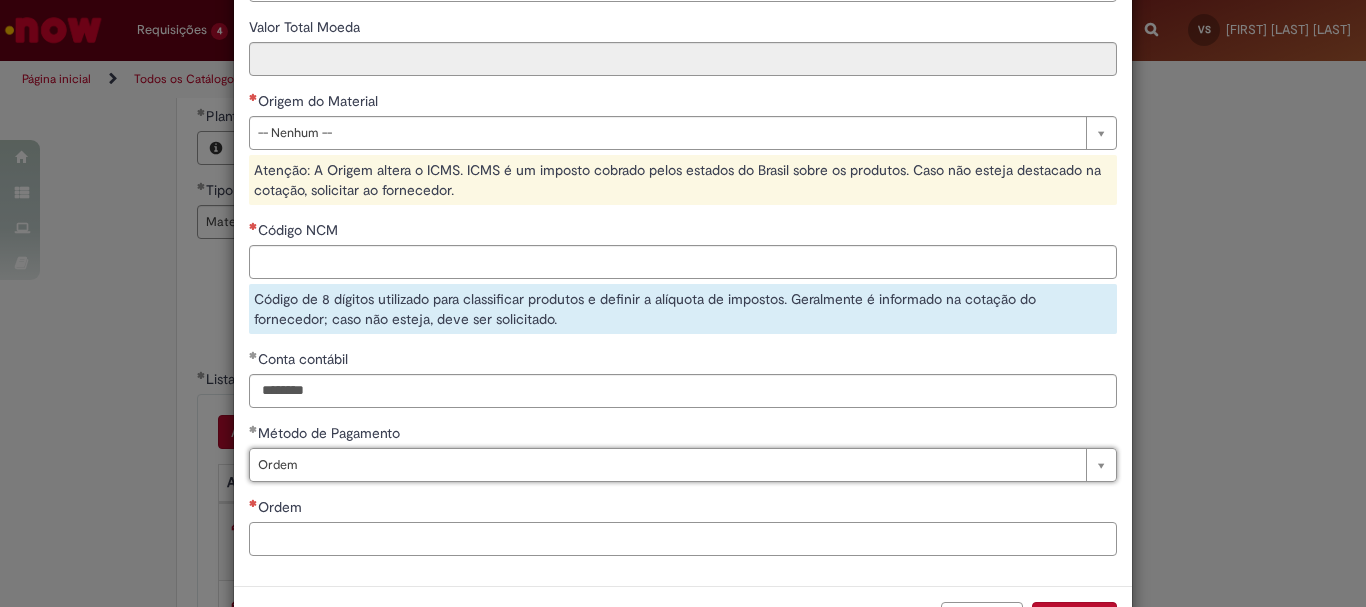 click on "Ordem" at bounding box center (683, 539) 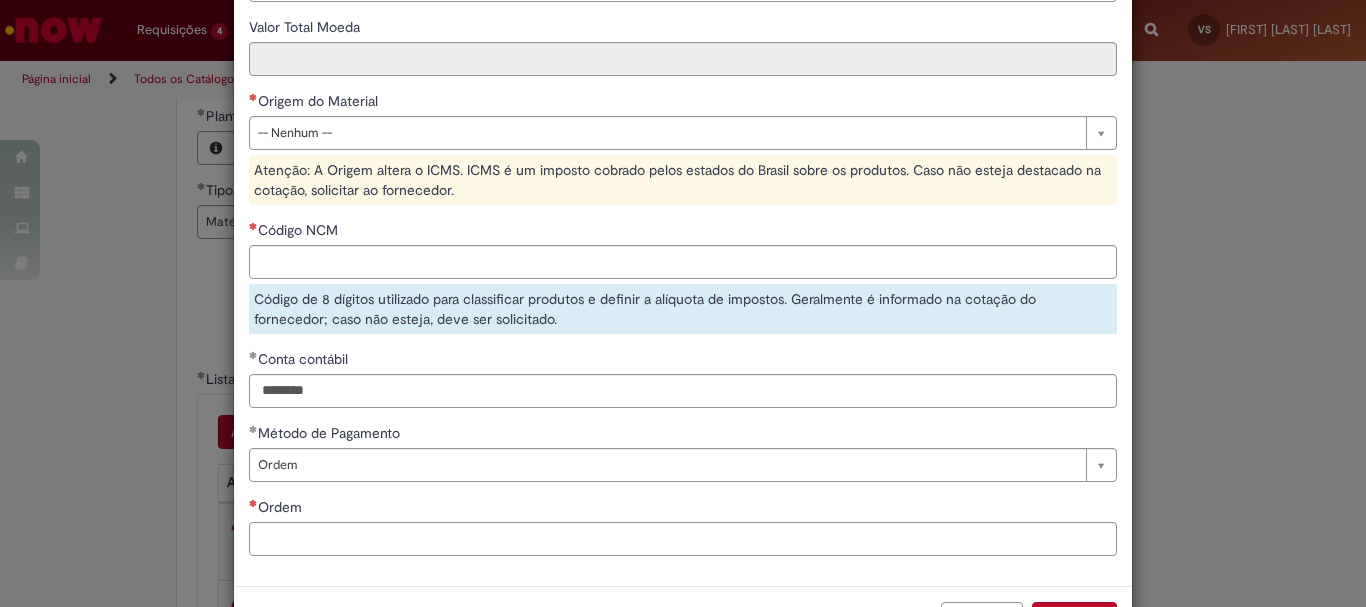 paste on "**********" 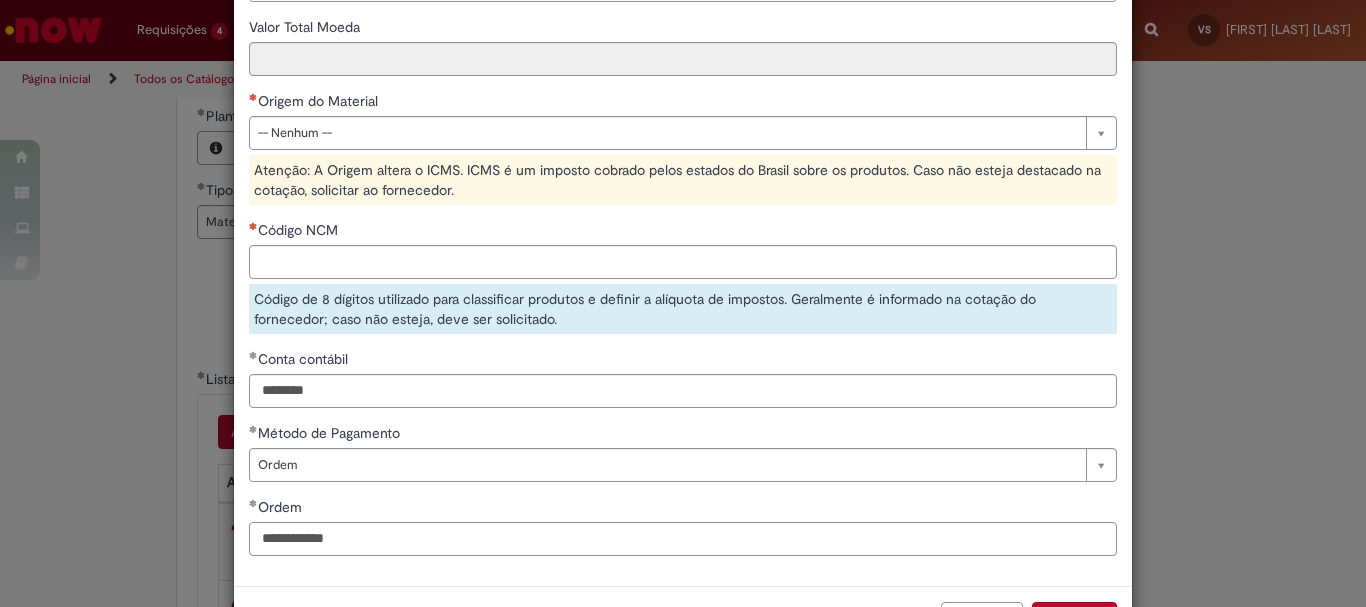 type on "**********" 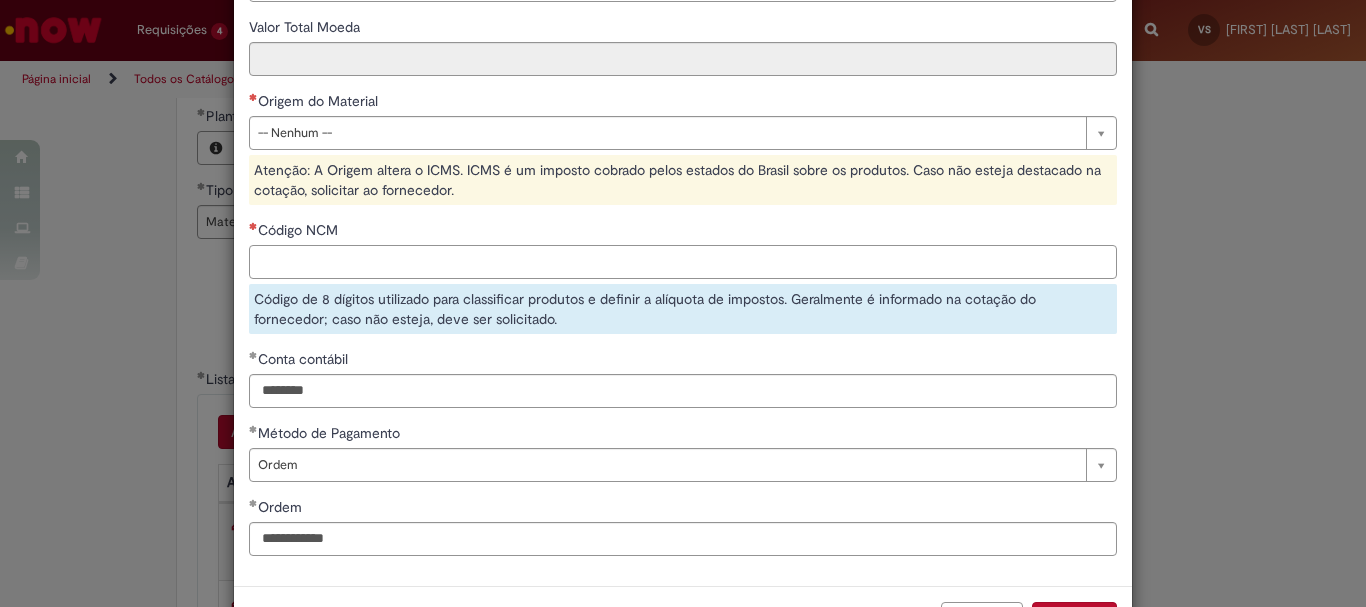 click on "Código NCM" at bounding box center (683, 262) 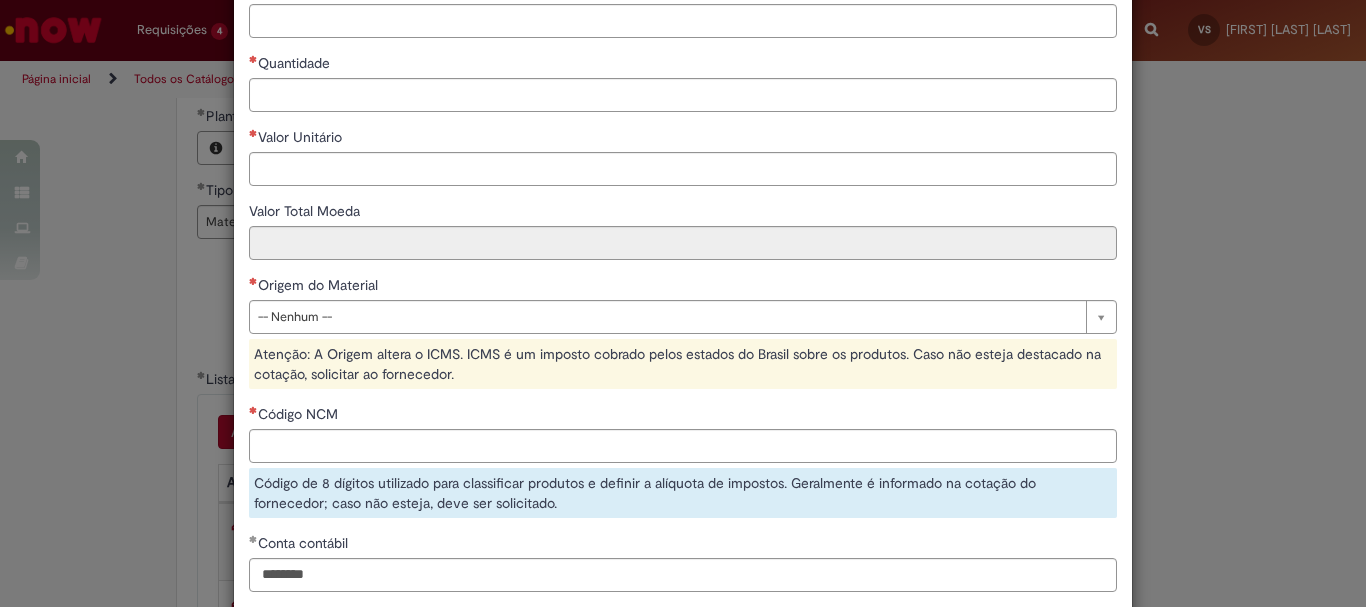 scroll, scrollTop: 180, scrollLeft: 0, axis: vertical 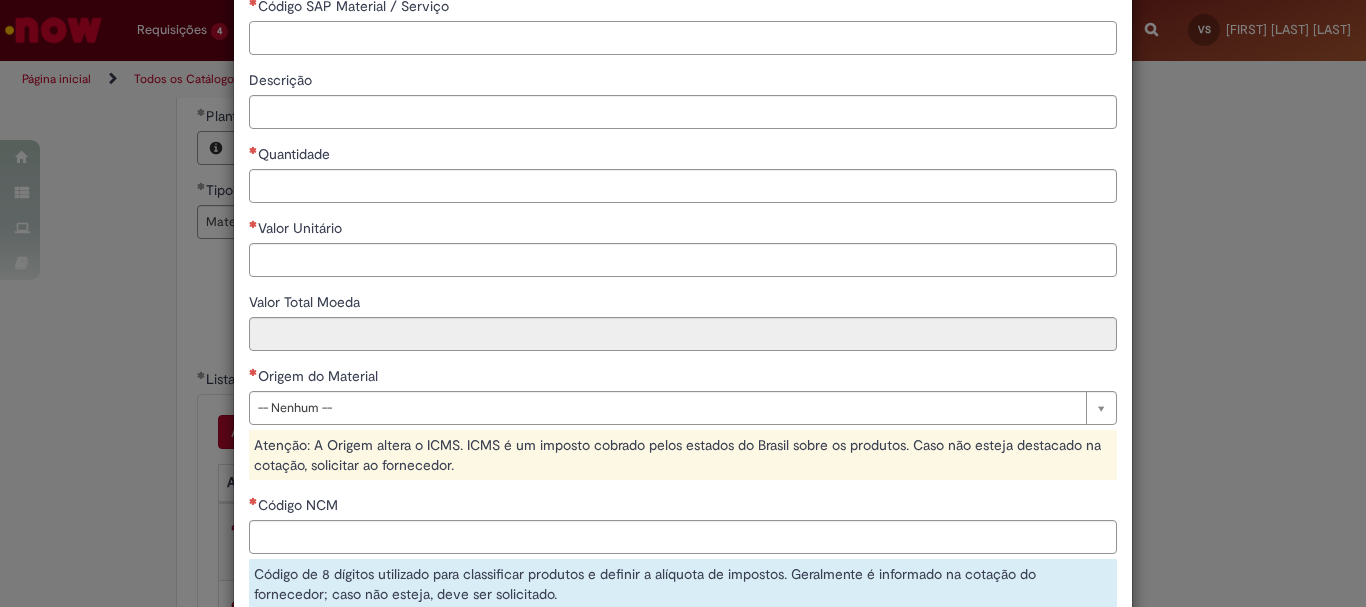 click on "Código SAP Material / Serviço" at bounding box center (683, 38) 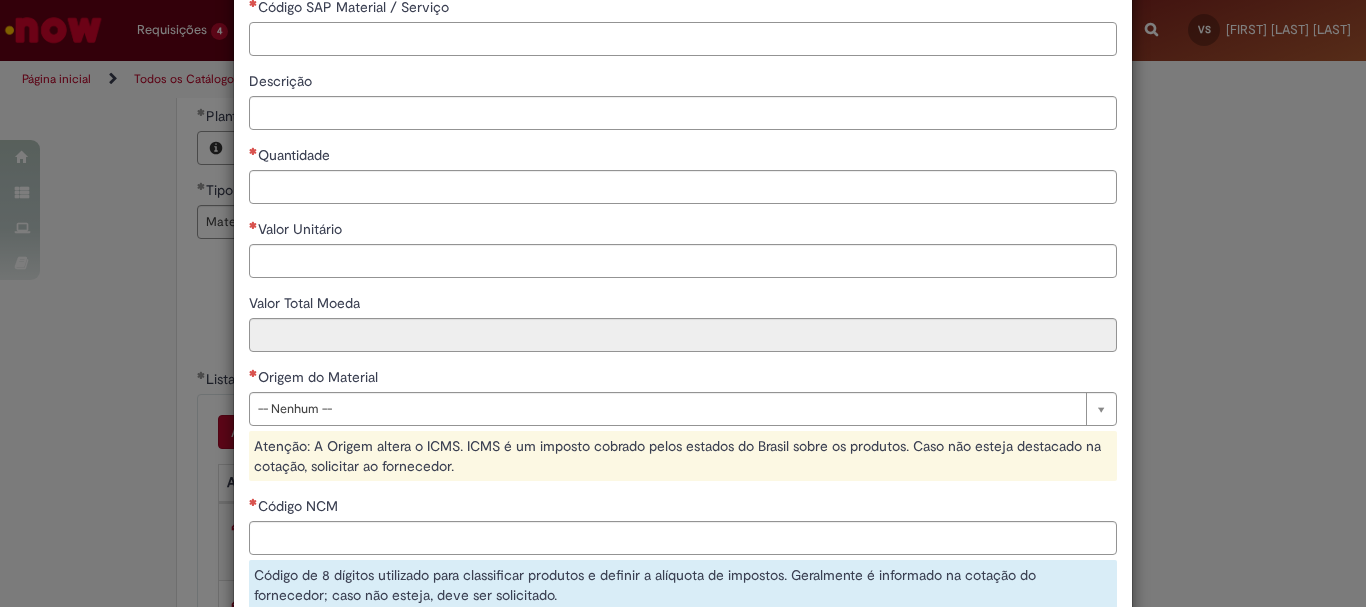 paste on "********" 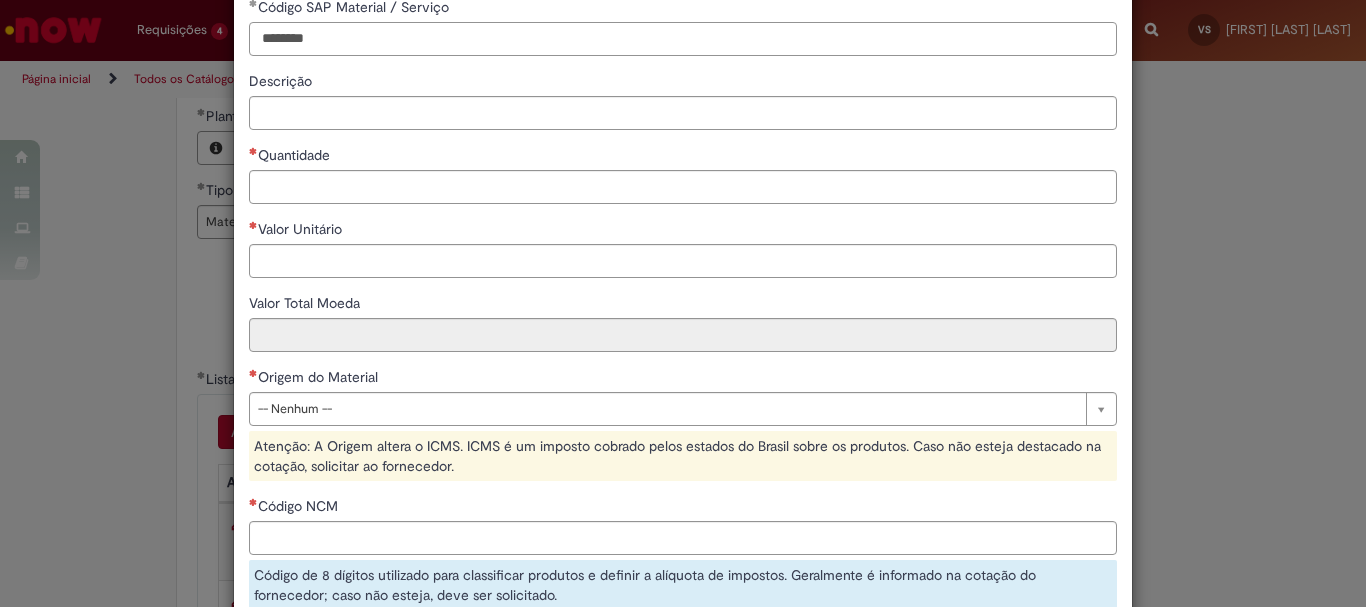 type on "********" 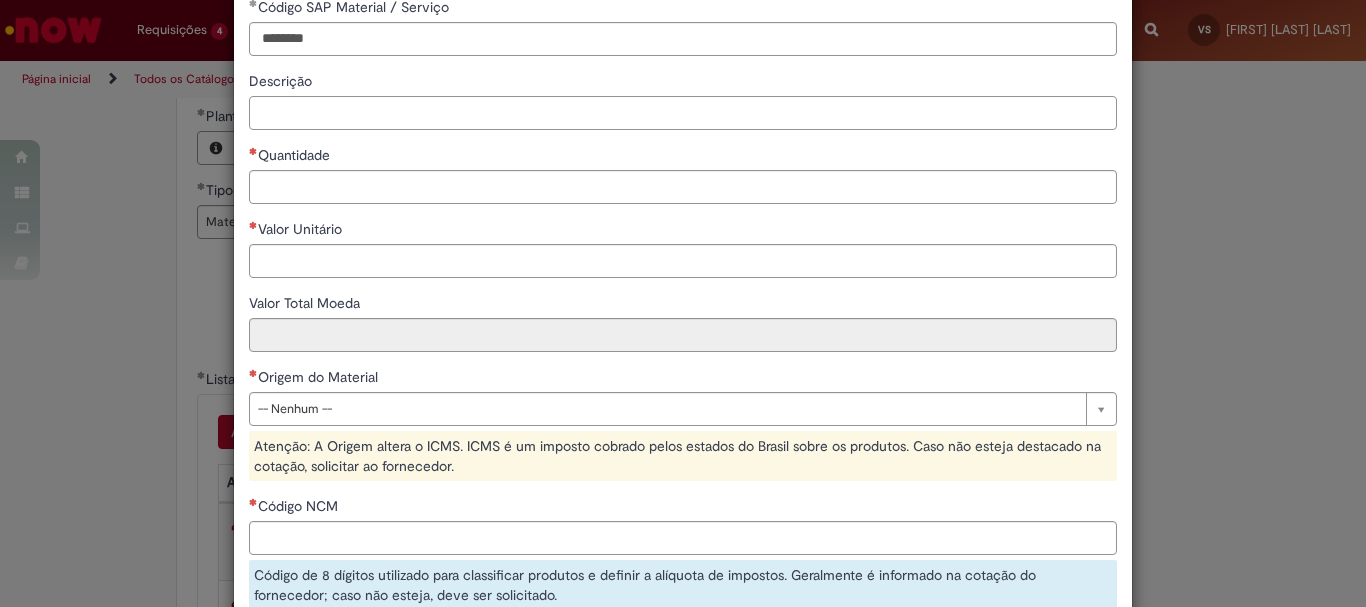 click on "Descrição" at bounding box center [683, 113] 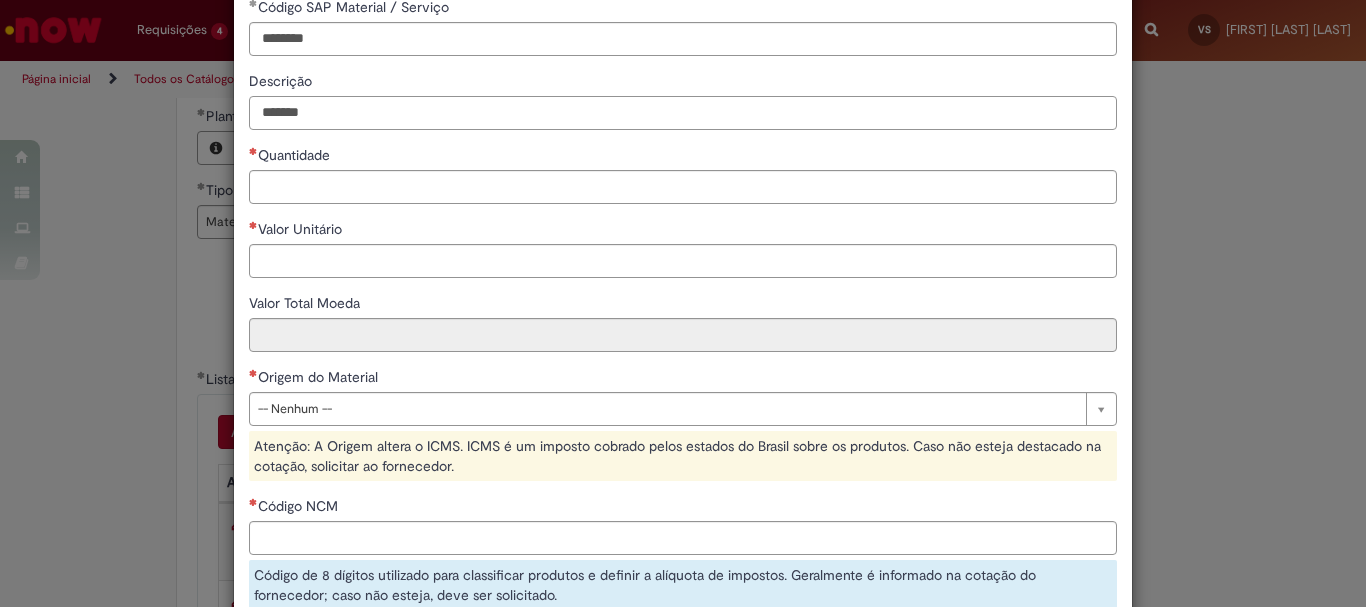 type on "*******" 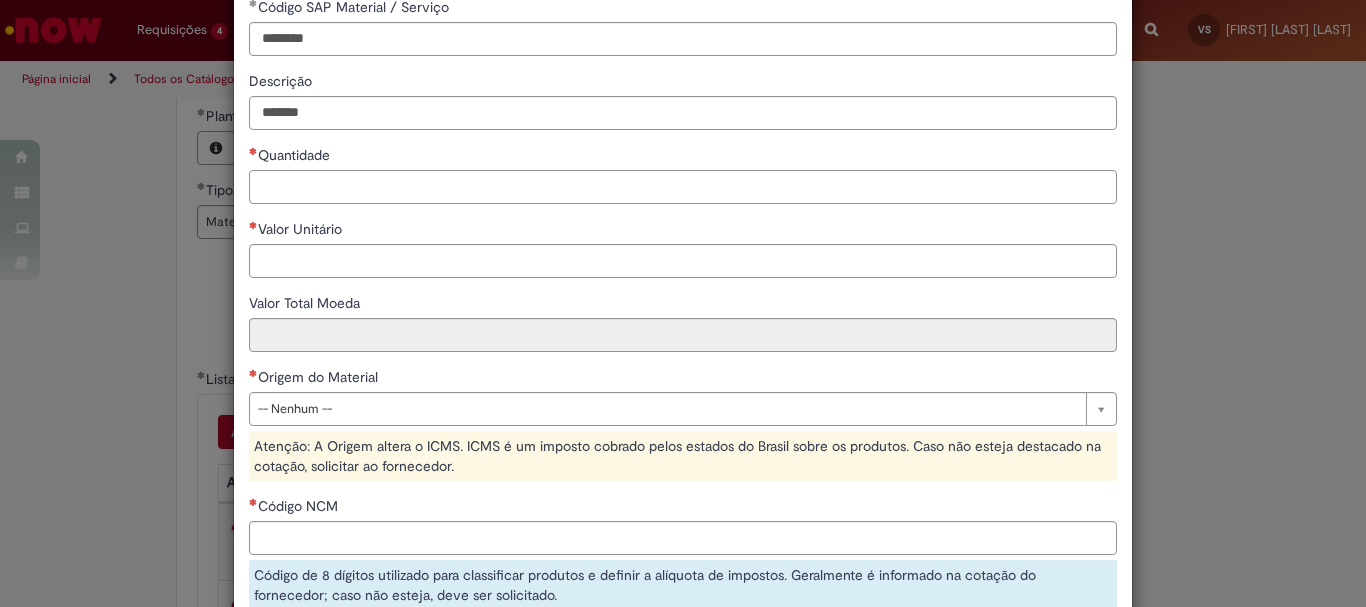 click on "Quantidade" at bounding box center (683, 187) 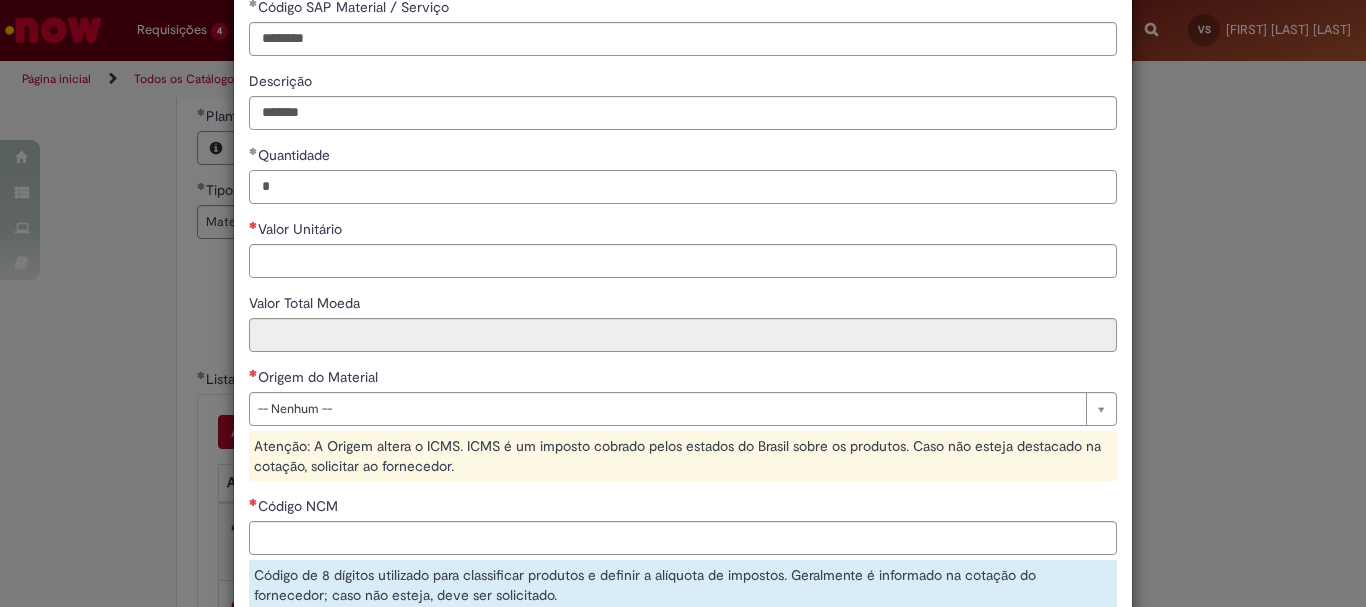 type on "*" 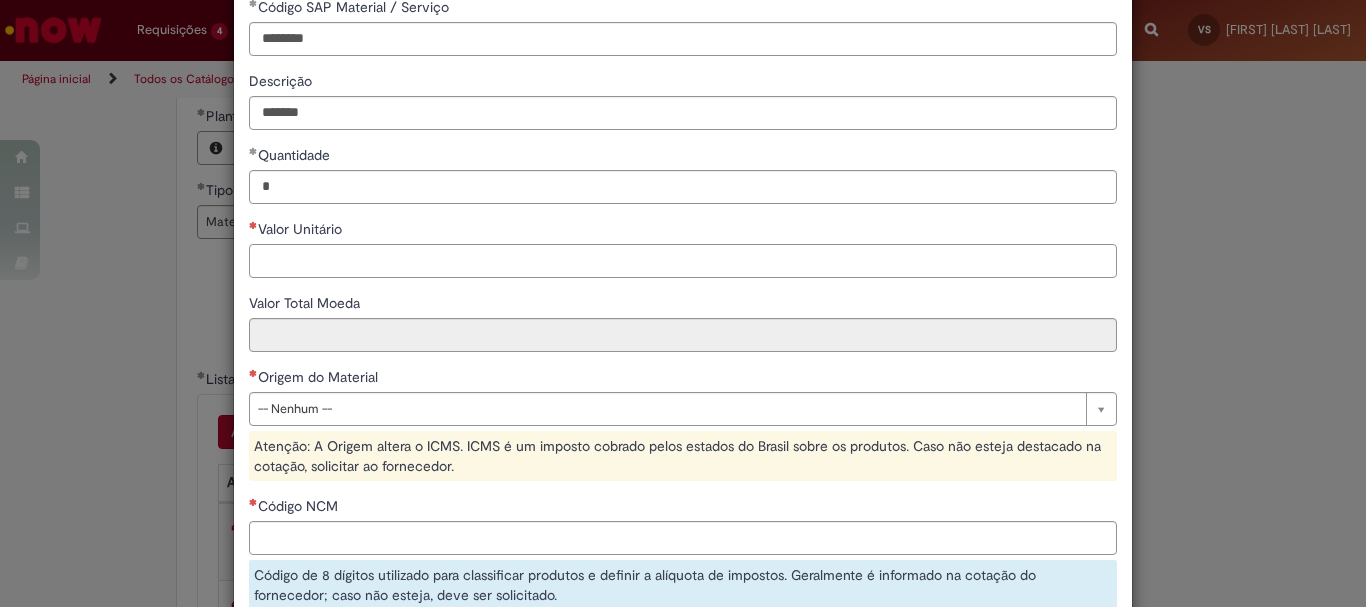 click on "Valor Unitário" at bounding box center [683, 261] 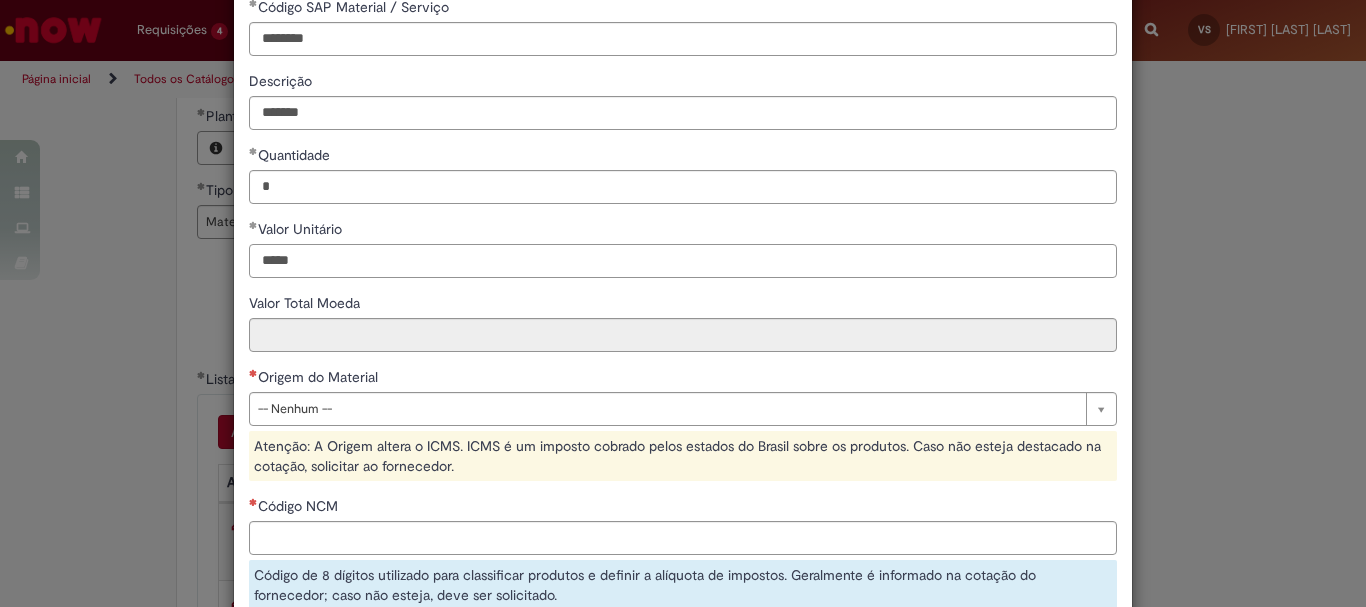 type on "*****" 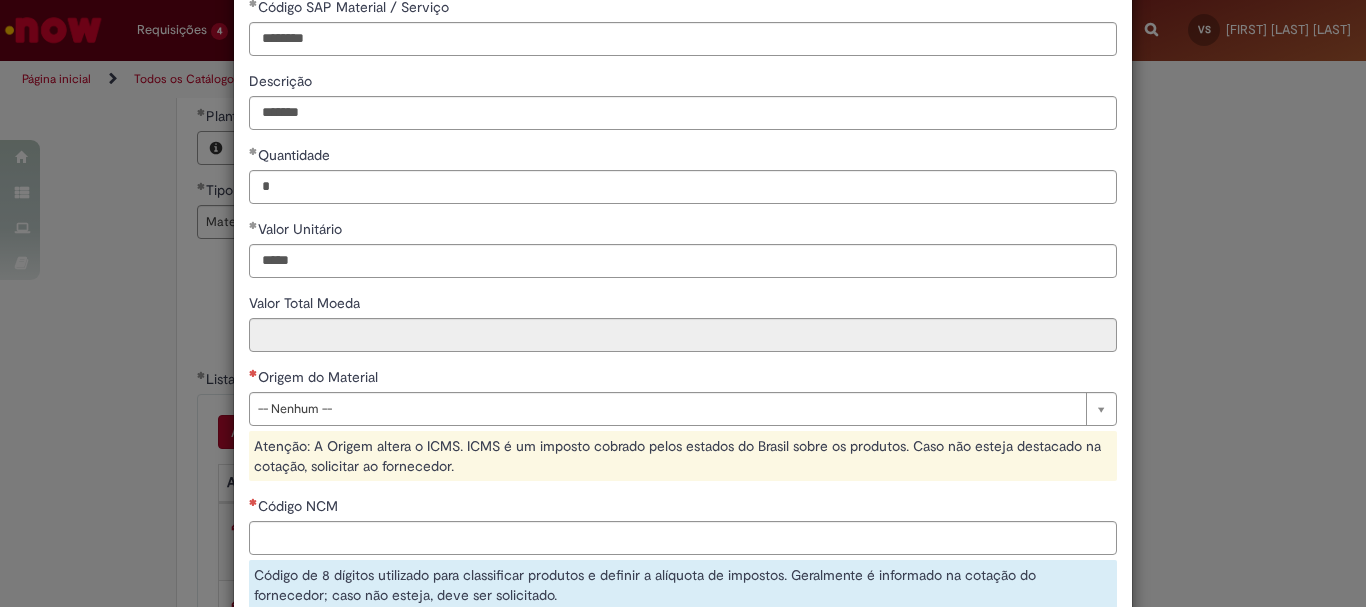 type on "******" 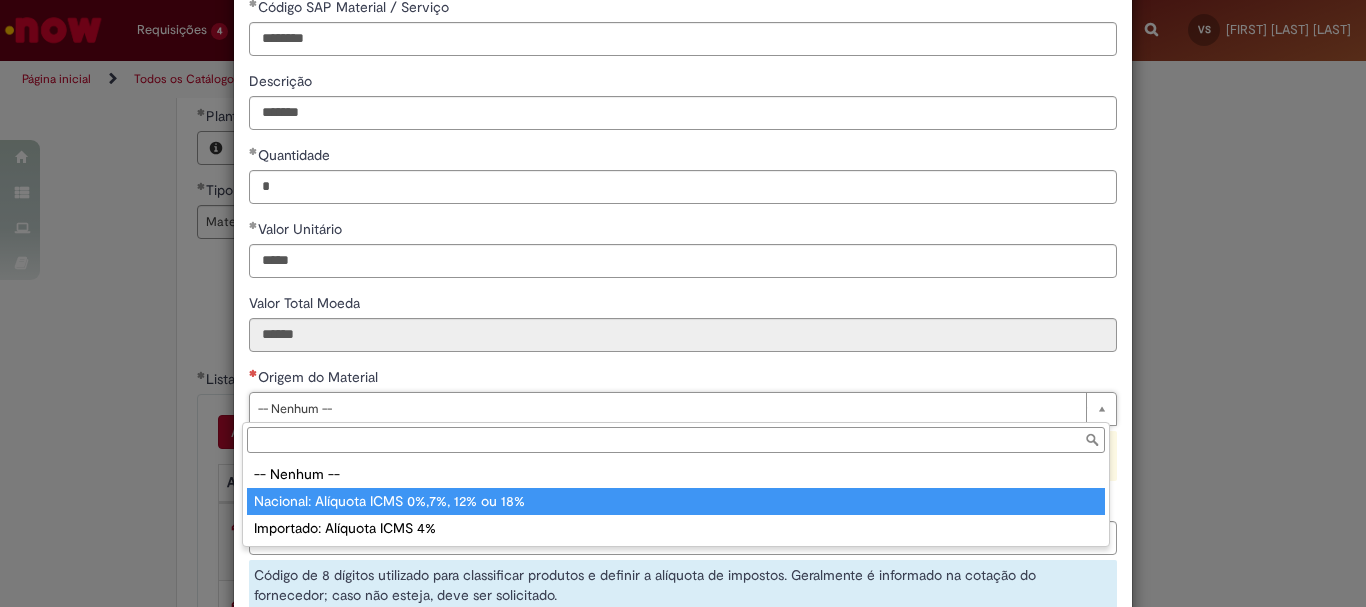 type on "**********" 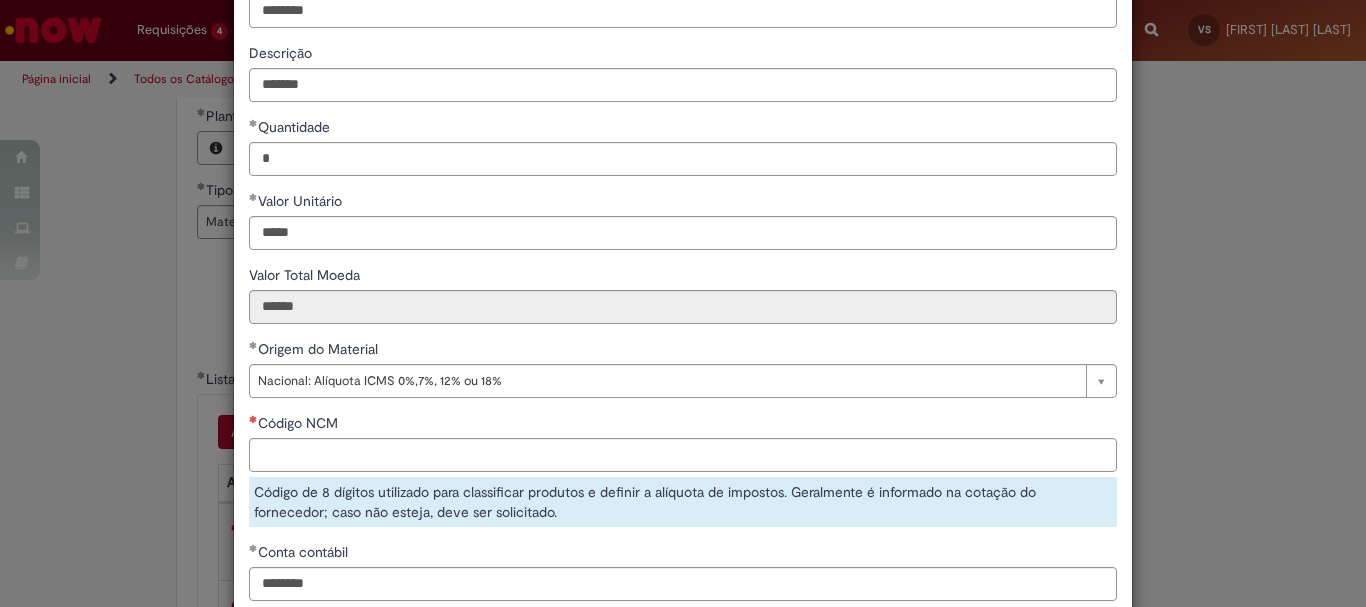 scroll, scrollTop: 141, scrollLeft: 0, axis: vertical 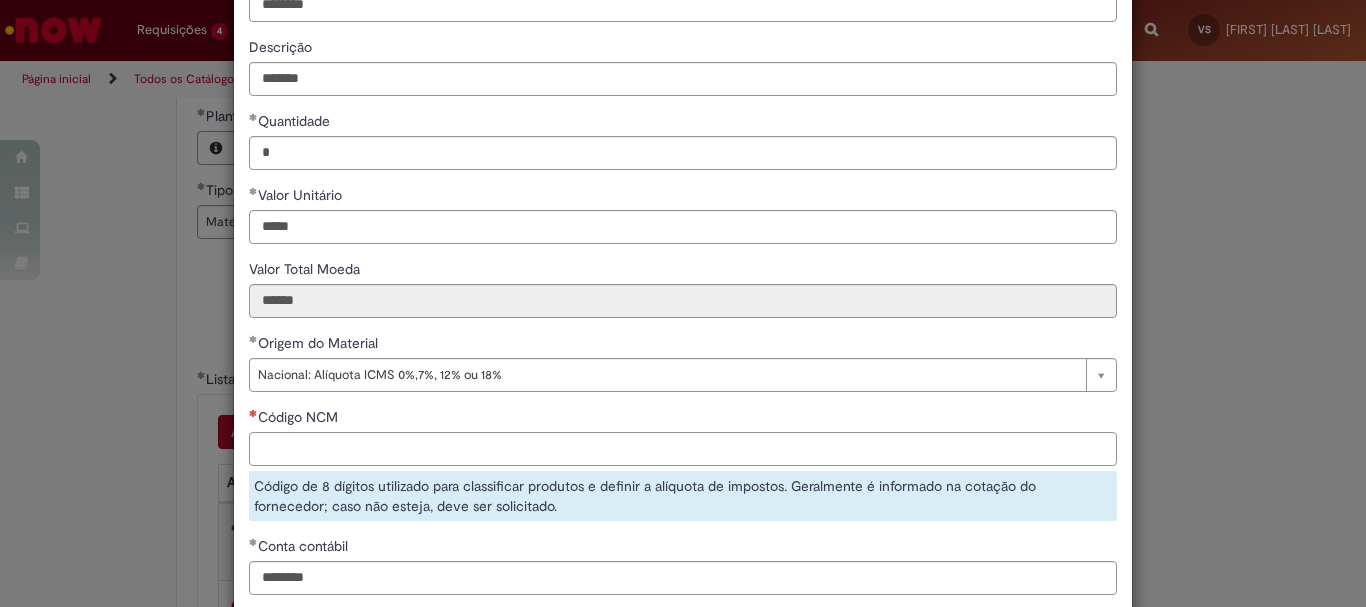 click on "Código NCM" at bounding box center [683, 449] 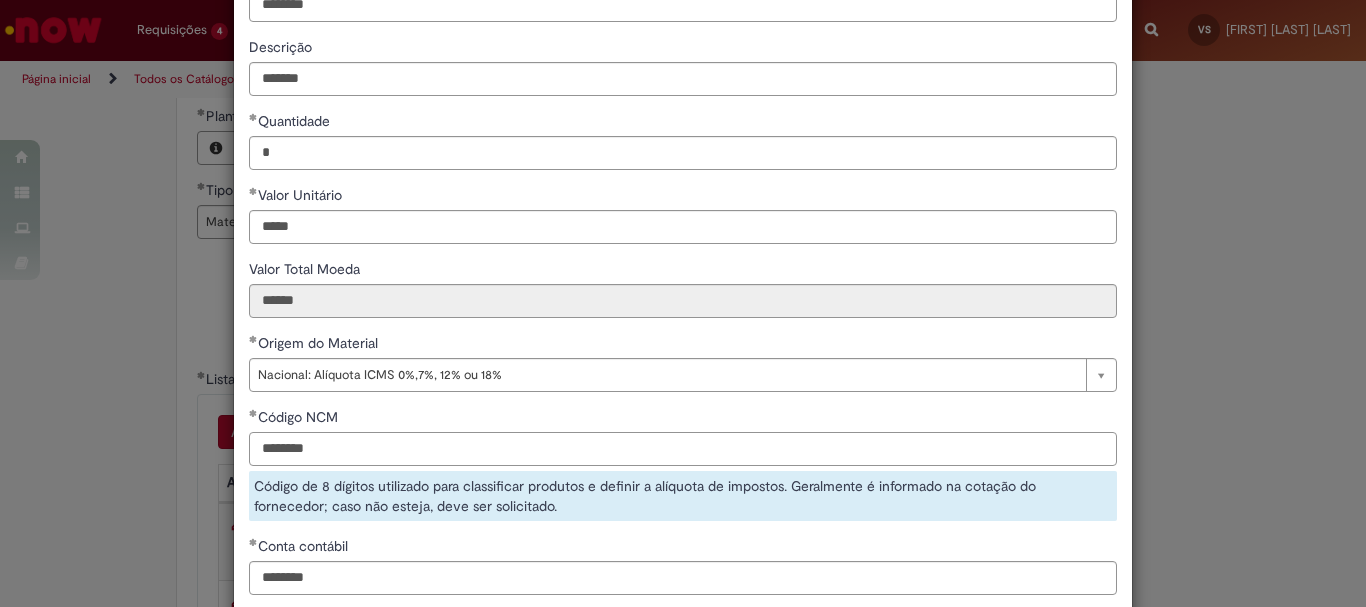 type on "********" 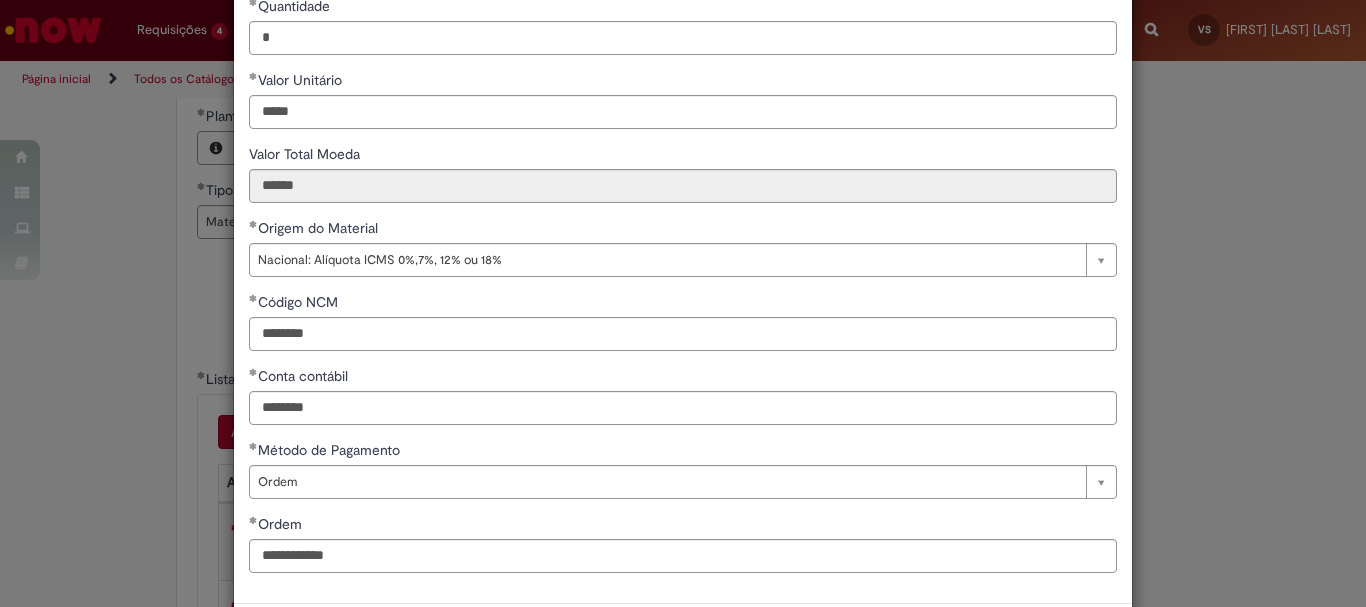 scroll, scrollTop: 299, scrollLeft: 0, axis: vertical 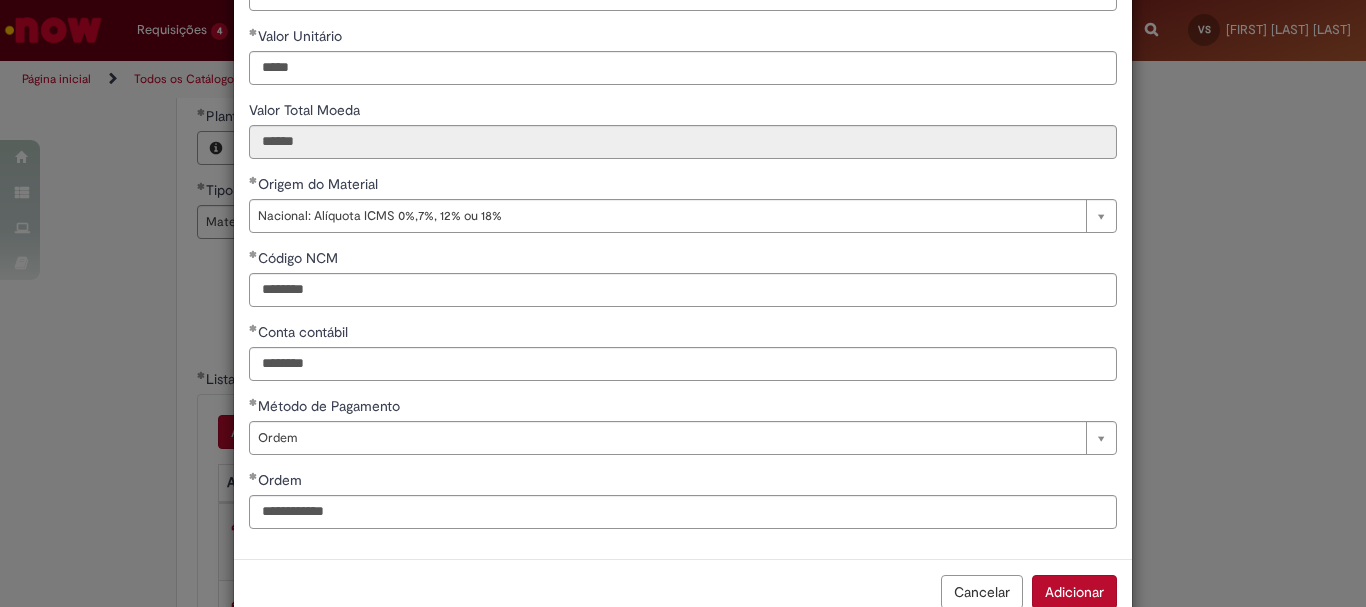 click on "Adicionar" at bounding box center [1074, 592] 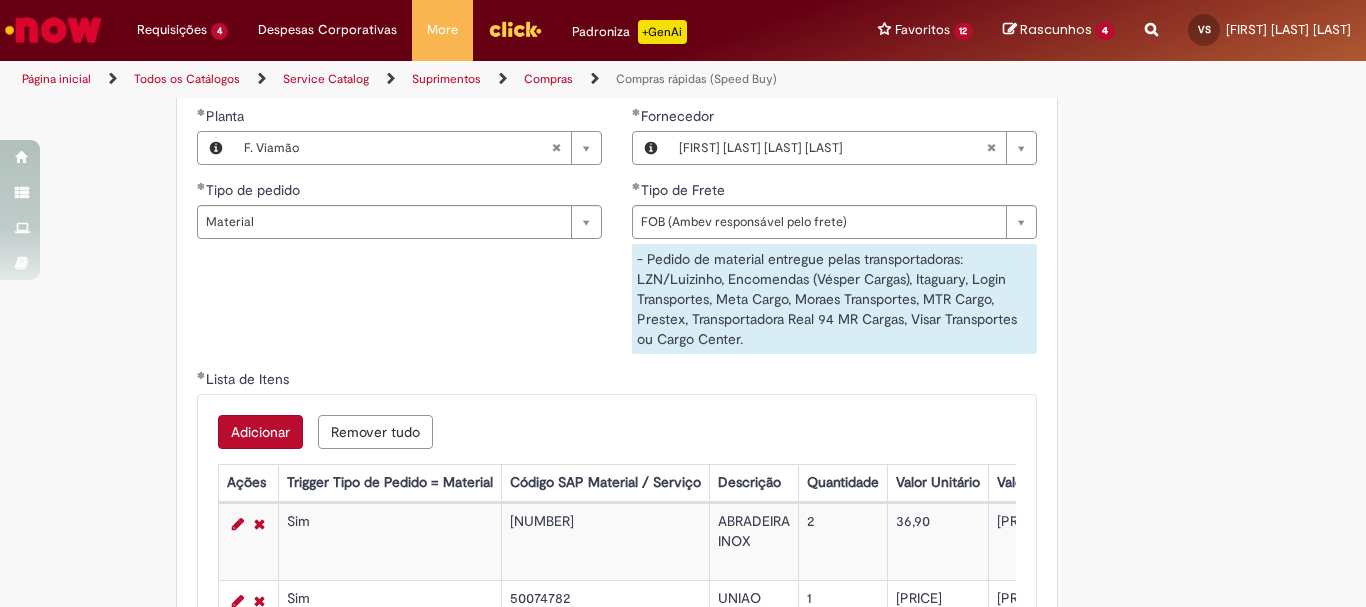 scroll, scrollTop: 301, scrollLeft: 0, axis: vertical 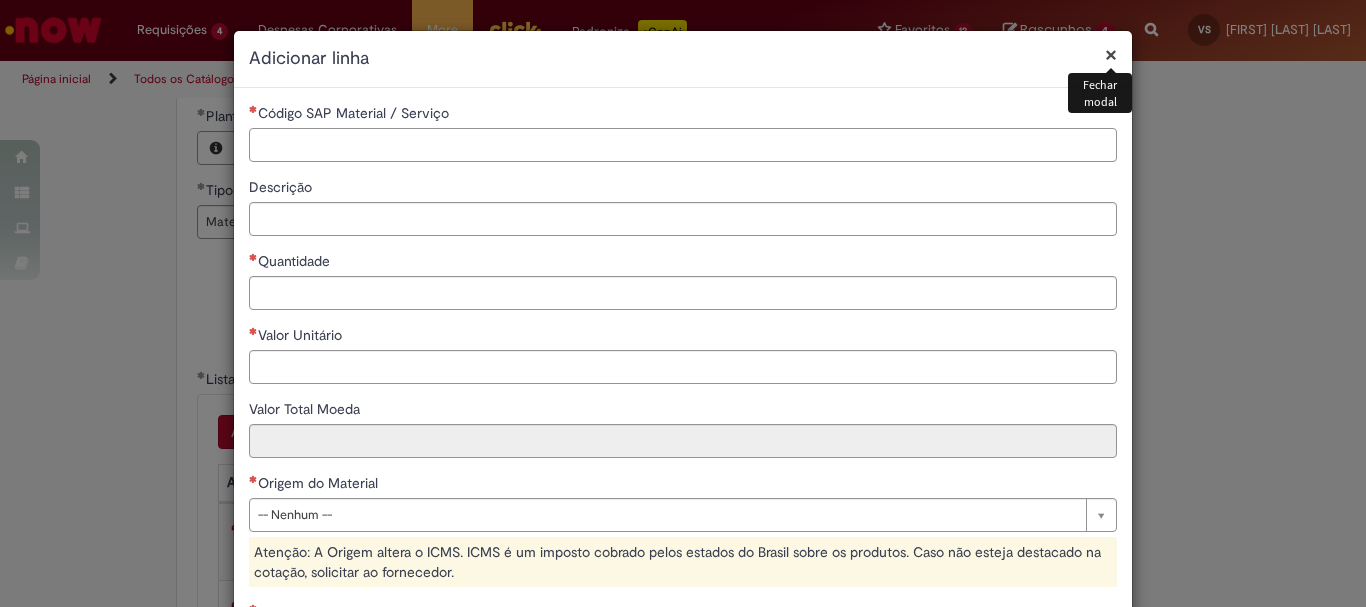click on "**********" at bounding box center (683, 491) 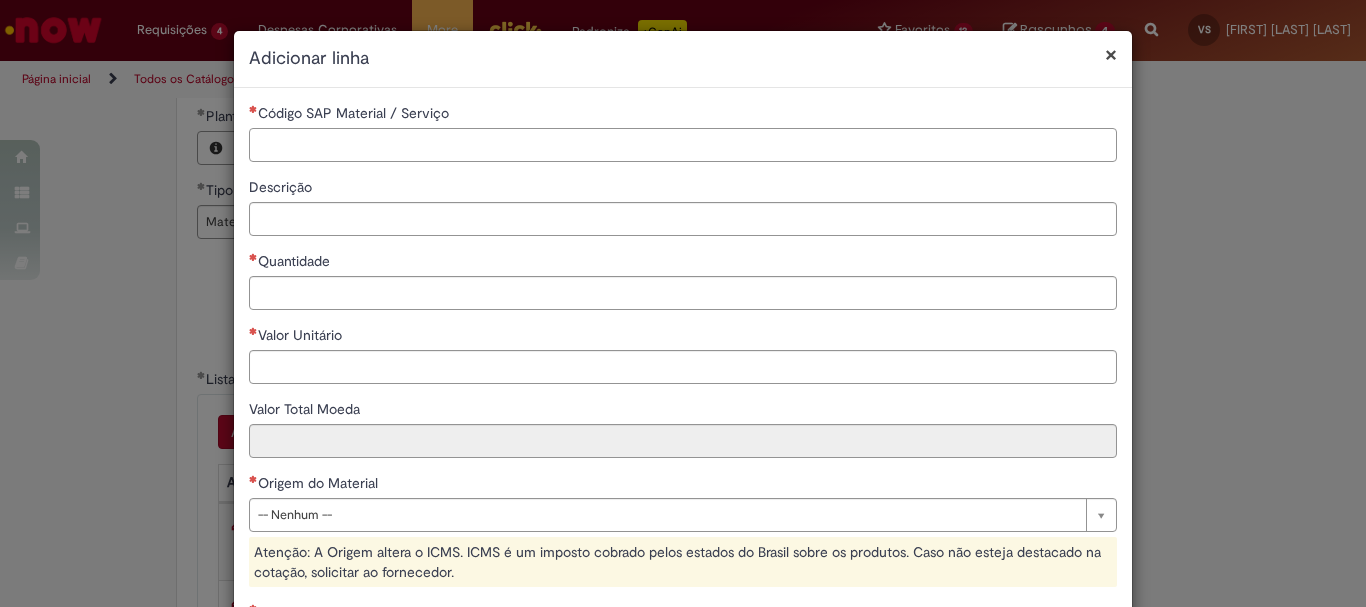 paste on "********" 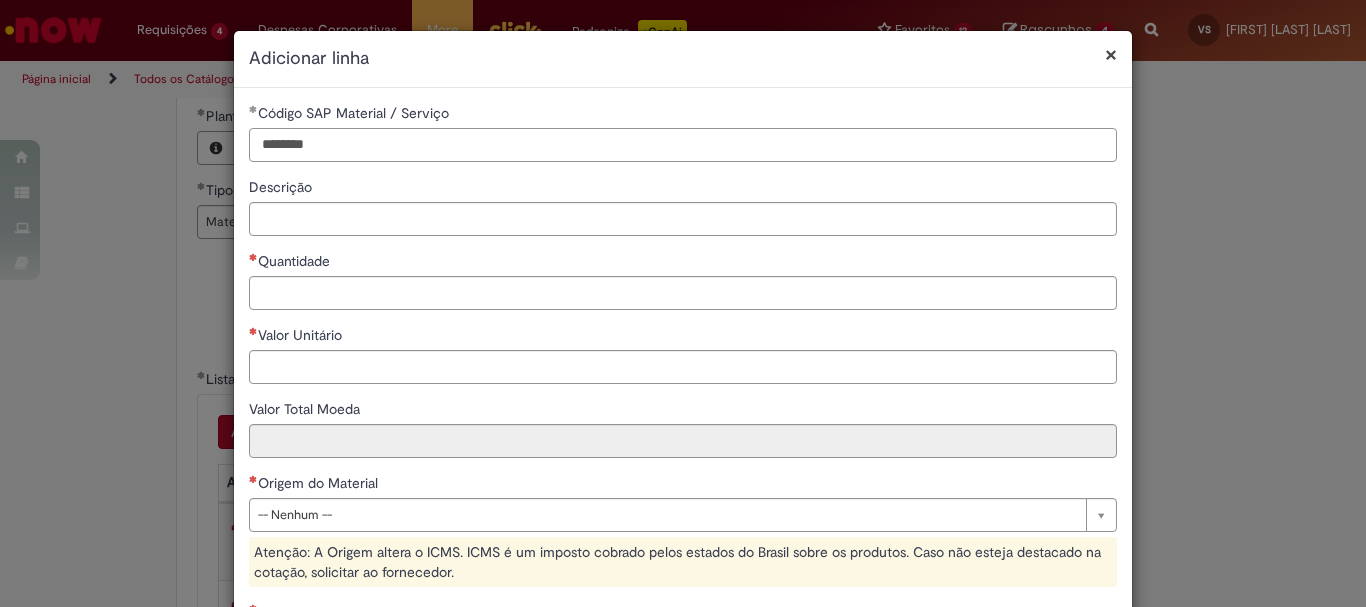type on "********" 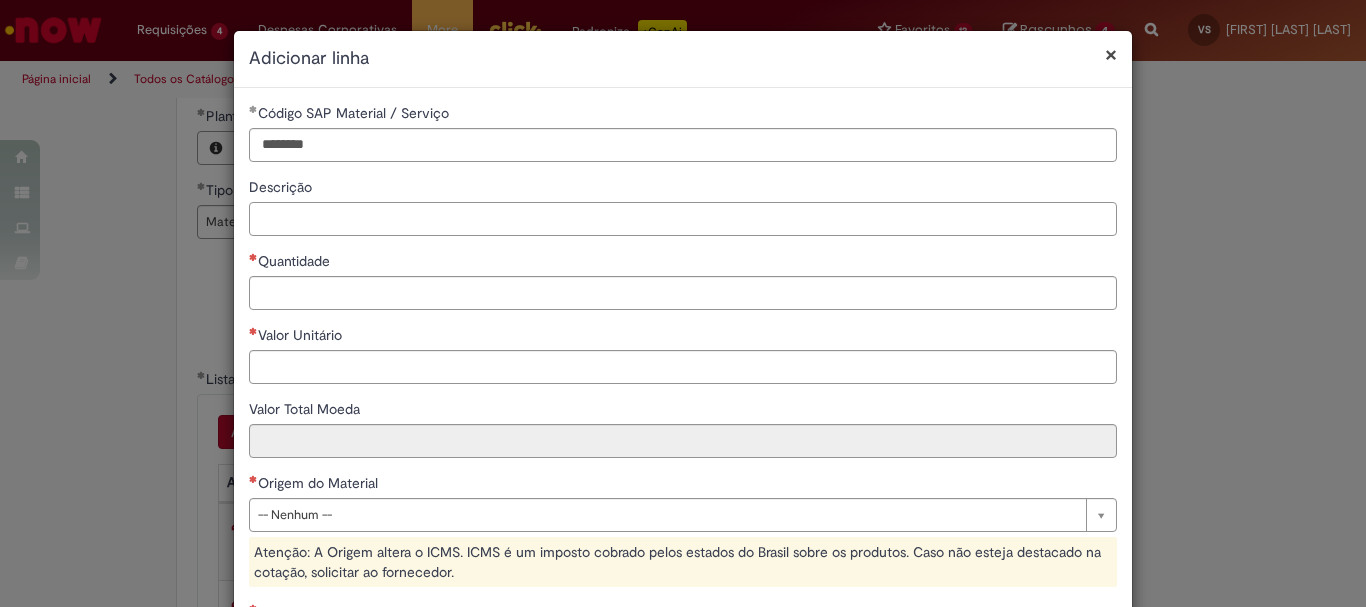 click on "Descrição" at bounding box center [683, 219] 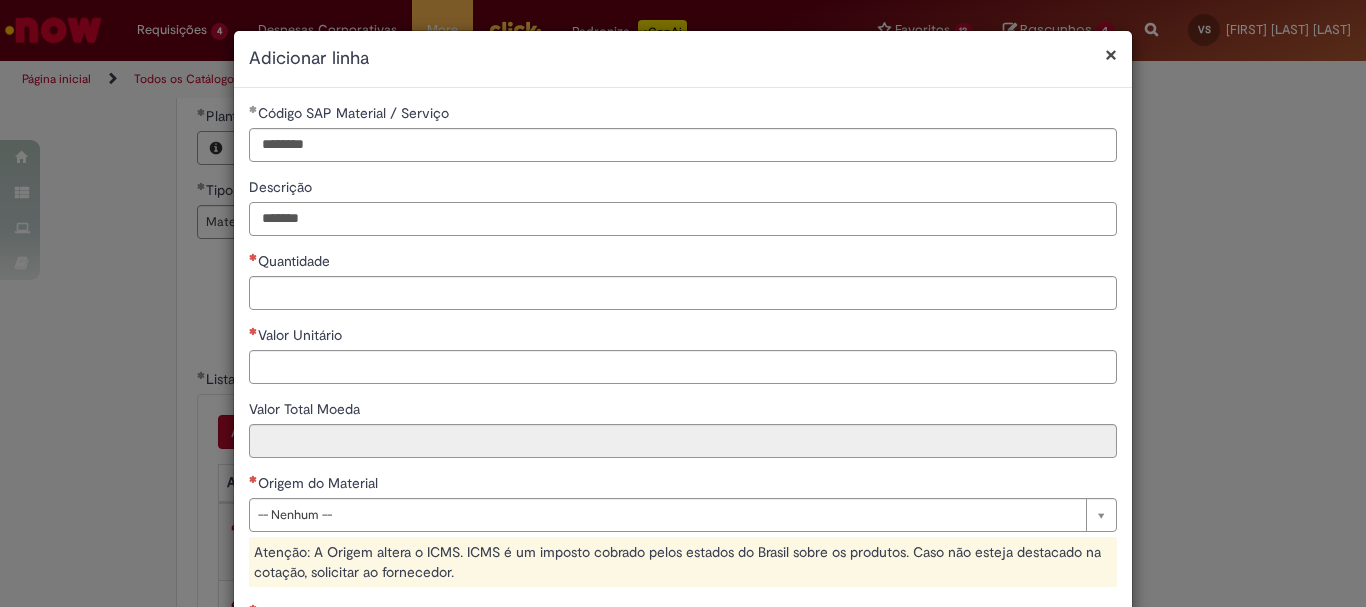 type on "*******" 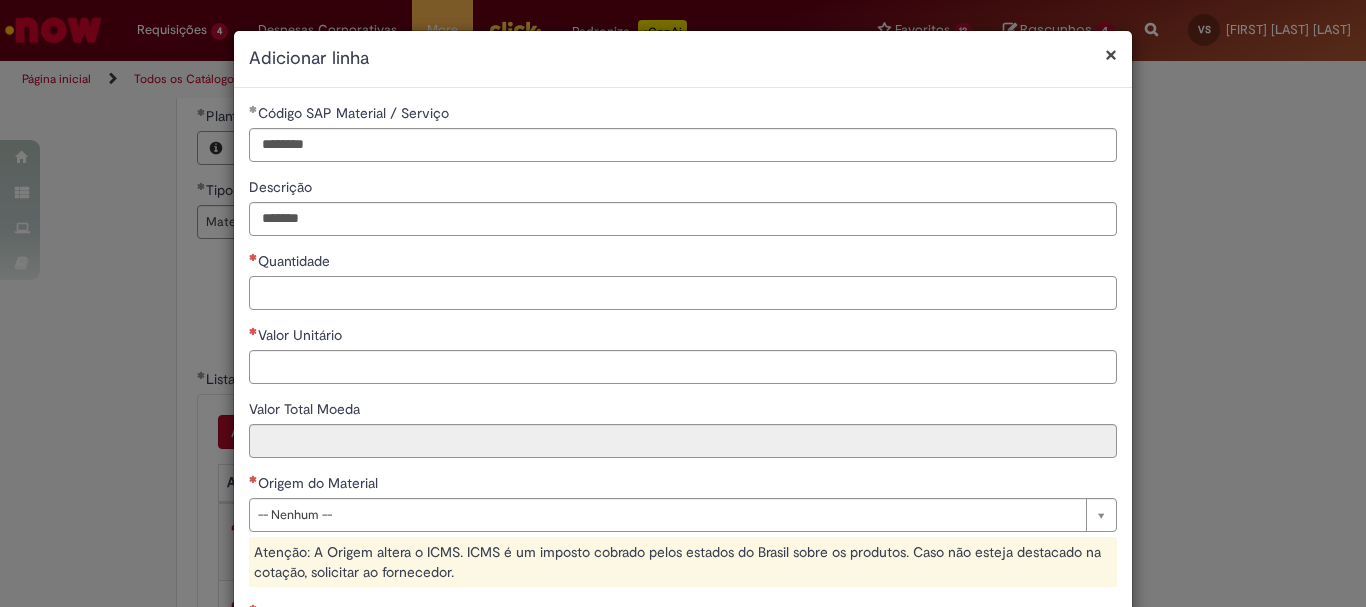 click on "Quantidade" at bounding box center (683, 293) 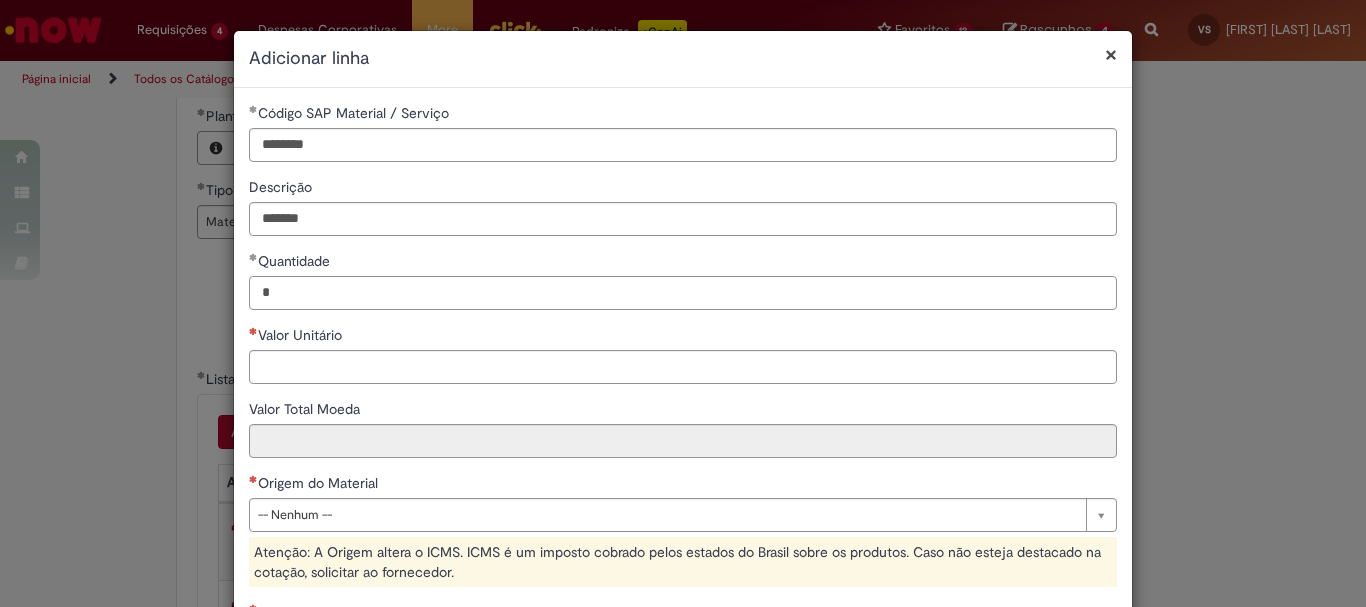 type on "*" 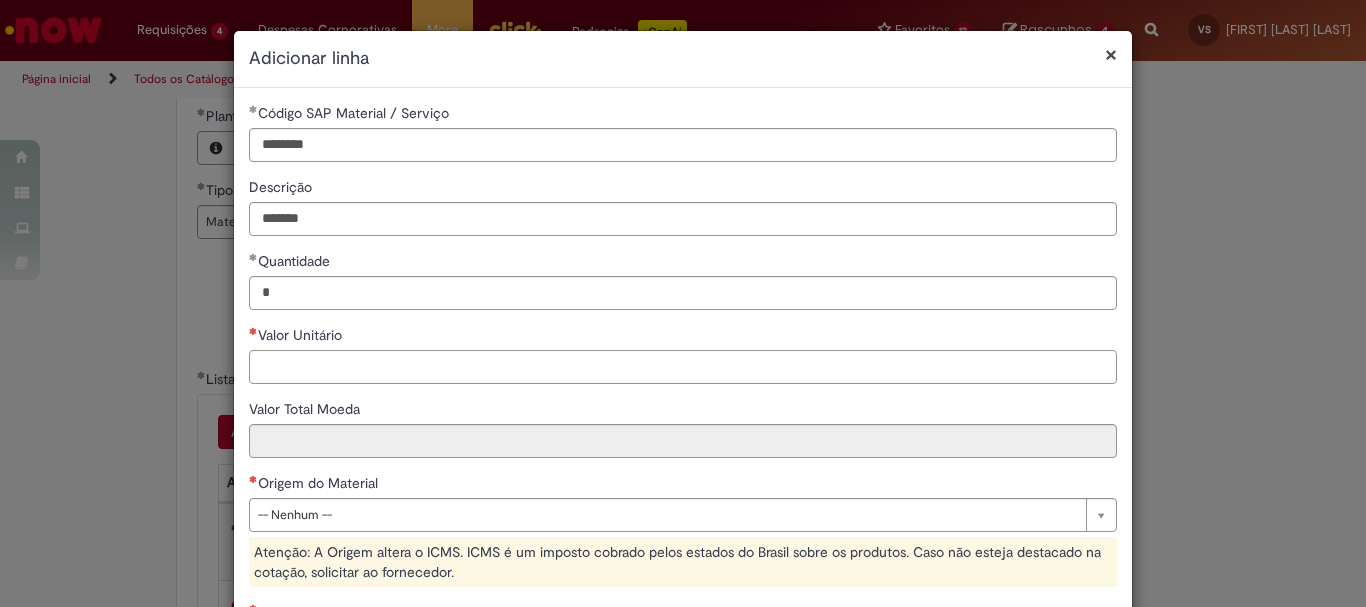 click on "Valor Unitário" at bounding box center (683, 367) 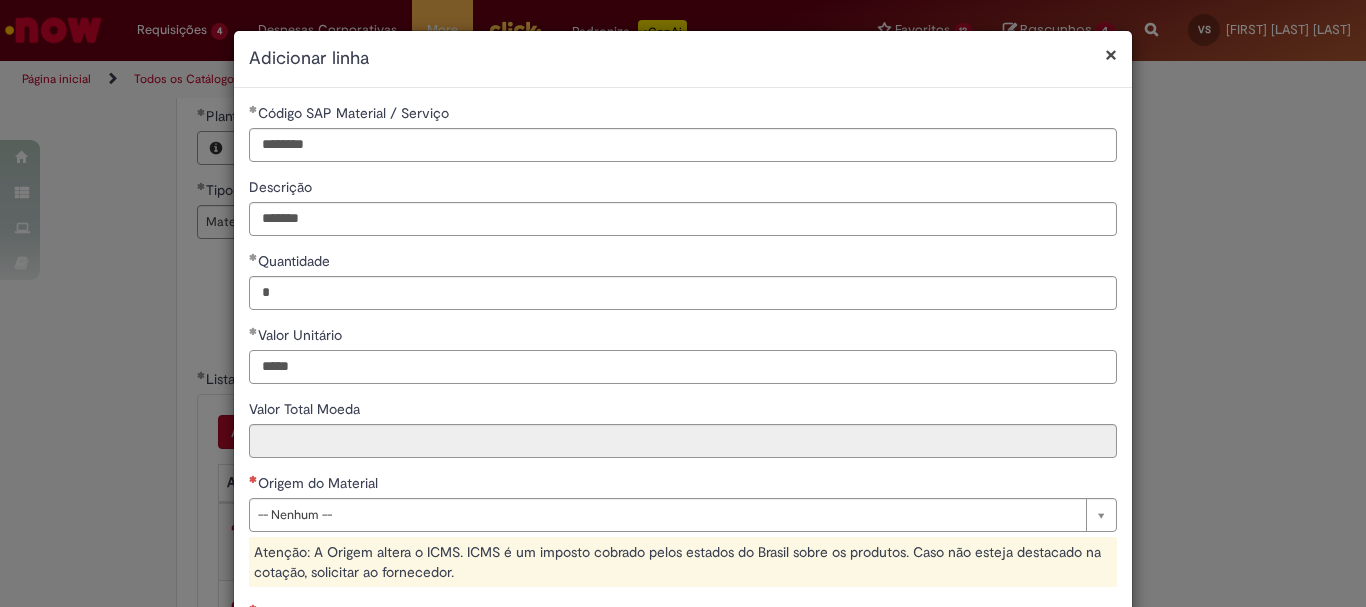 type on "*****" 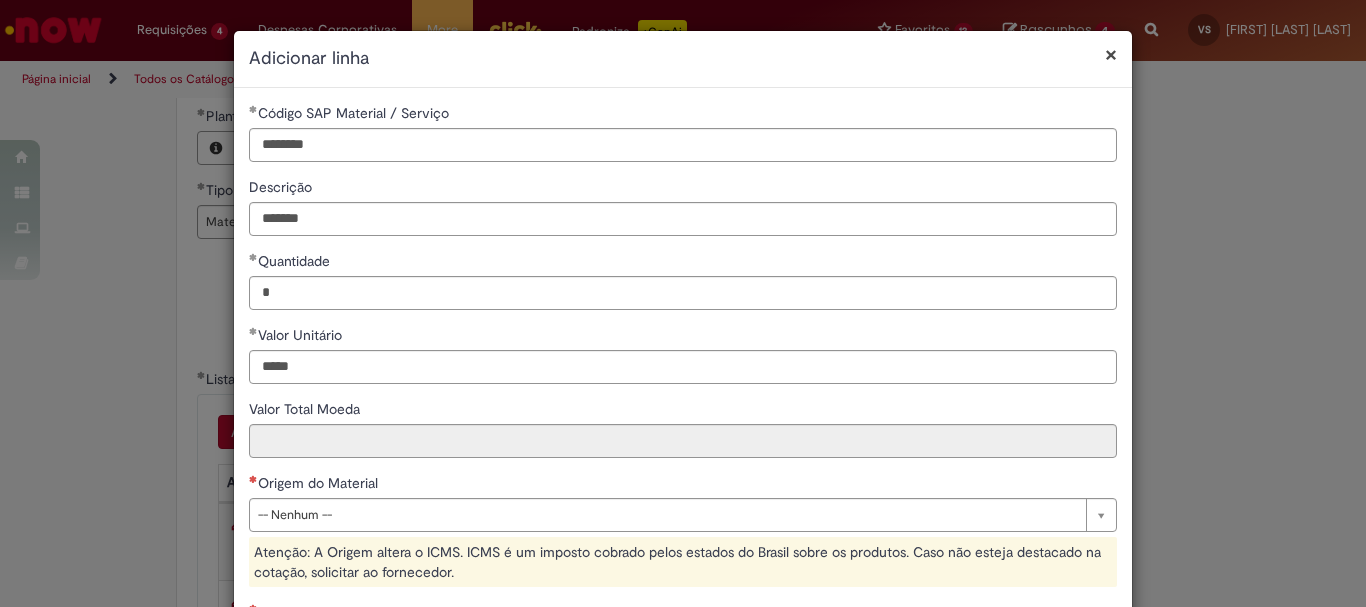 type on "*****" 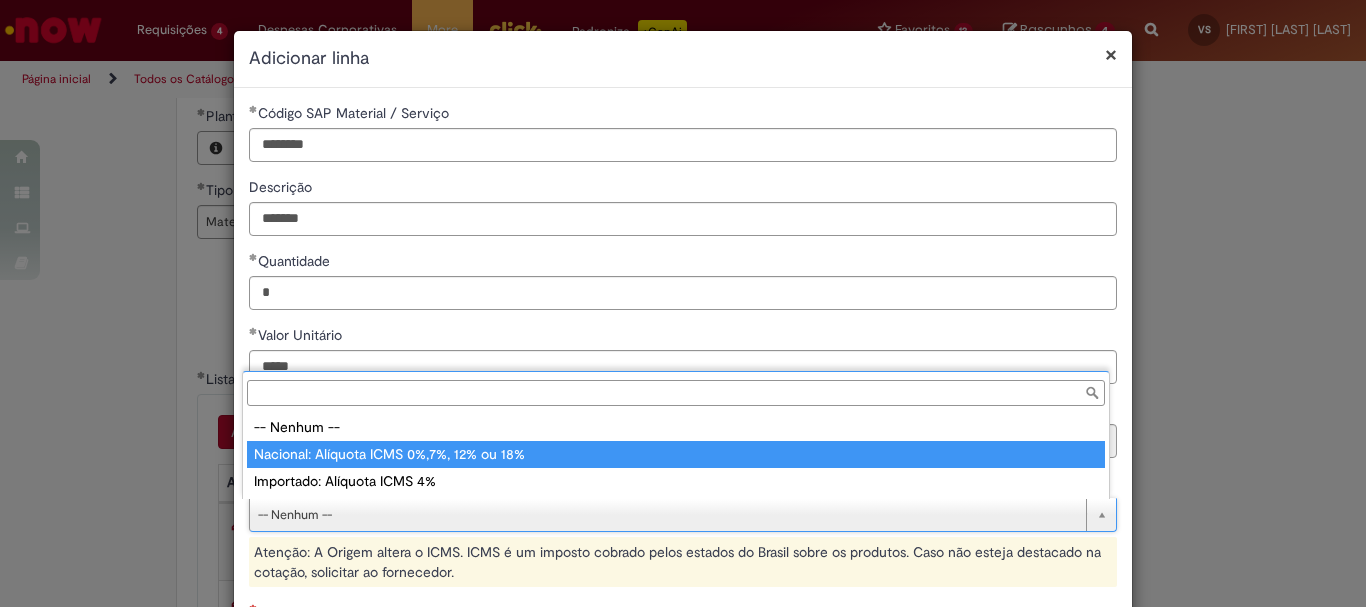 type on "**********" 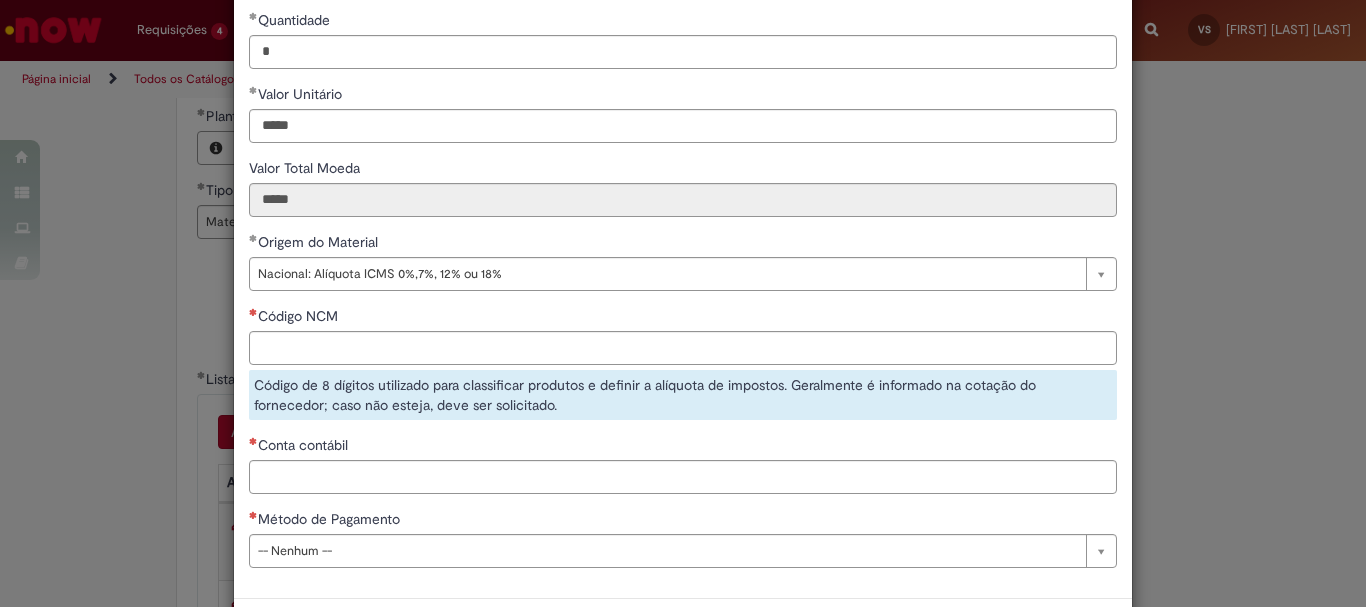scroll, scrollTop: 330, scrollLeft: 0, axis: vertical 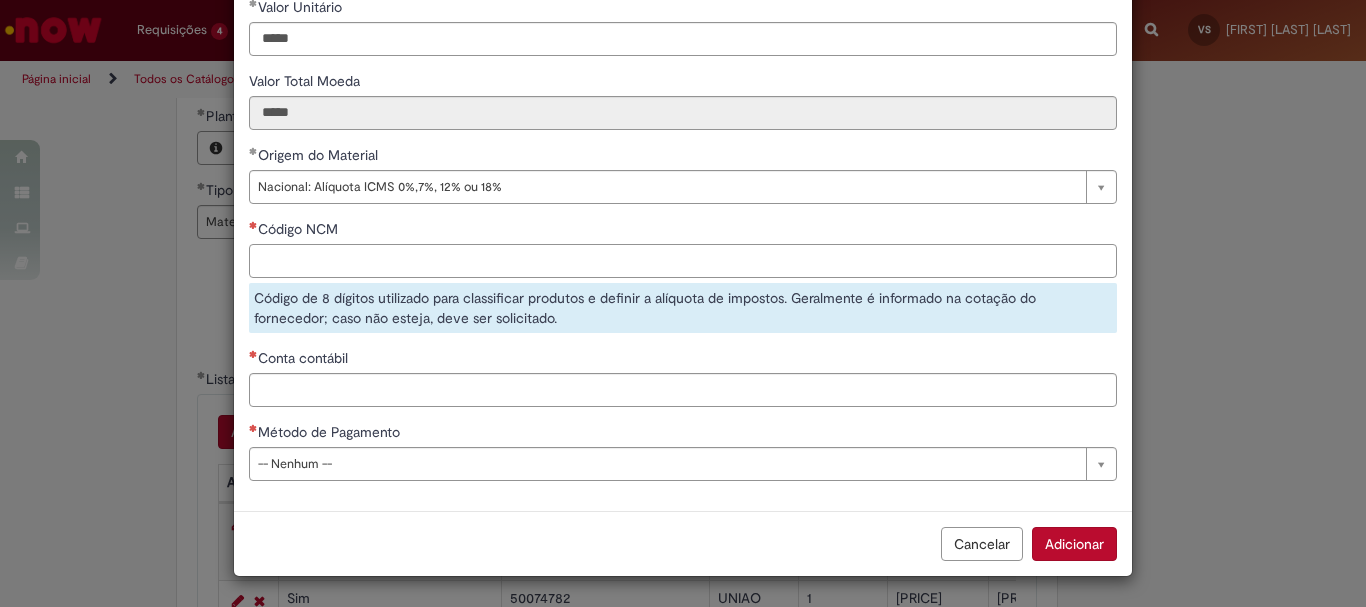 click on "Código NCM" at bounding box center (683, 261) 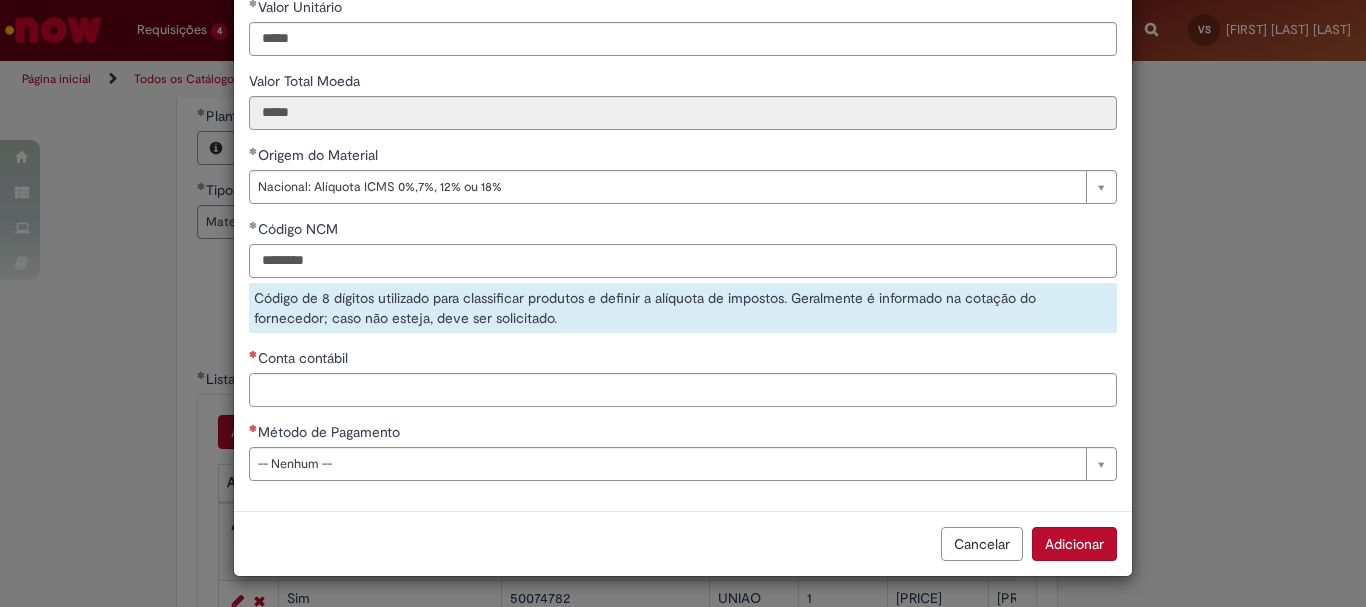 type on "********" 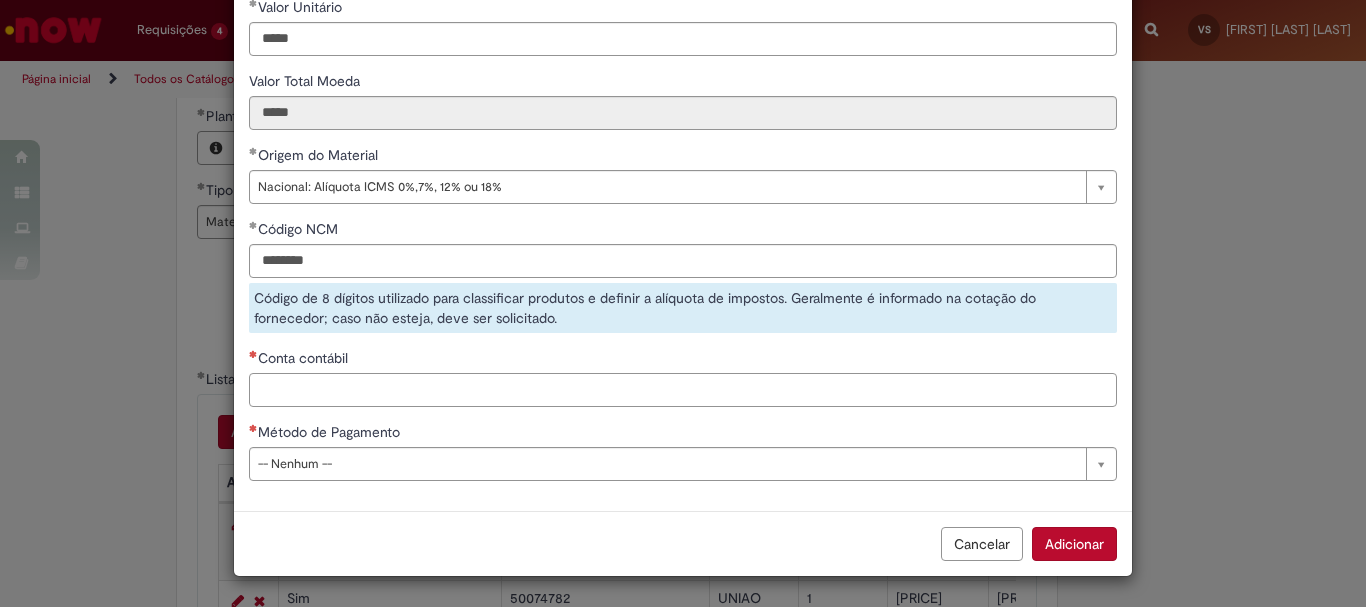 click on "Conta contábil" at bounding box center [683, 390] 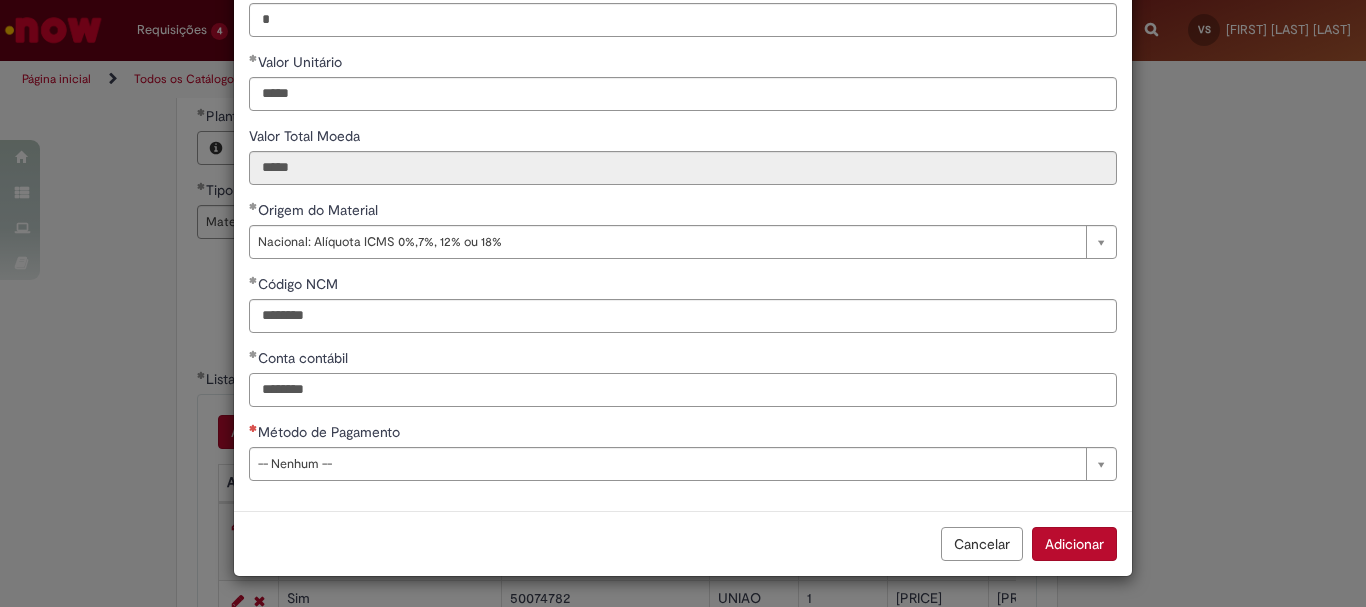type on "********" 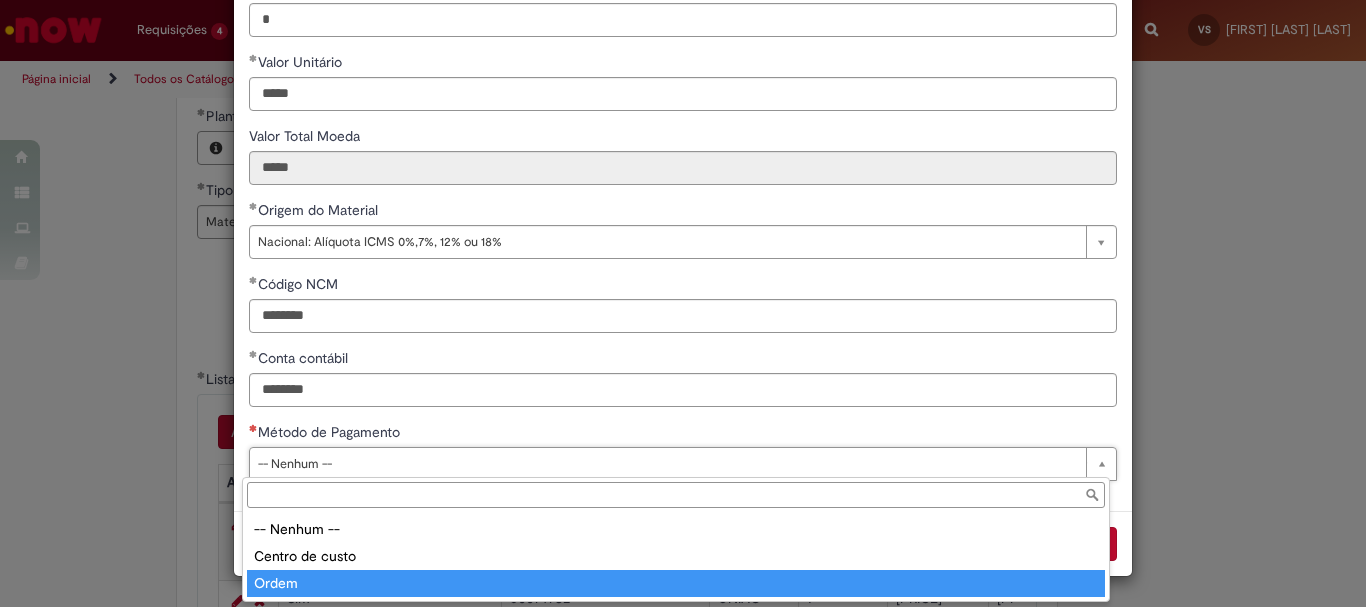 drag, startPoint x: 299, startPoint y: 555, endPoint x: 305, endPoint y: 582, distance: 27.658634 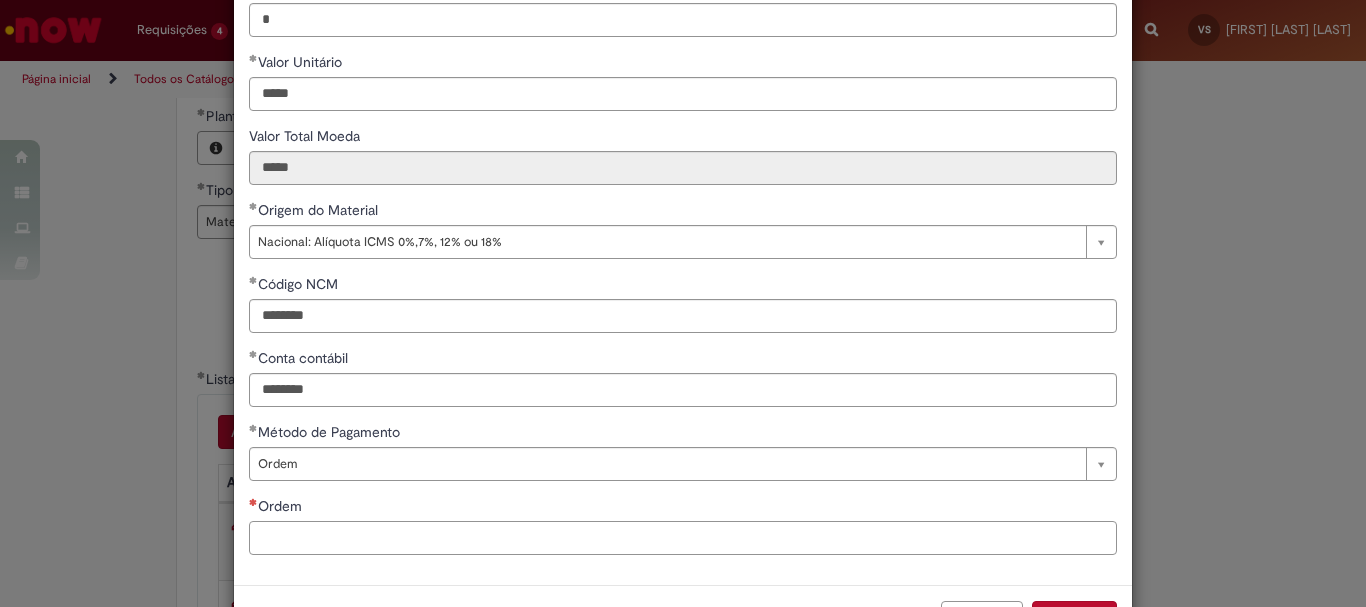 click on "Ordem" at bounding box center [683, 538] 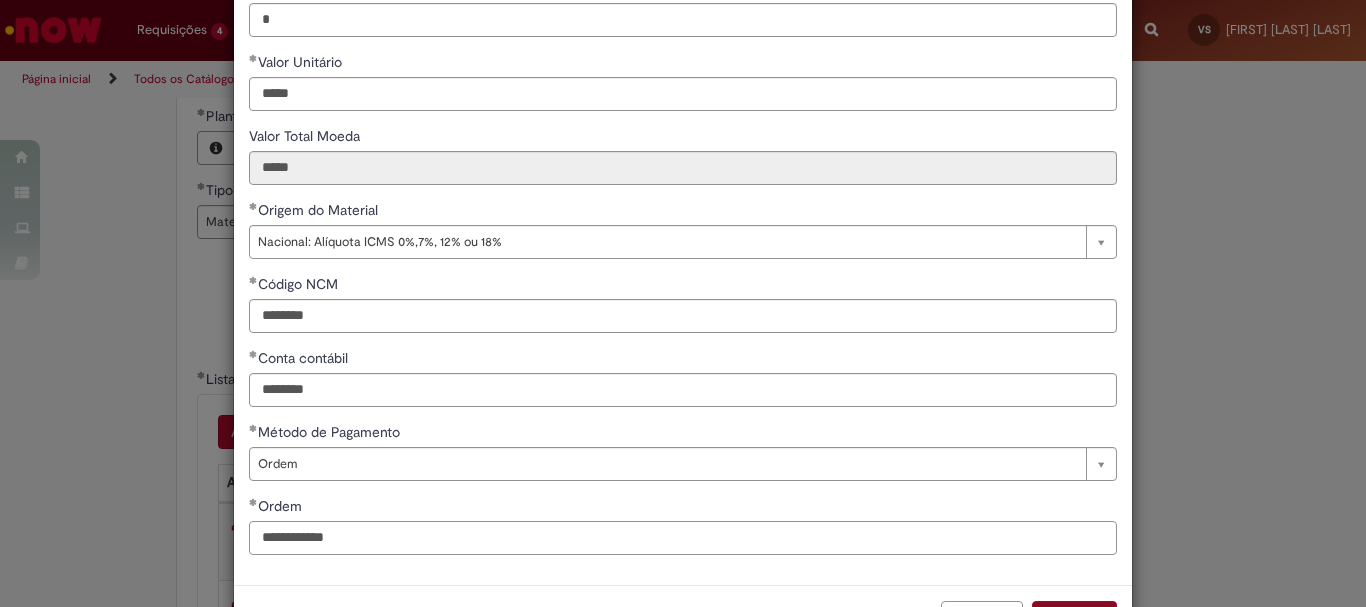 type on "**********" 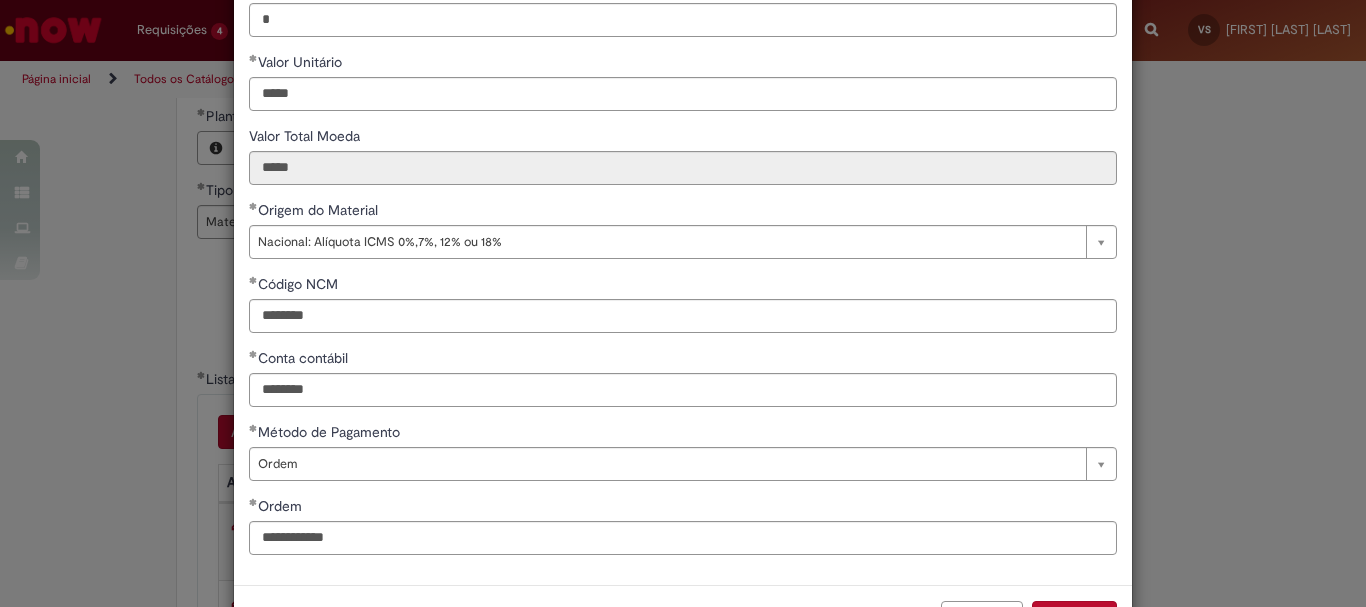 click on "Adicionar" at bounding box center [1074, 618] 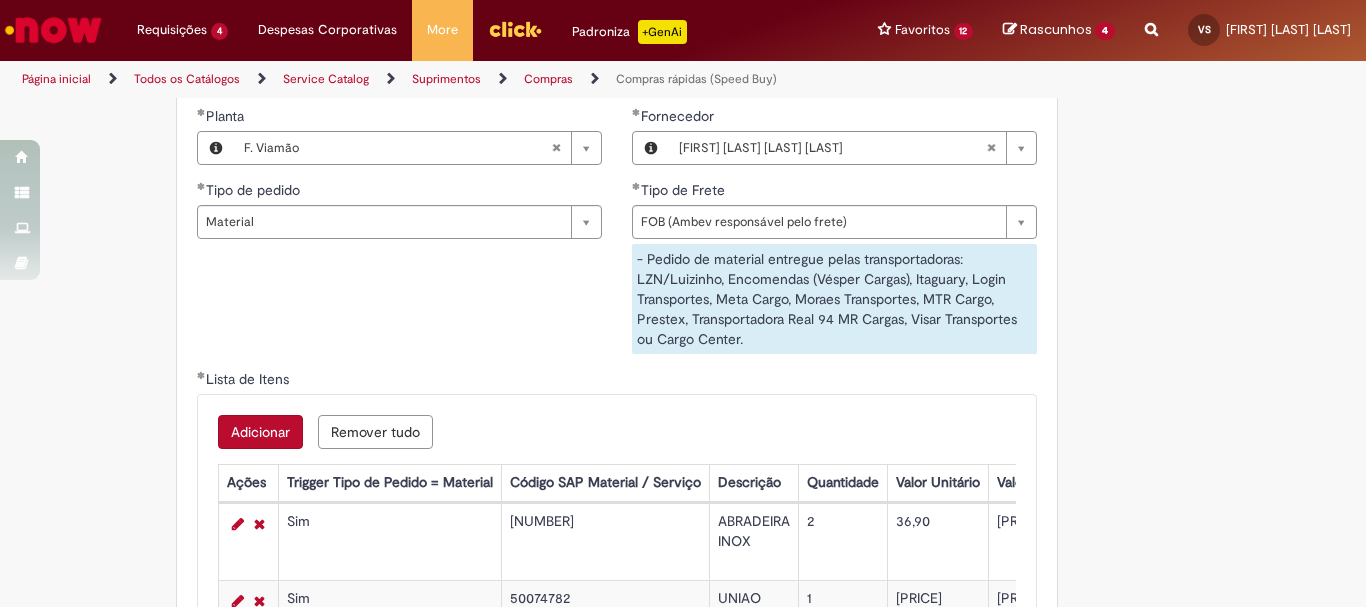 scroll, scrollTop: 301, scrollLeft: 0, axis: vertical 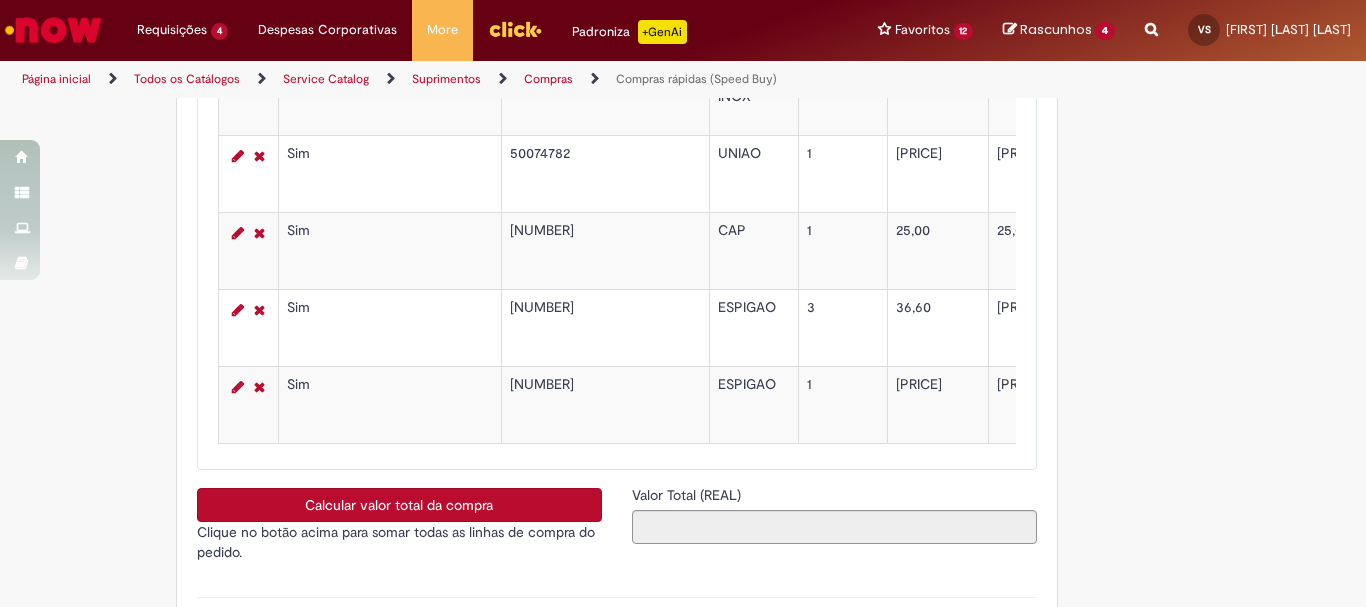 click on "Calcular valor total da compra" at bounding box center [399, 505] 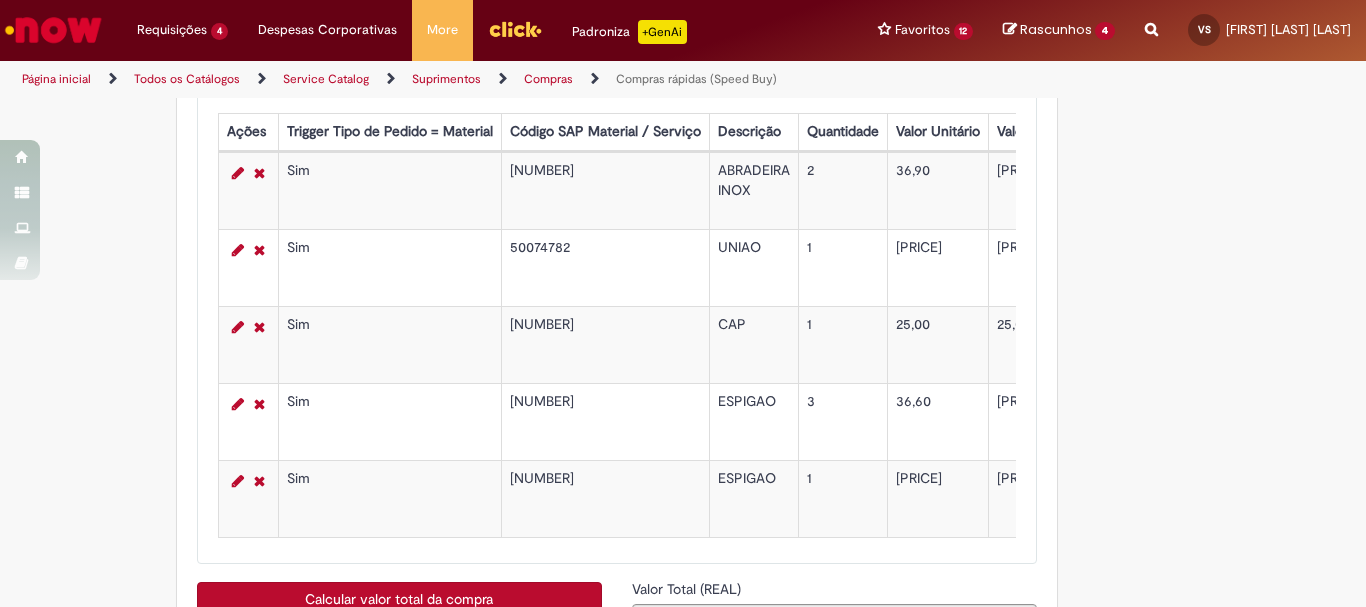 scroll, scrollTop: 3424, scrollLeft: 0, axis: vertical 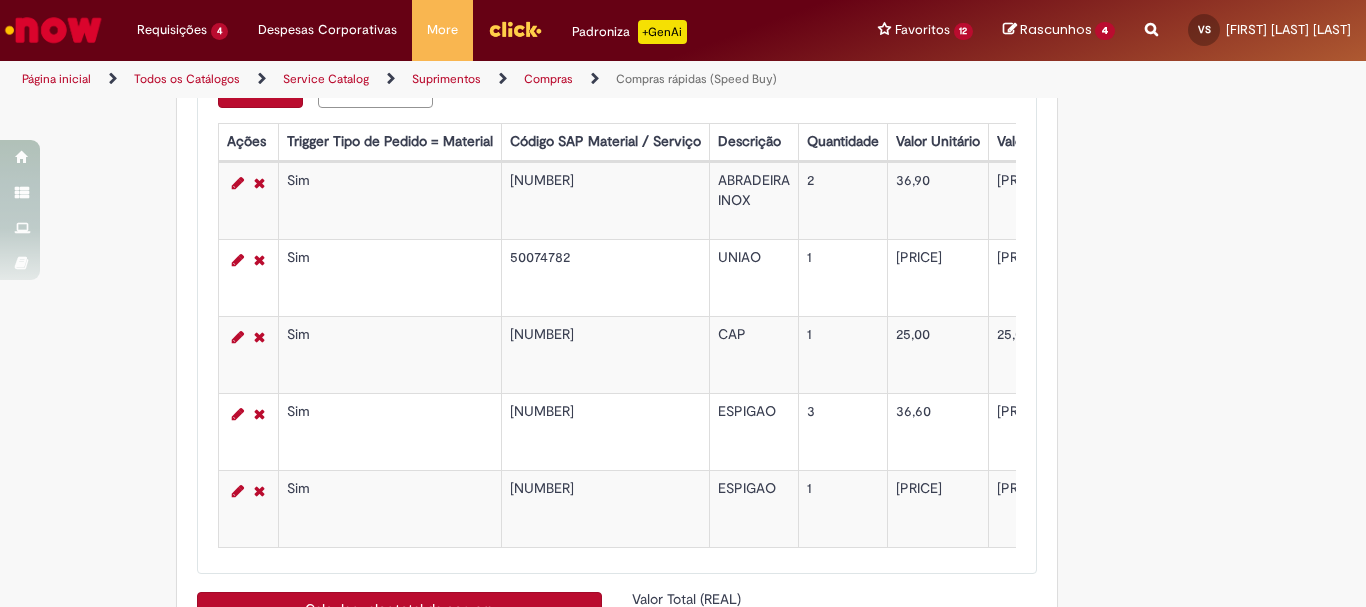 click at bounding box center [238, 414] 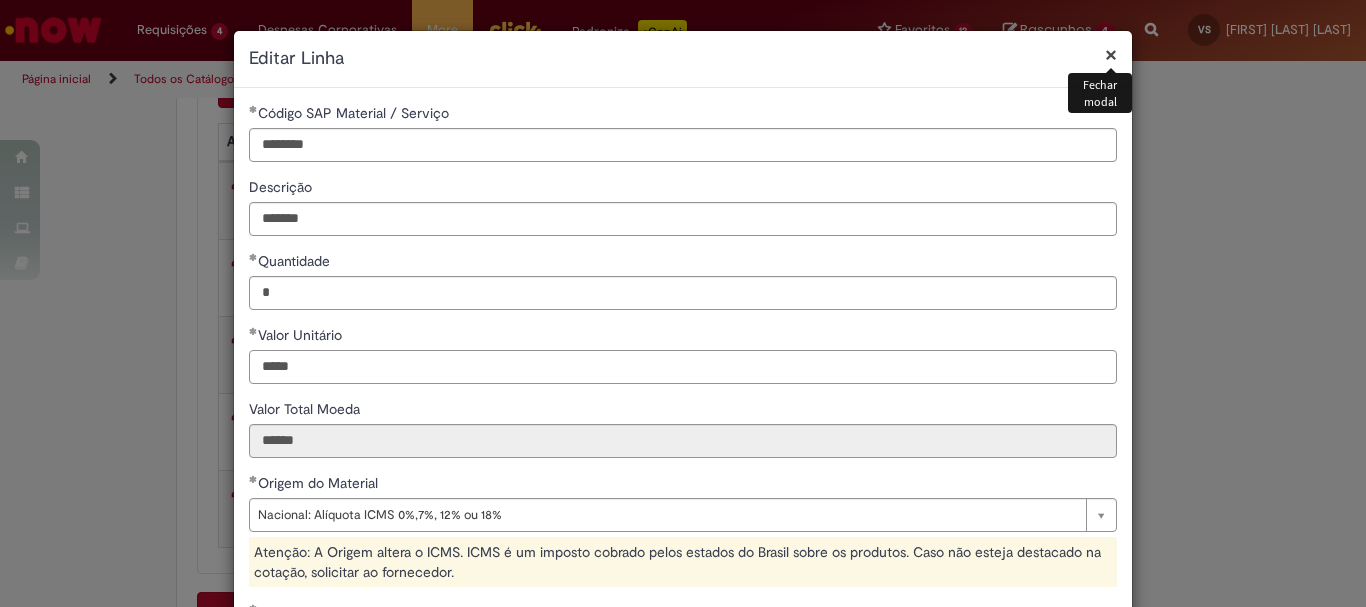 click on "*****" at bounding box center (683, 367) 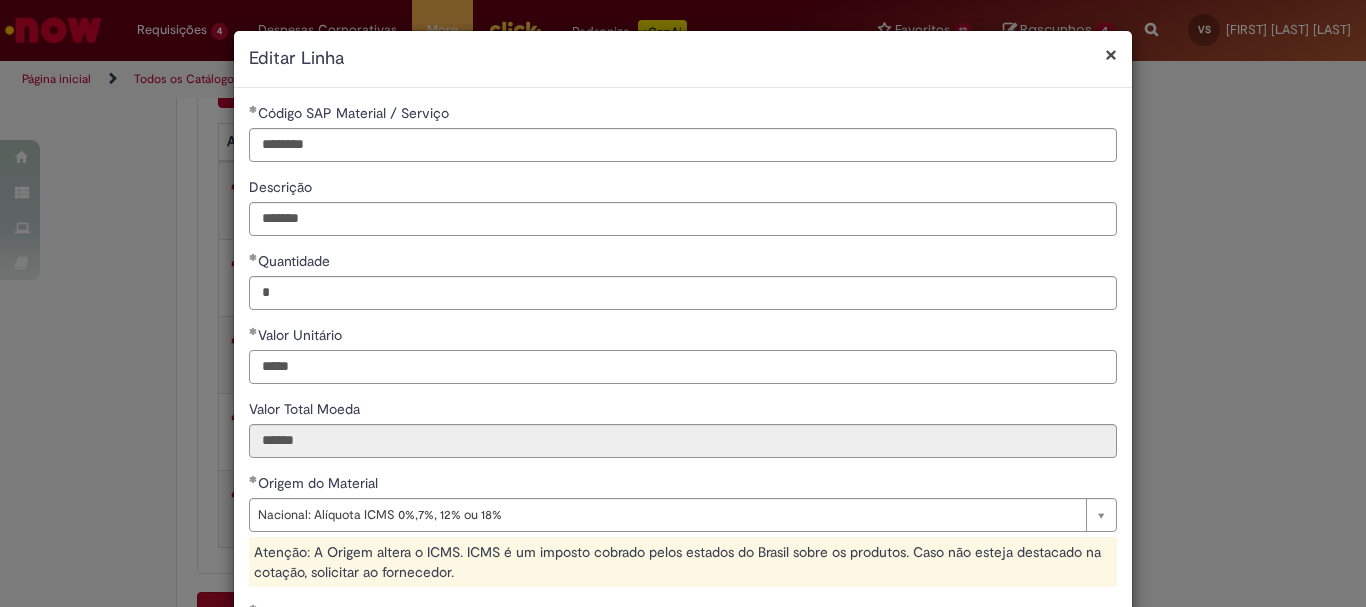 type on "*****" 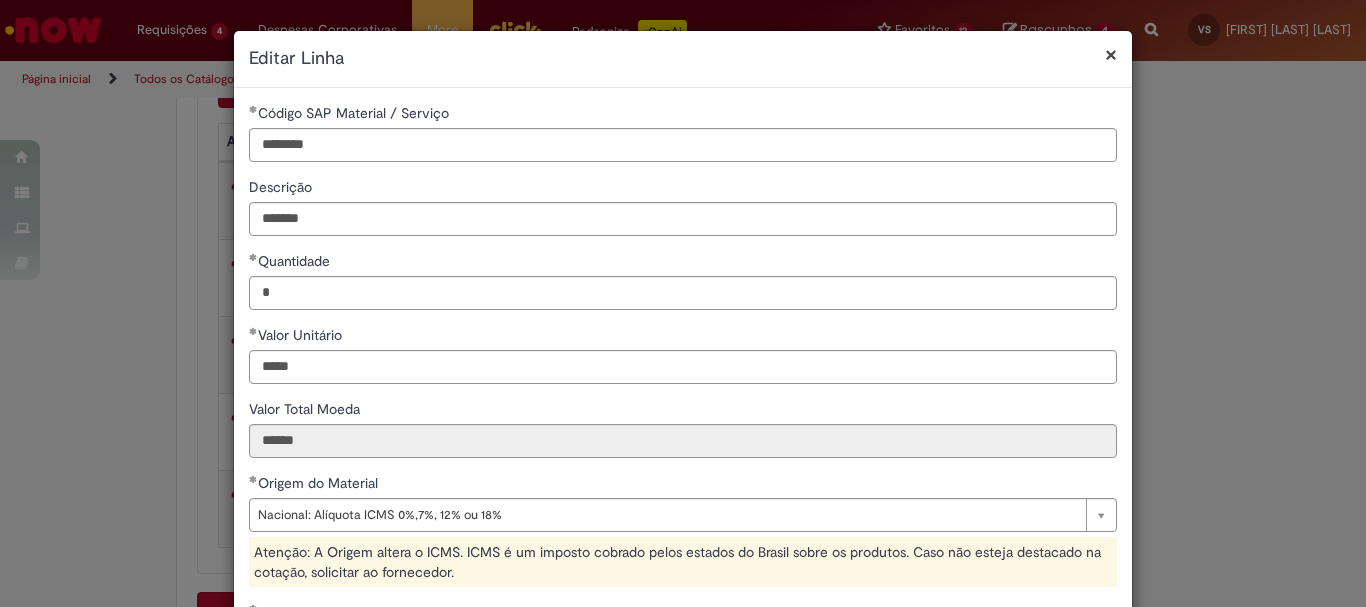 type on "******" 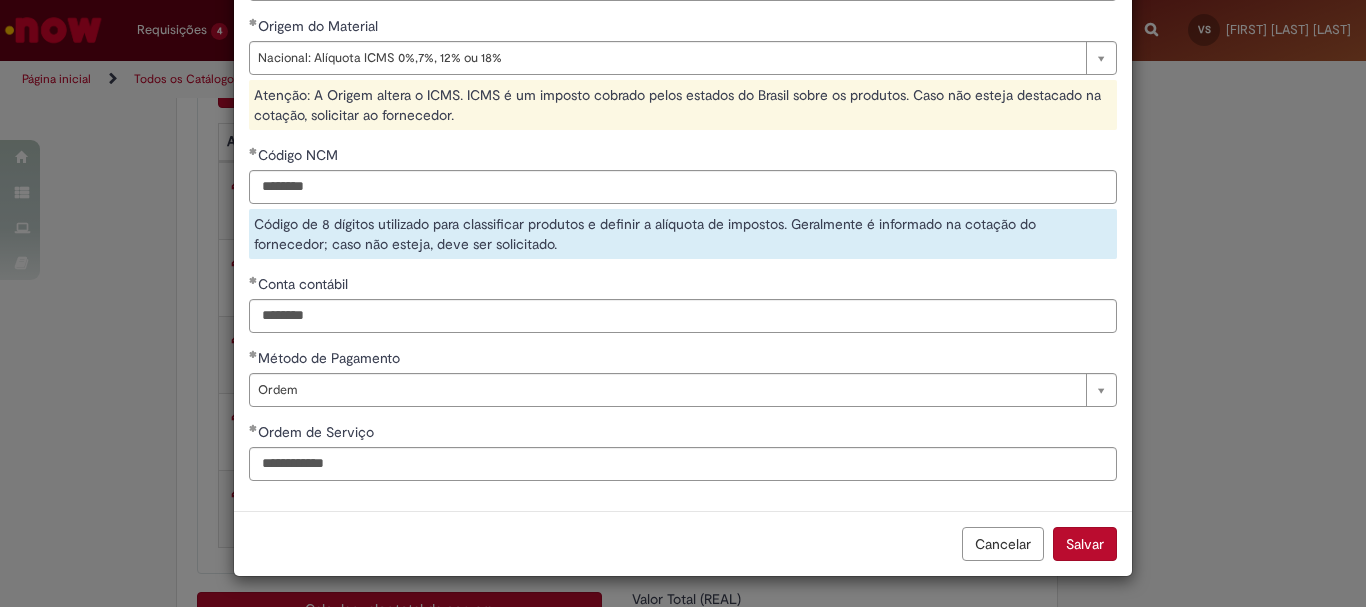 click on "Salvar" at bounding box center [1085, 544] 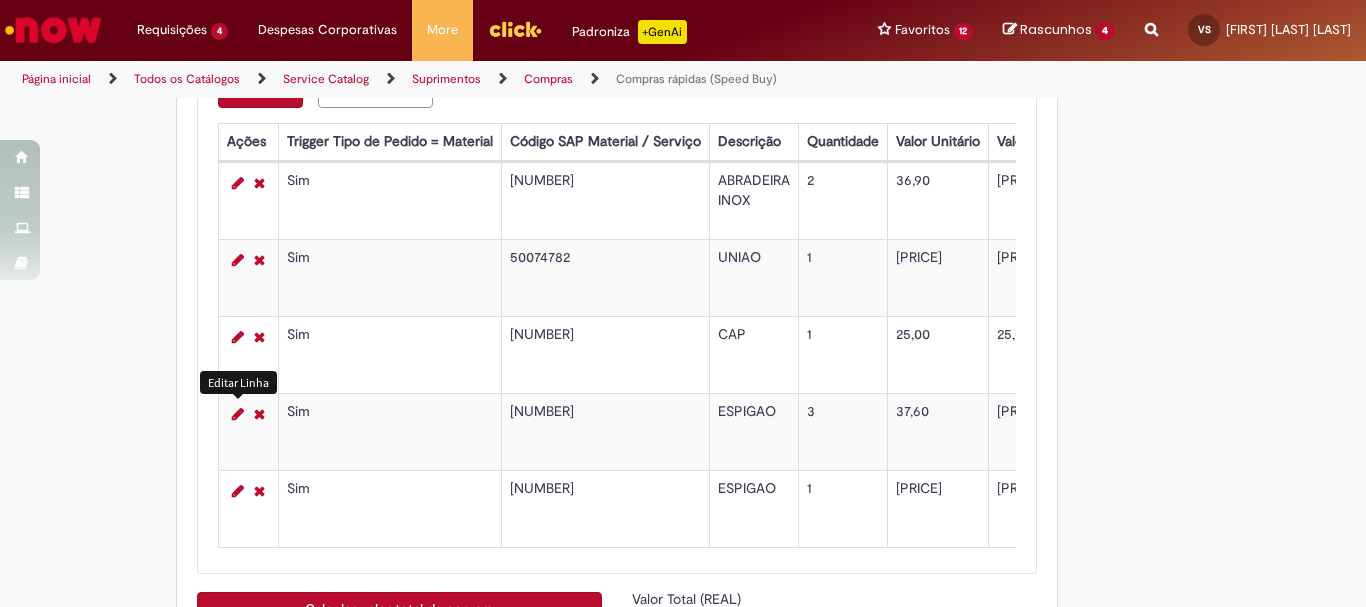 scroll, scrollTop: 456, scrollLeft: 0, axis: vertical 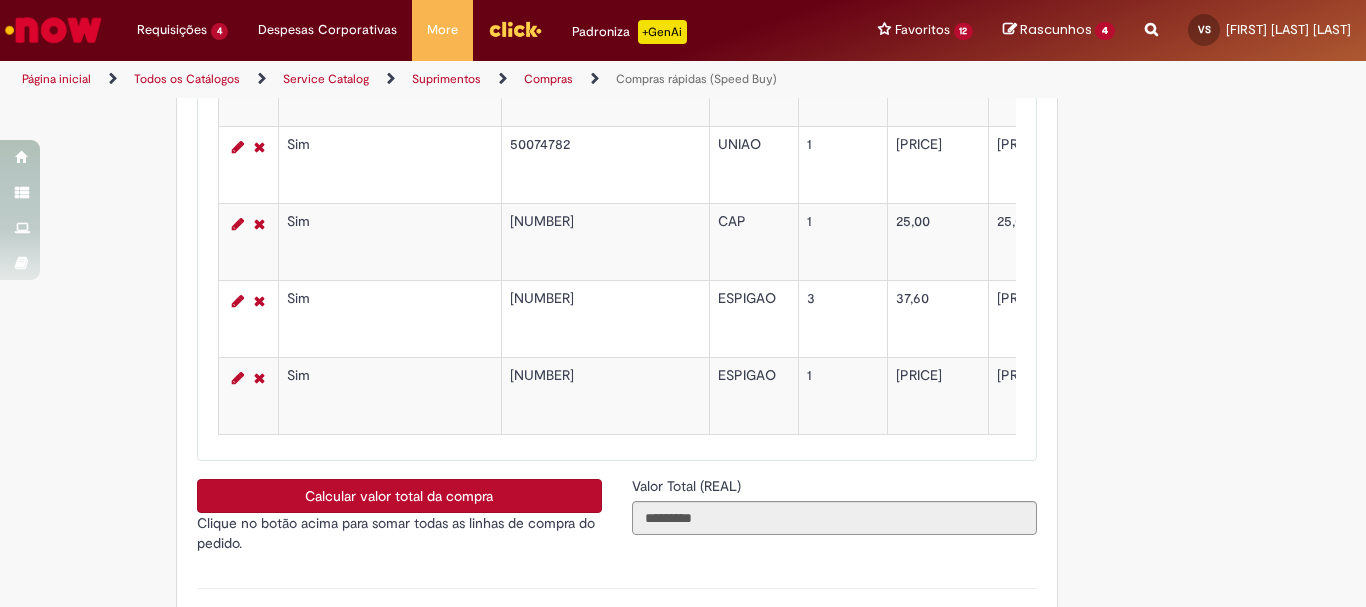 click on "Calcular valor total da compra" at bounding box center (399, 496) 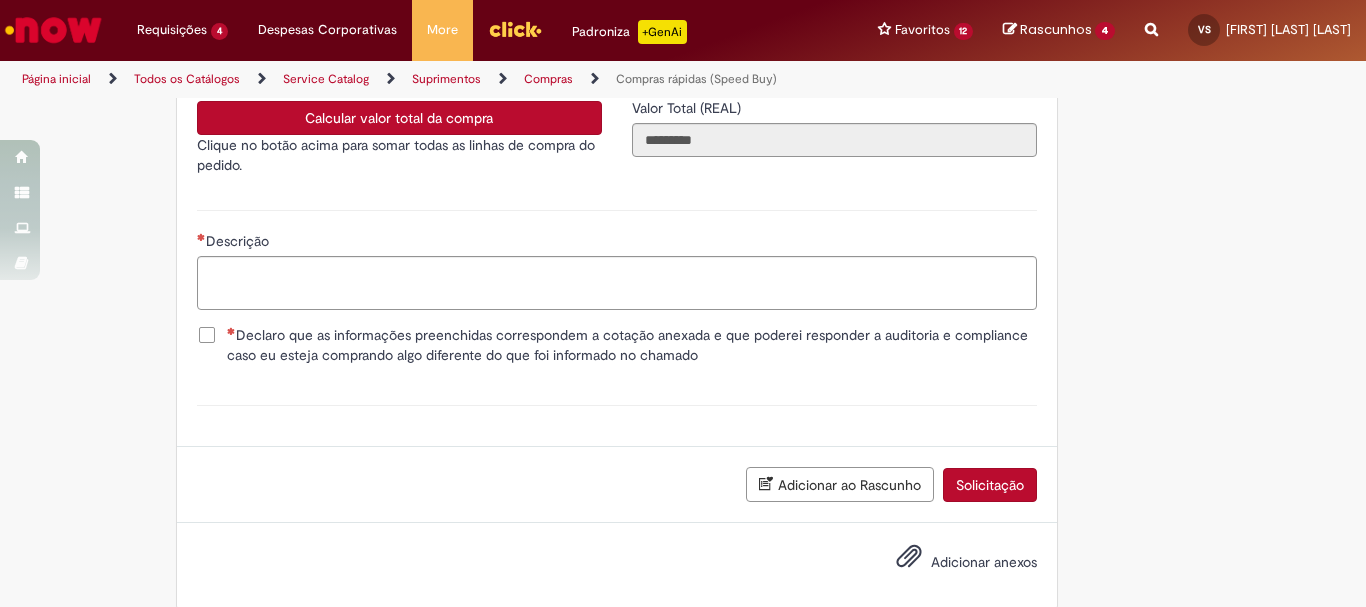 scroll, scrollTop: 3956, scrollLeft: 0, axis: vertical 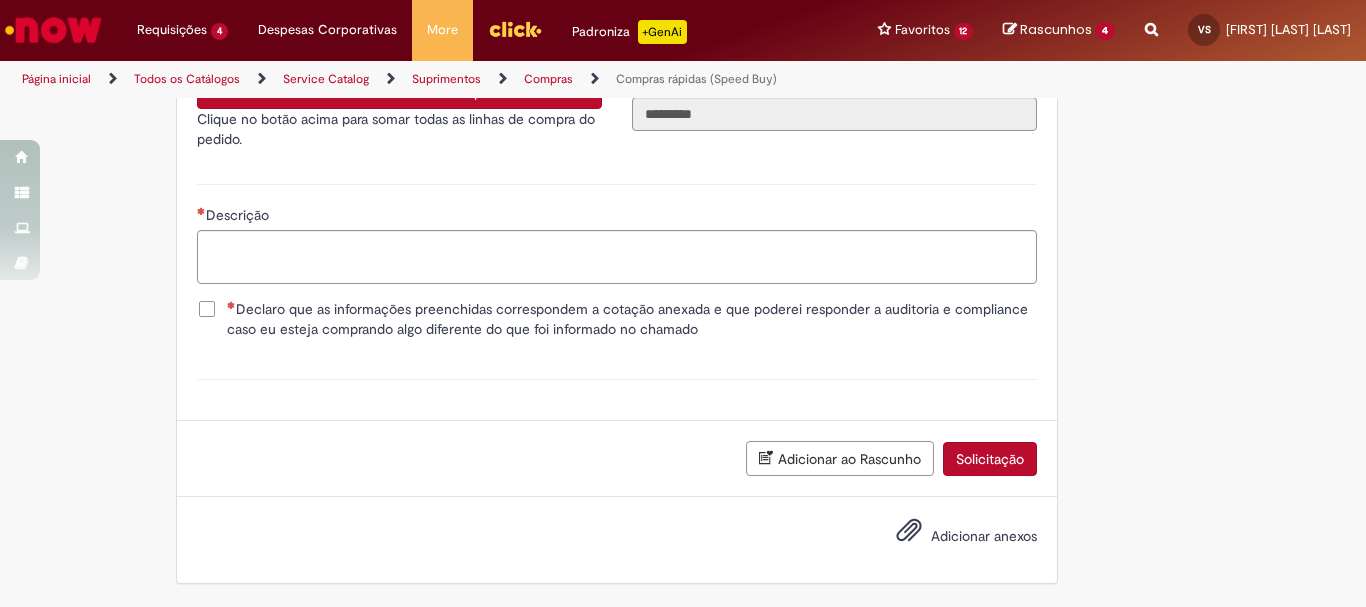 click on "Adicionar anexos" at bounding box center (952, 537) 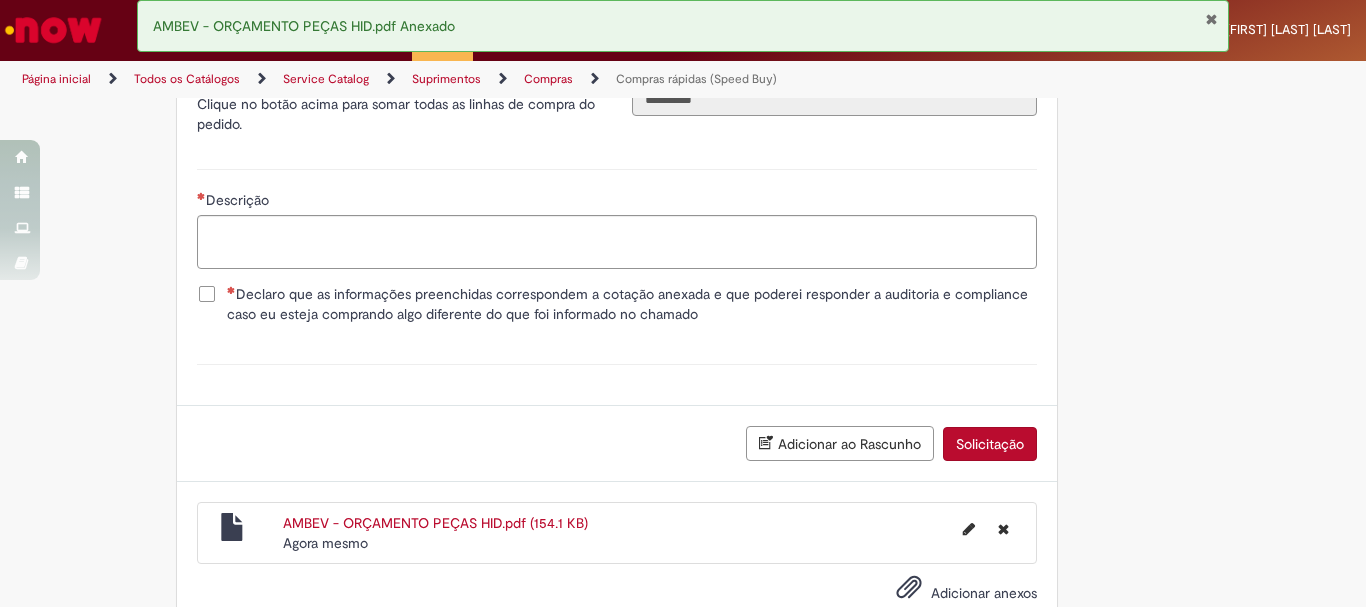 click on "Declaro que as informações preenchidas correspondem a cotação anexada e que poderei responder a auditoria e compliance caso eu esteja comprando algo diferente do que foi informado no chamado" at bounding box center (632, 304) 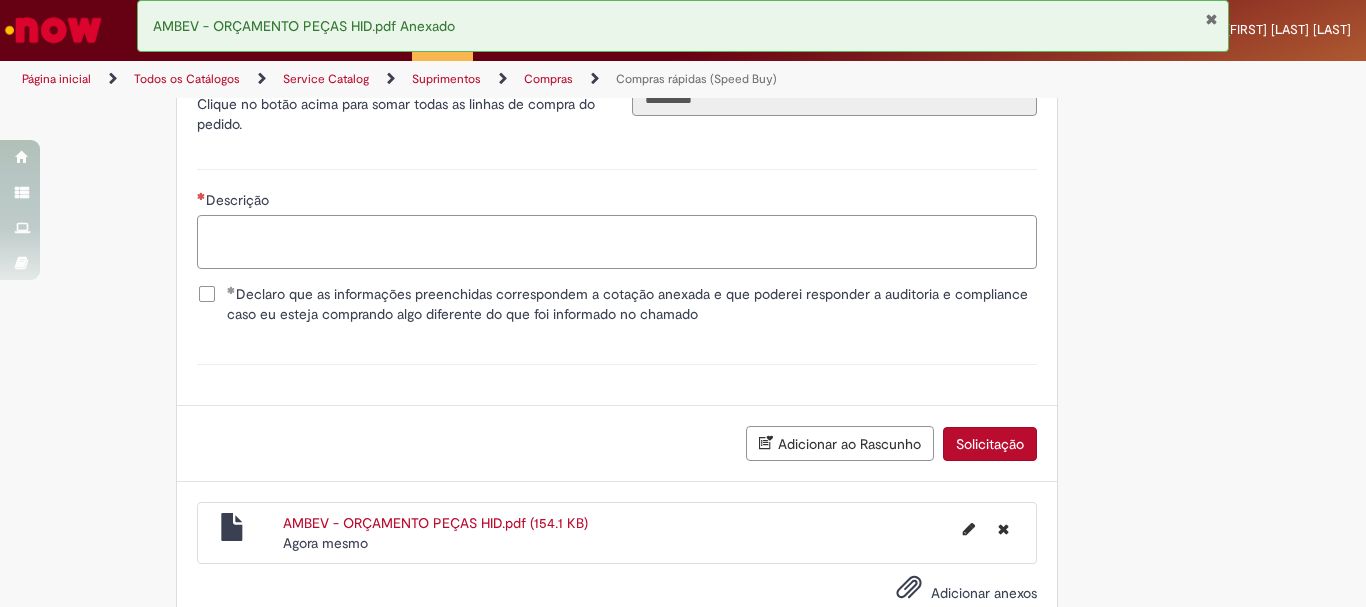 click on "Descrição" at bounding box center (617, 242) 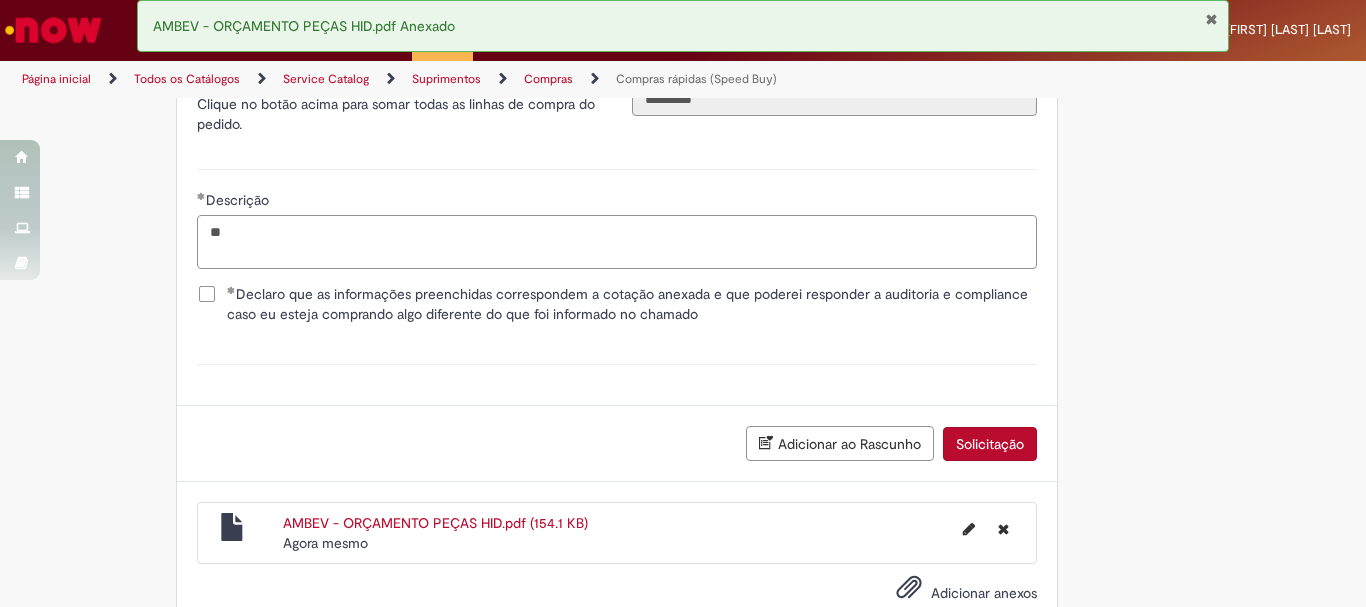 type on "*" 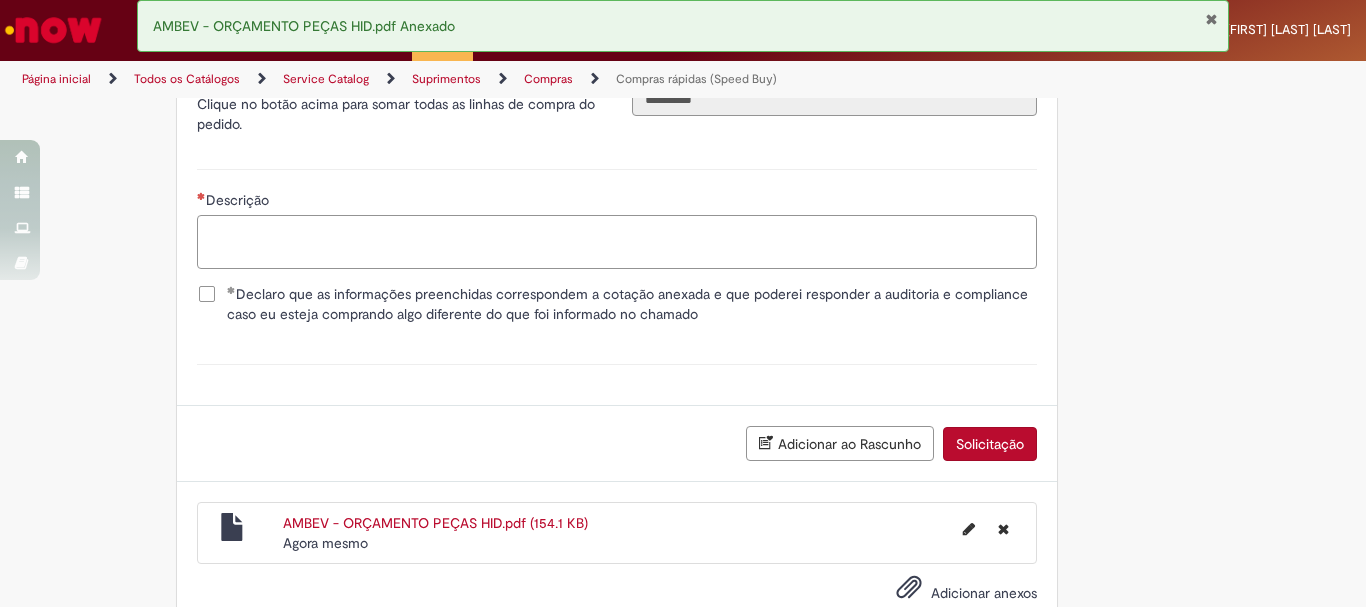 paste on "**********" 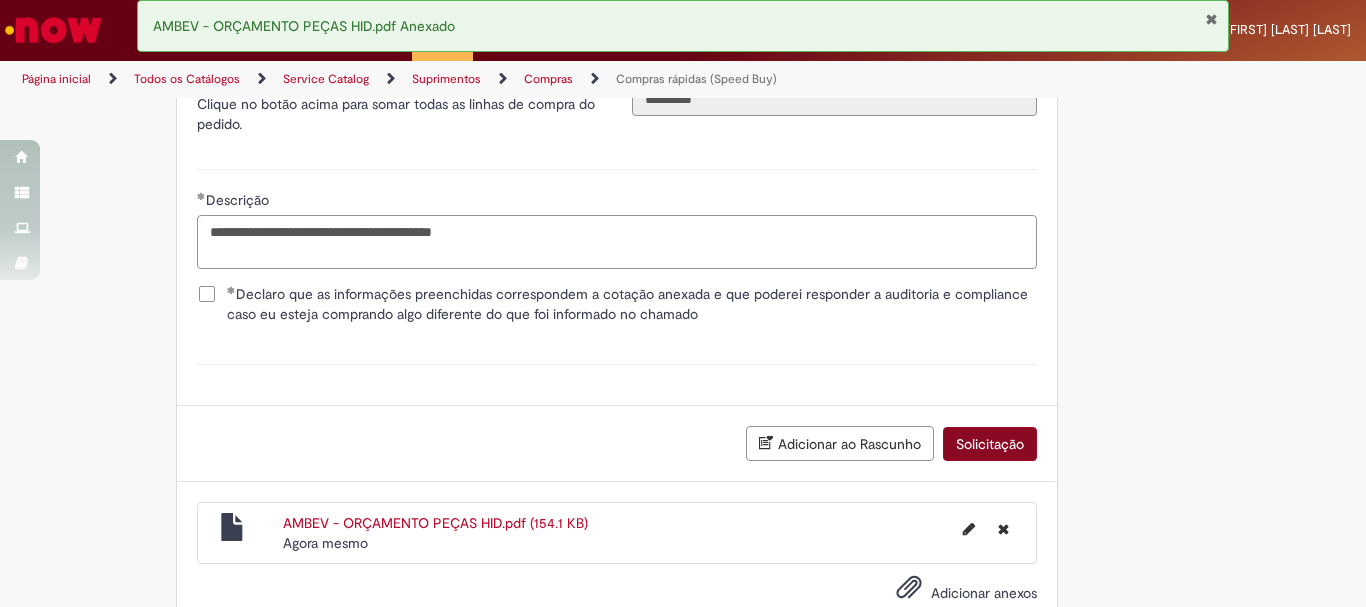 type on "**********" 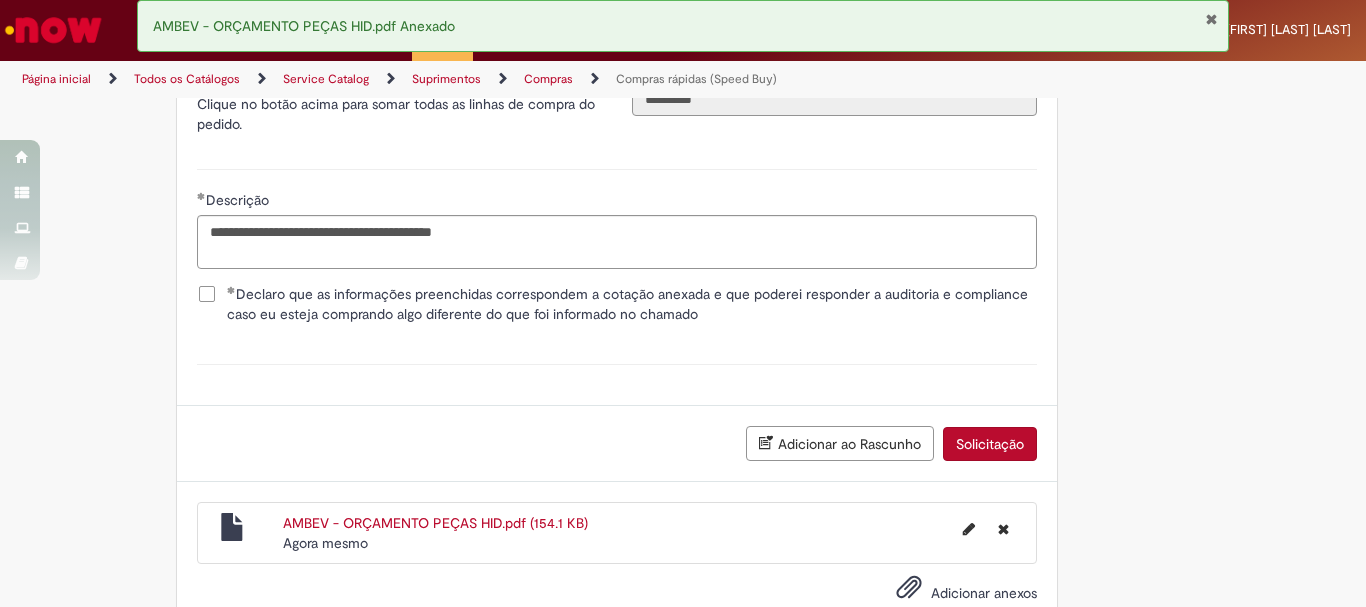 click on "Solicitação" at bounding box center [990, 444] 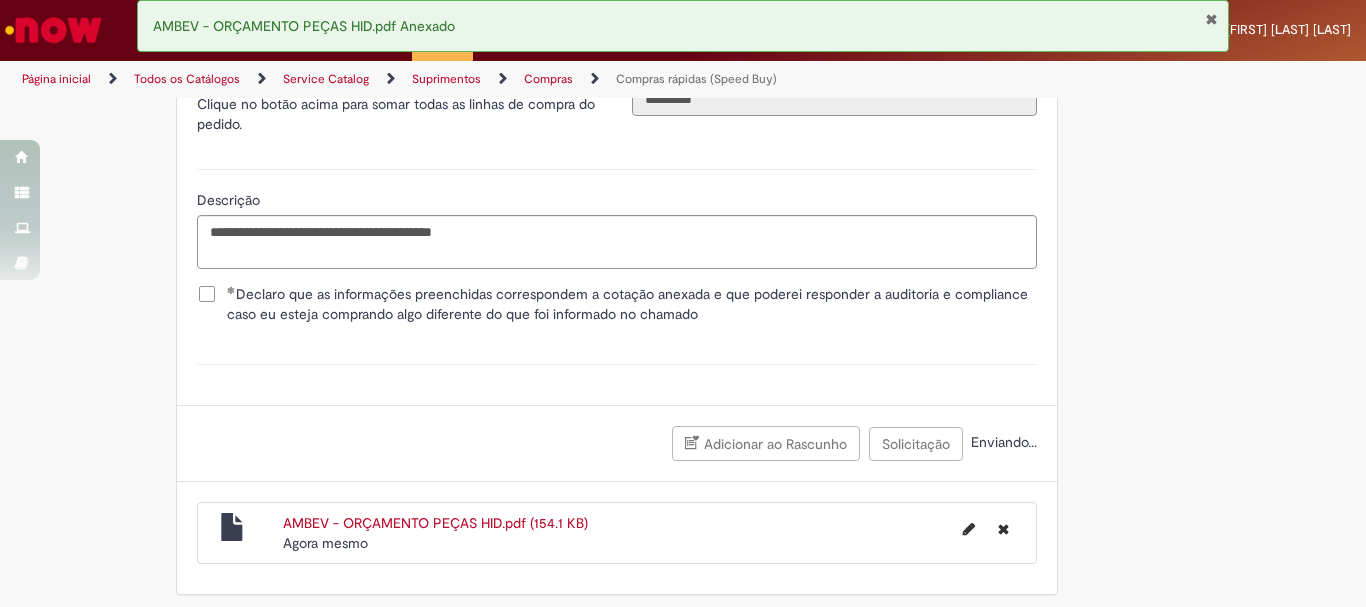 scroll, scrollTop: 3981, scrollLeft: 0, axis: vertical 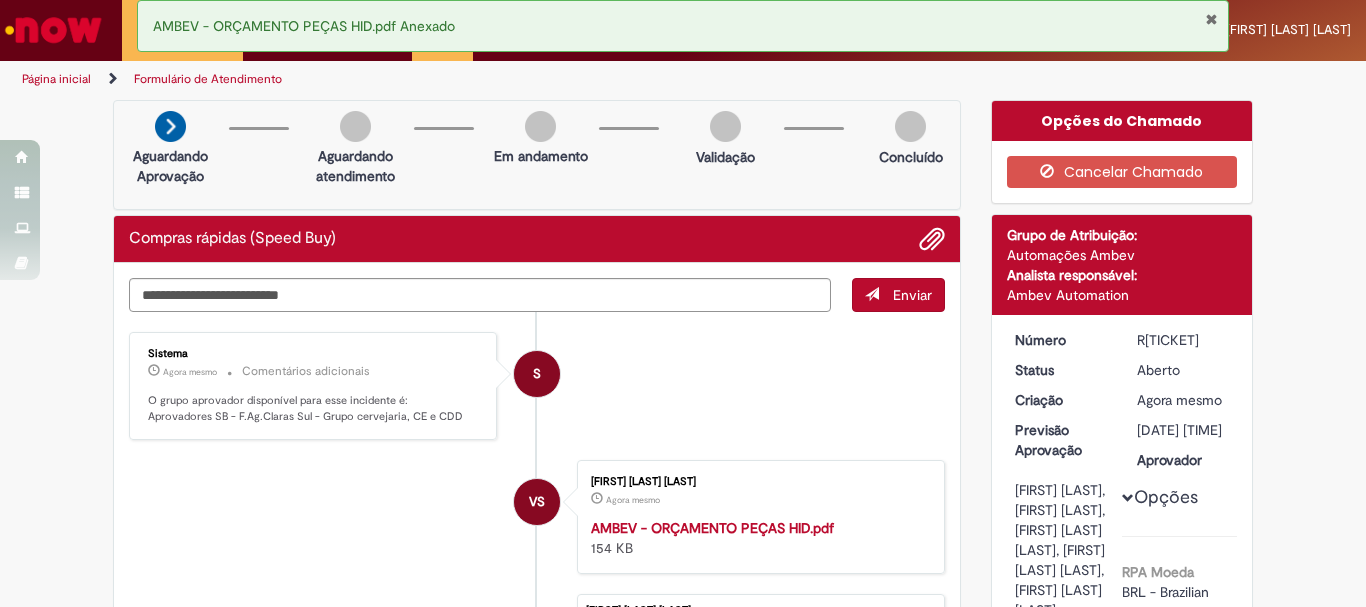drag, startPoint x: 1202, startPoint y: 345, endPoint x: 1130, endPoint y: 338, distance: 72.33948 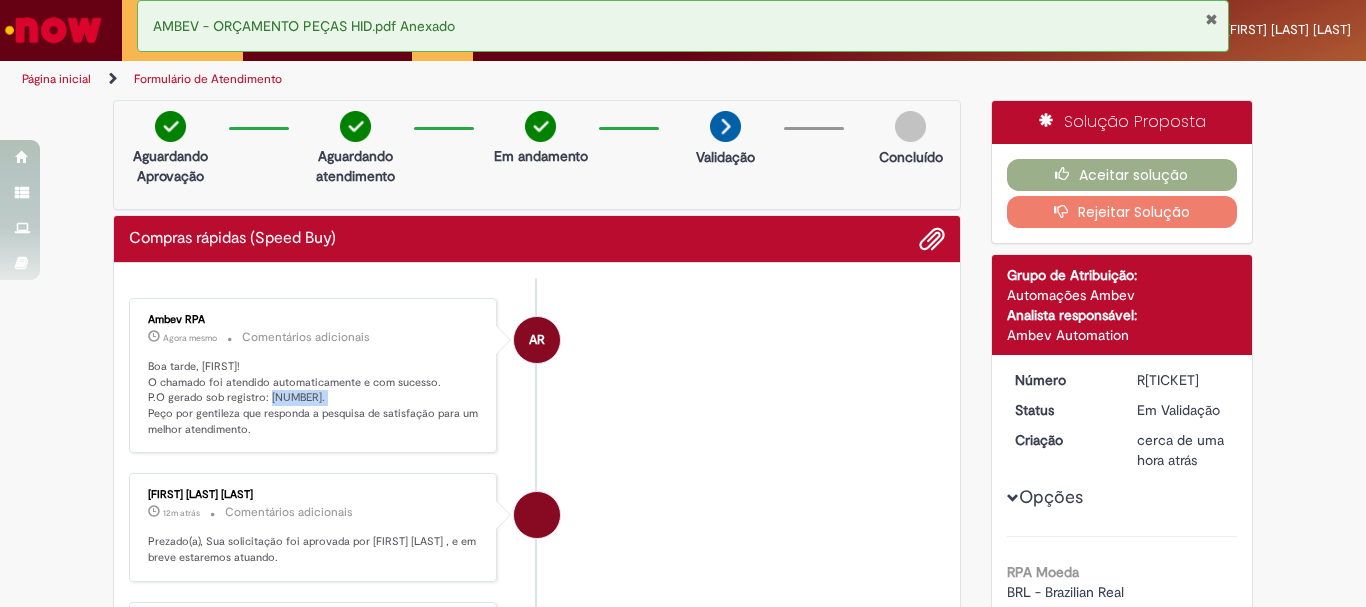 drag, startPoint x: 317, startPoint y: 396, endPoint x: 261, endPoint y: 397, distance: 56.008926 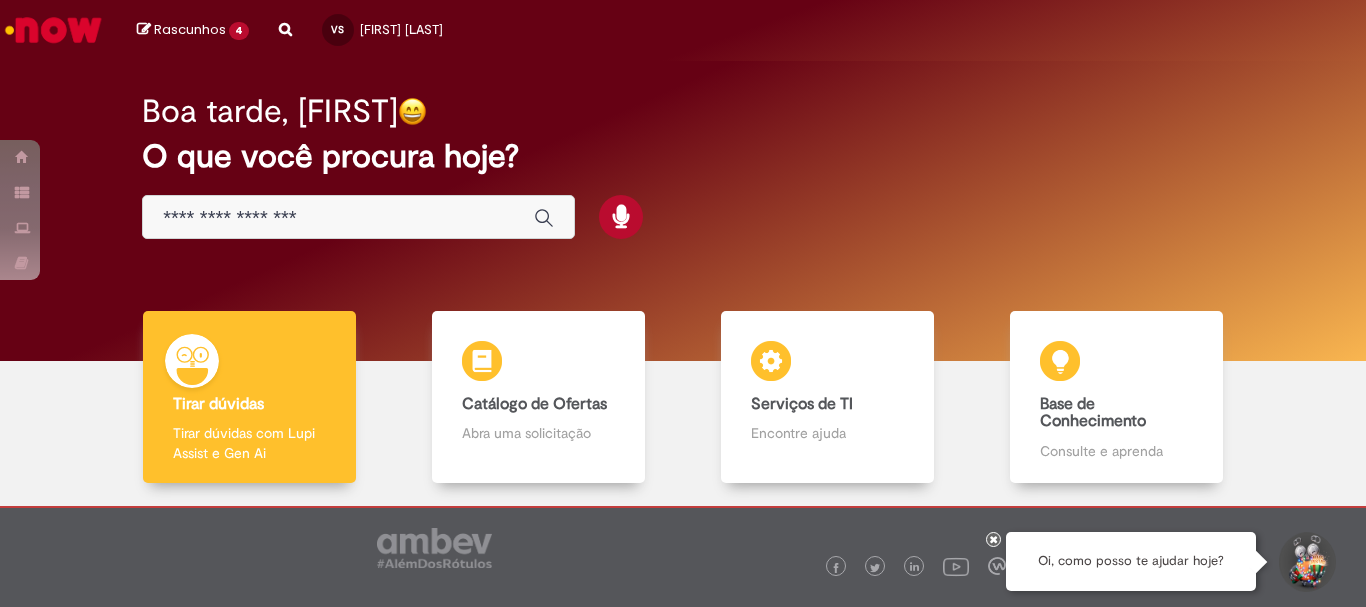 scroll, scrollTop: 0, scrollLeft: 0, axis: both 